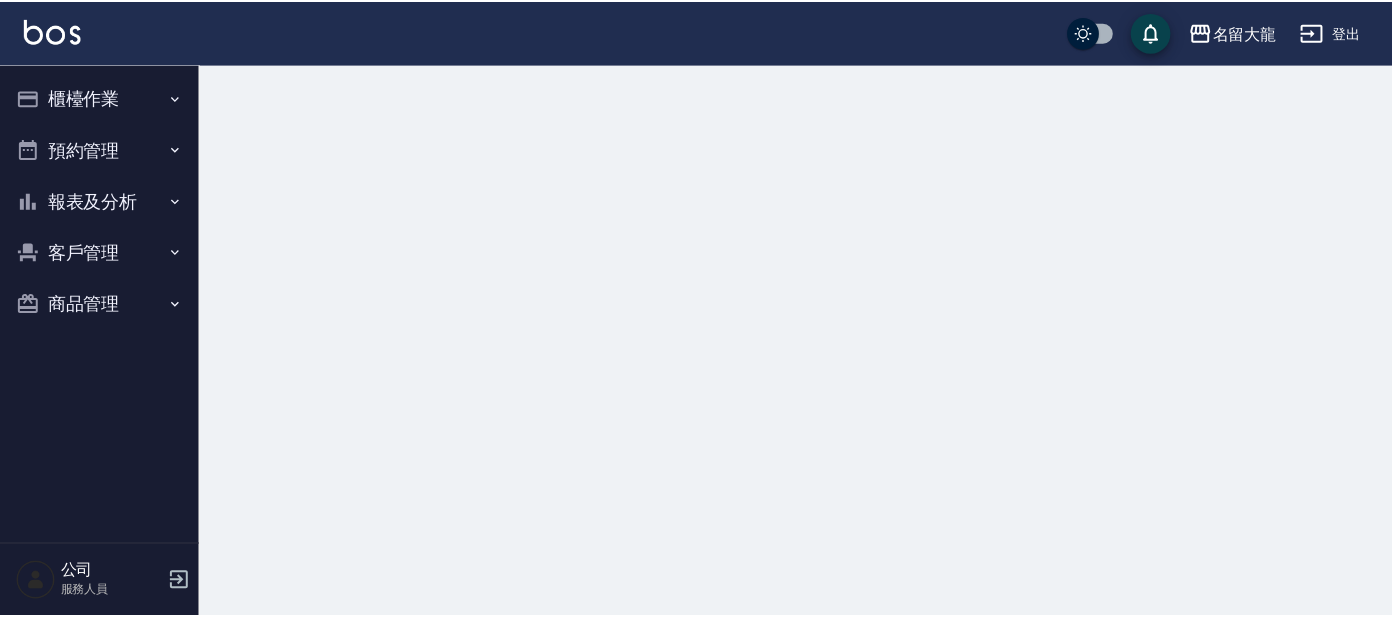 scroll, scrollTop: 0, scrollLeft: 0, axis: both 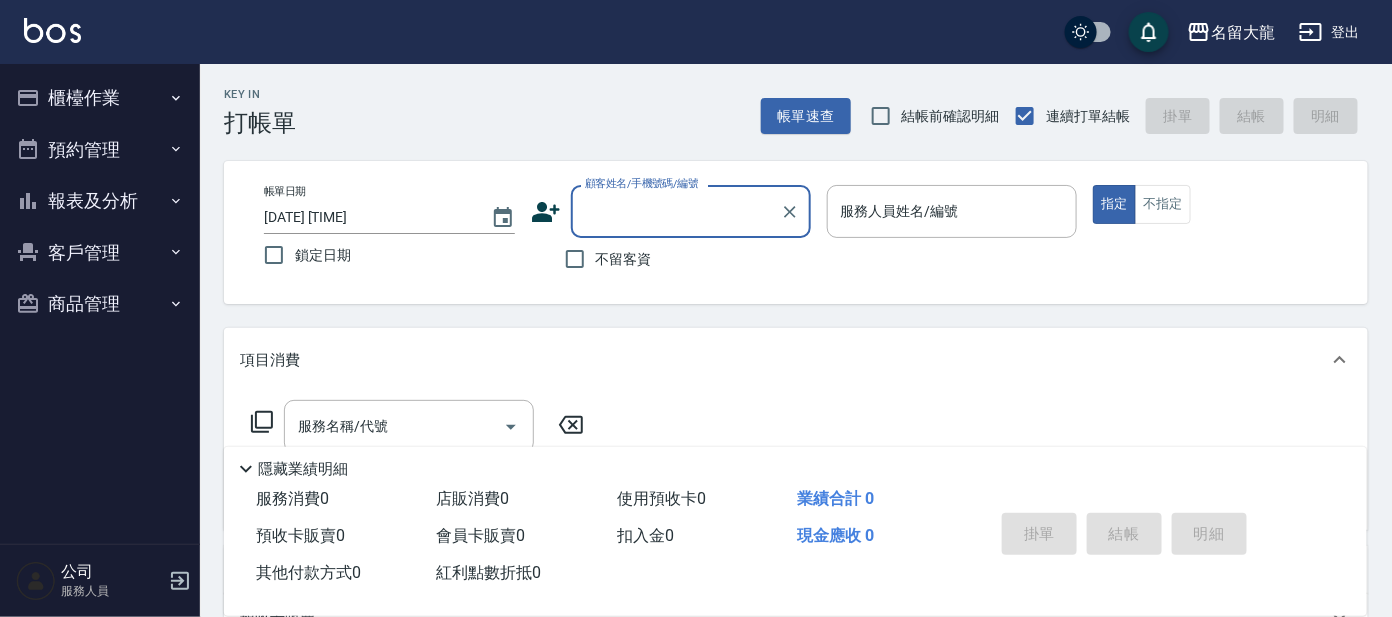 click on "顧客姓名/手機號碼/編號" at bounding box center (676, 211) 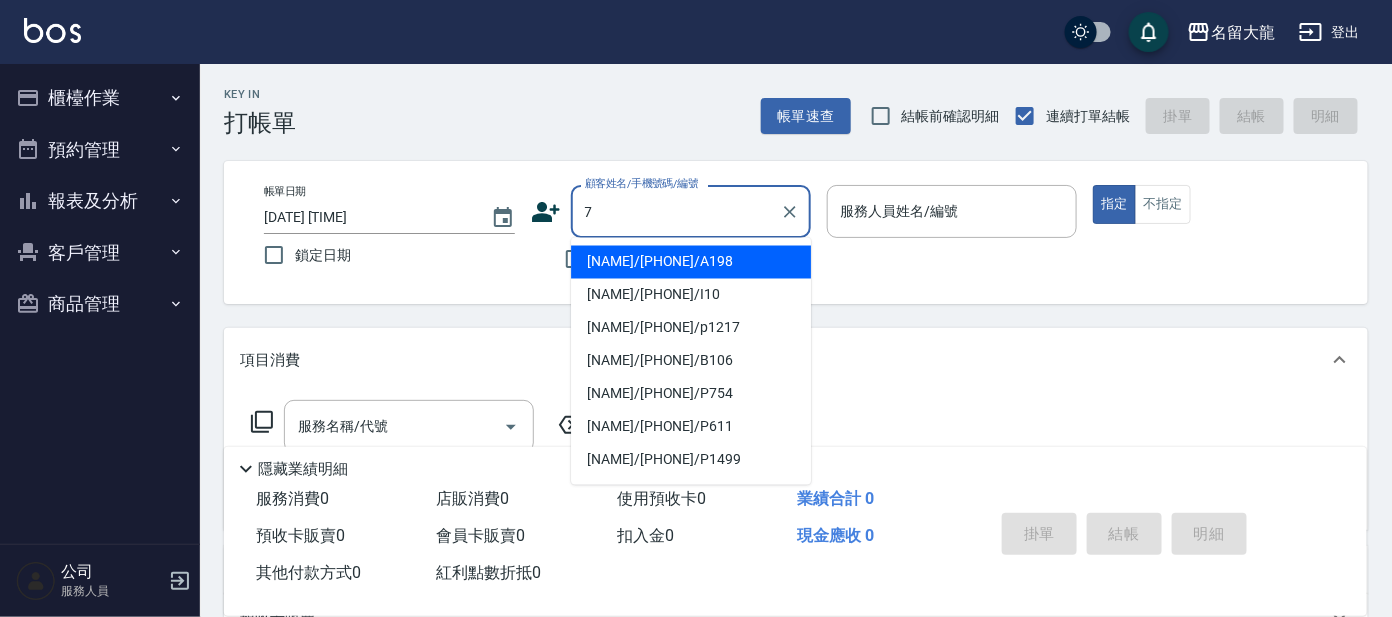 click on "7" at bounding box center [676, 211] 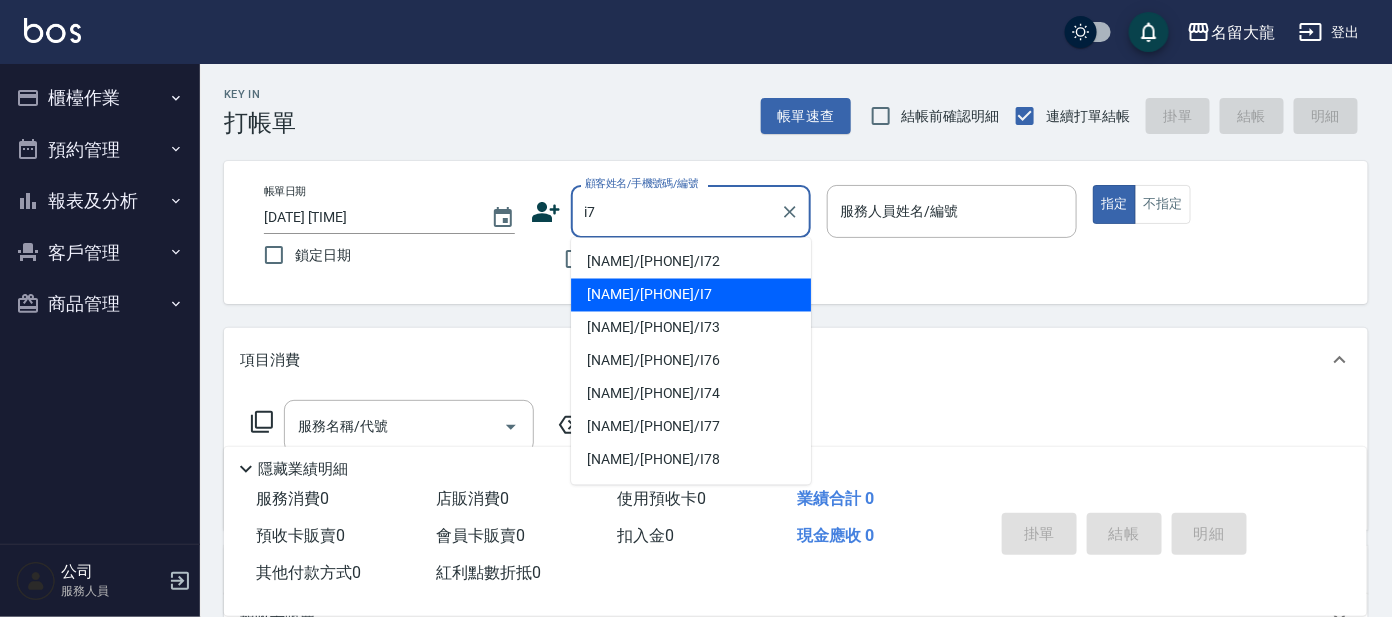 click on "[NAME]/[PHONE]/I7" at bounding box center (691, 295) 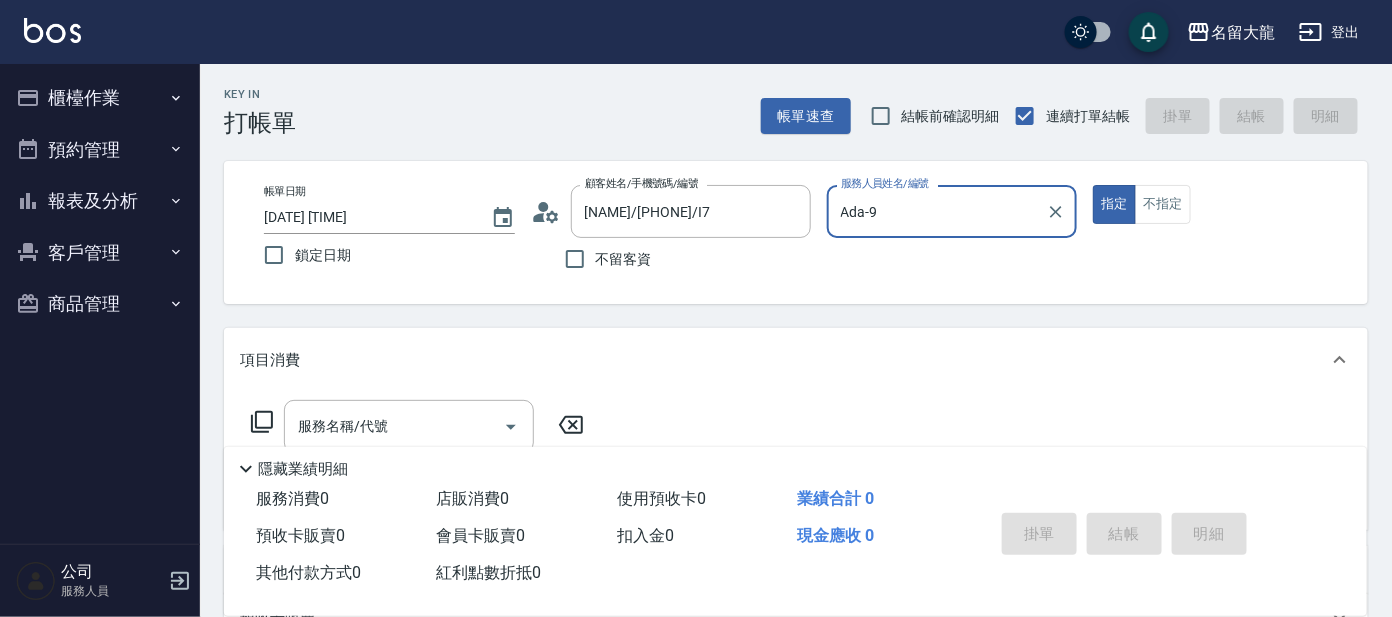 type on "Ada-9" 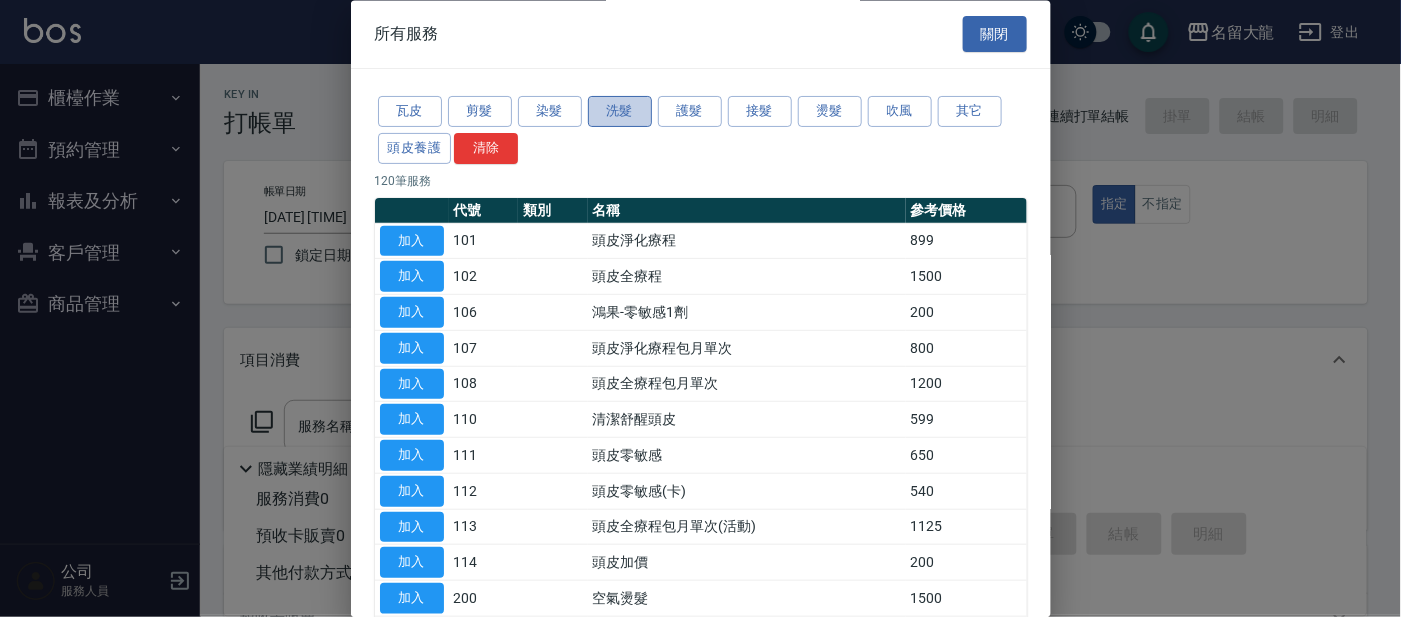 click on "洗髮" at bounding box center (620, 112) 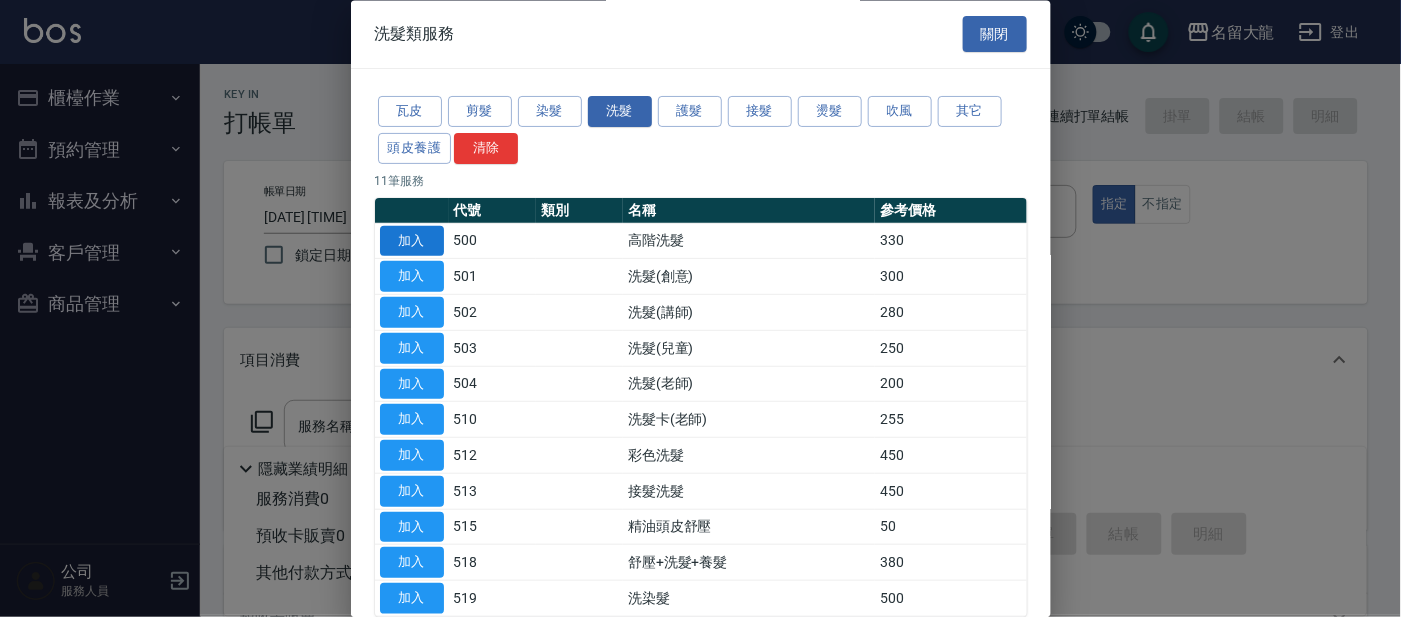 click on "加入" at bounding box center (412, 241) 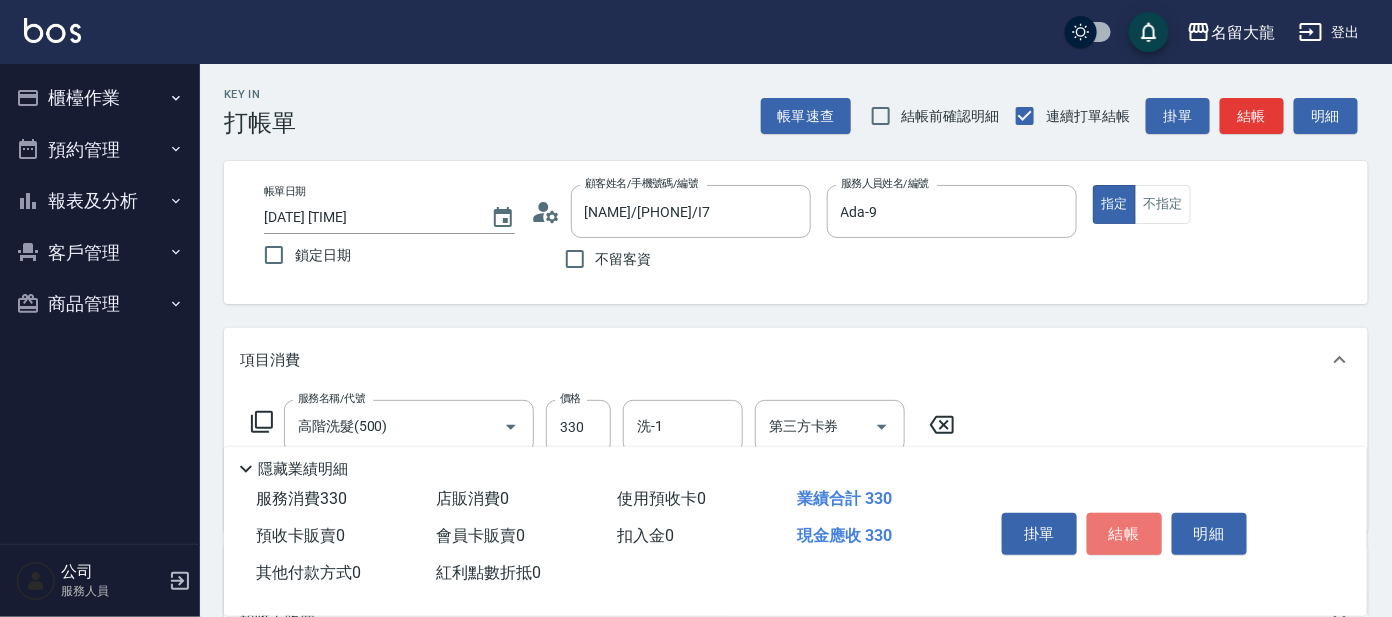 click on "結帳" at bounding box center (1124, 534) 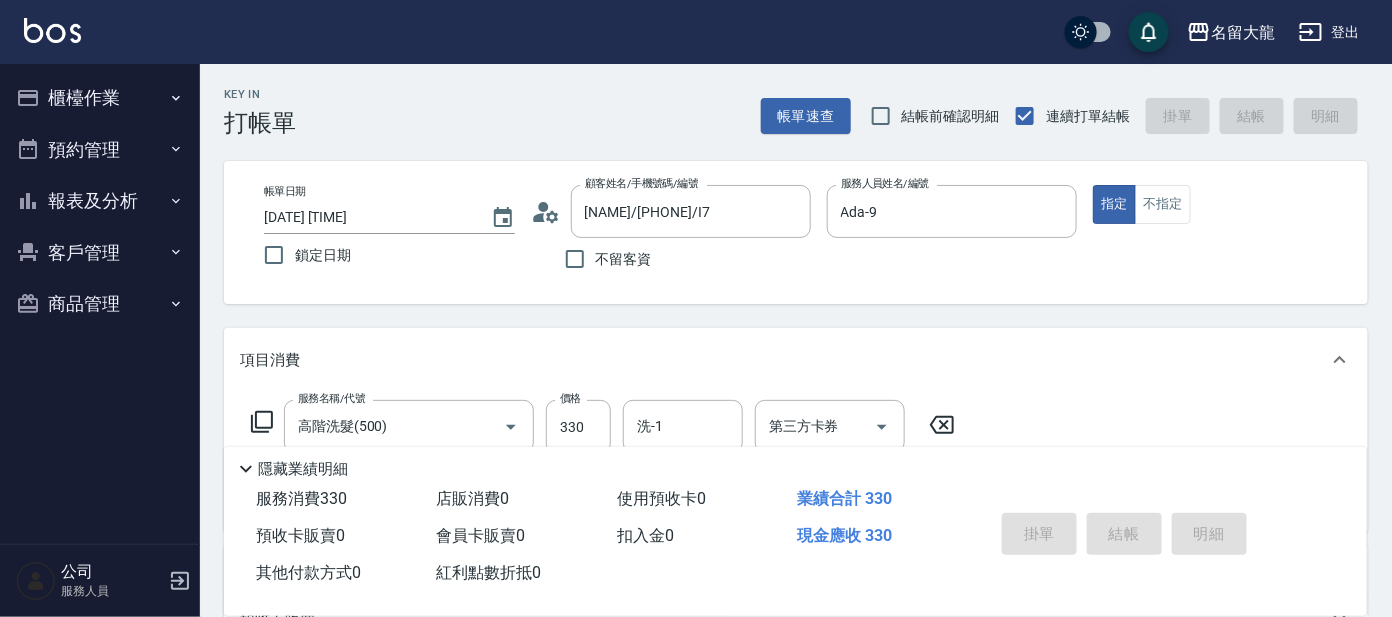 type on "2025/08/04 12:05" 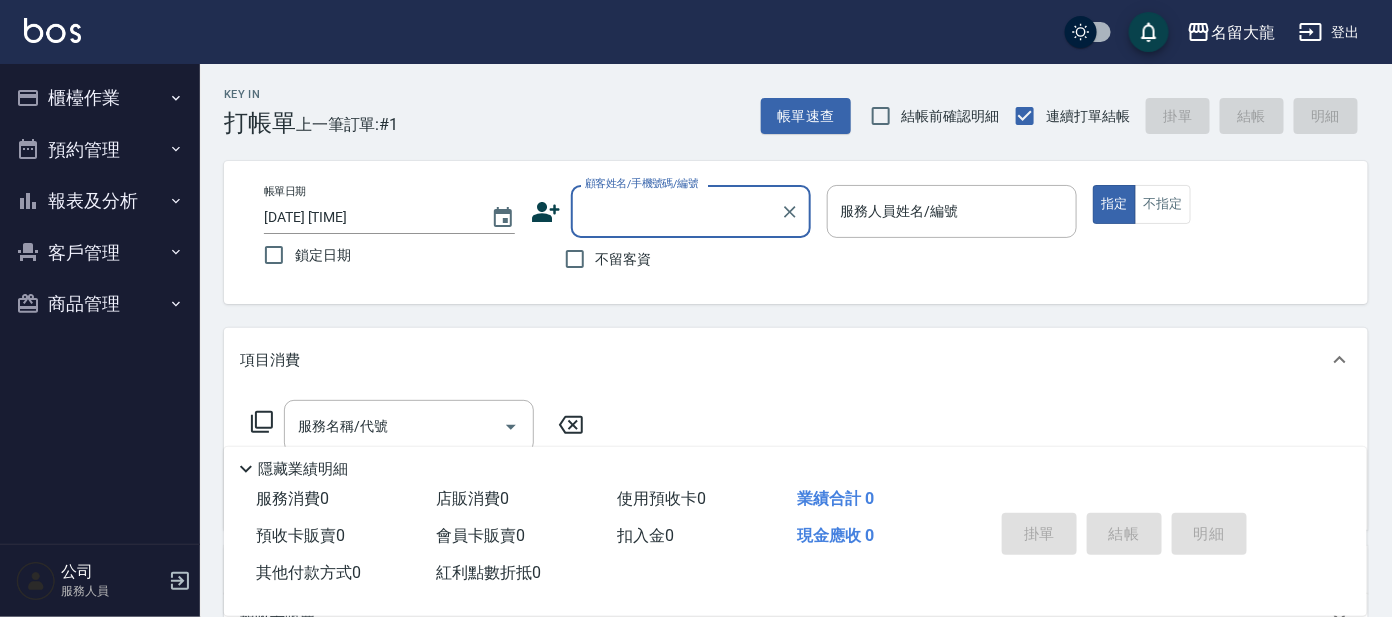 click on "顧客姓名/手機號碼/編號" at bounding box center (676, 211) 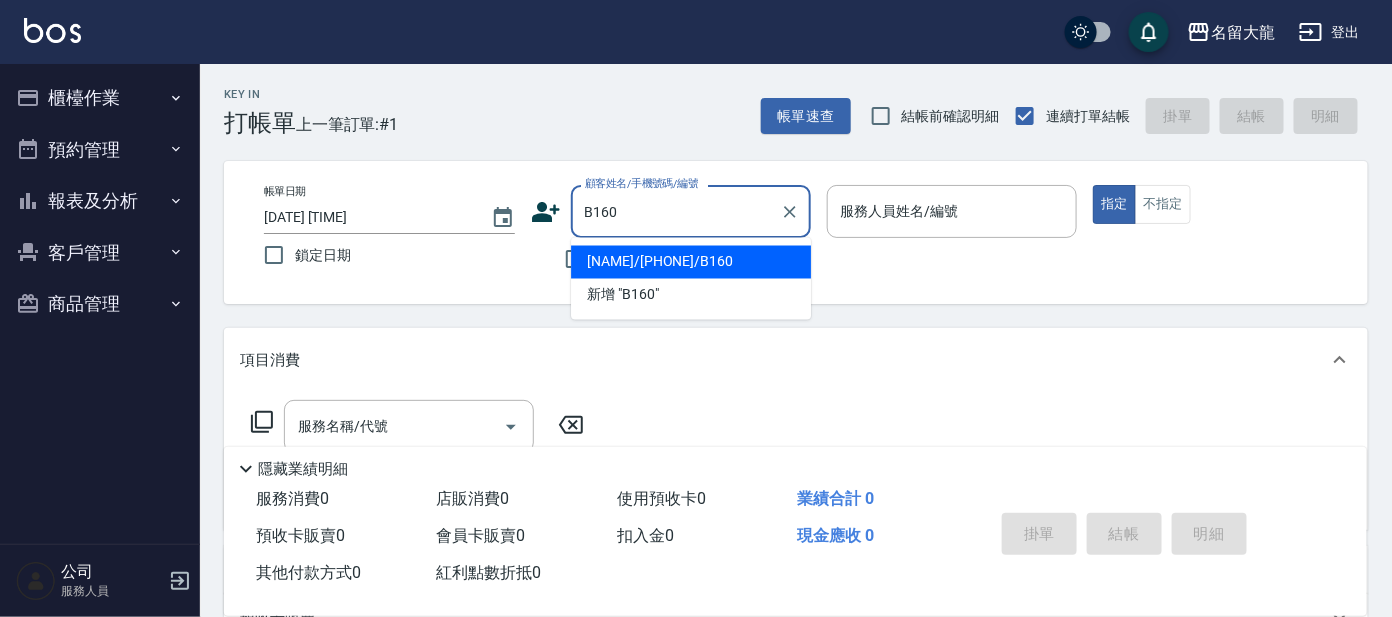 click on "林佳奇/0975327828/B160" at bounding box center [691, 262] 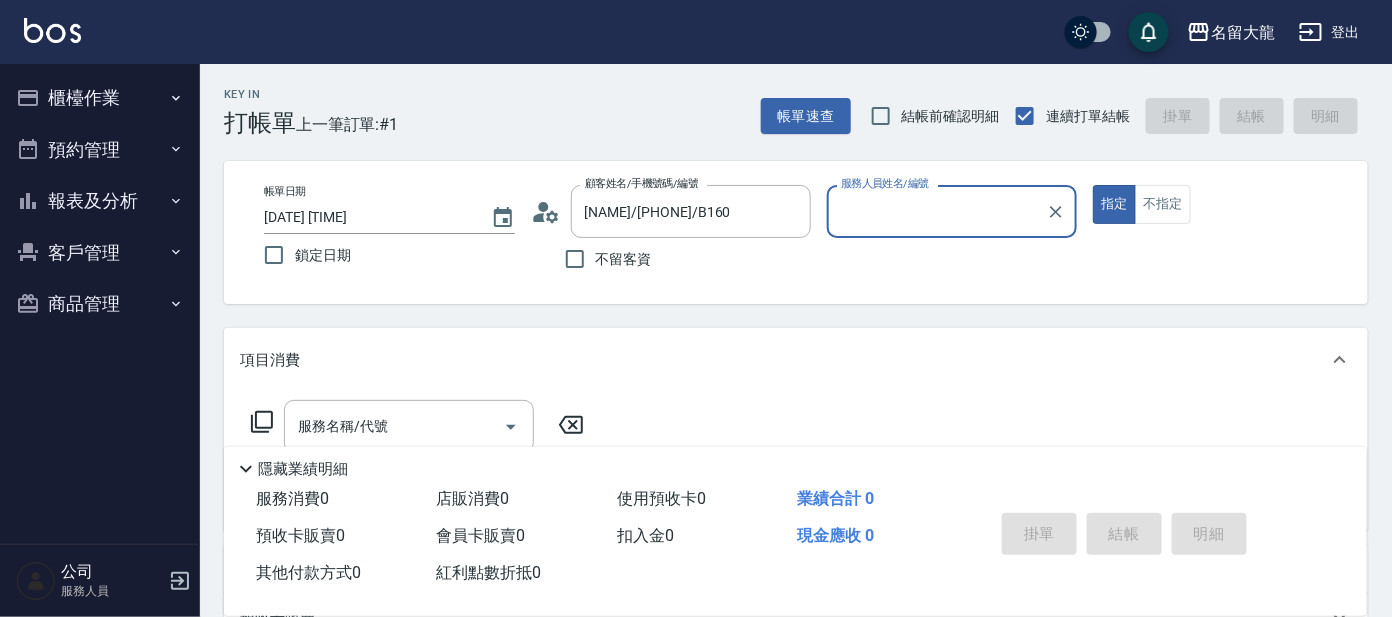 type on "美君-2" 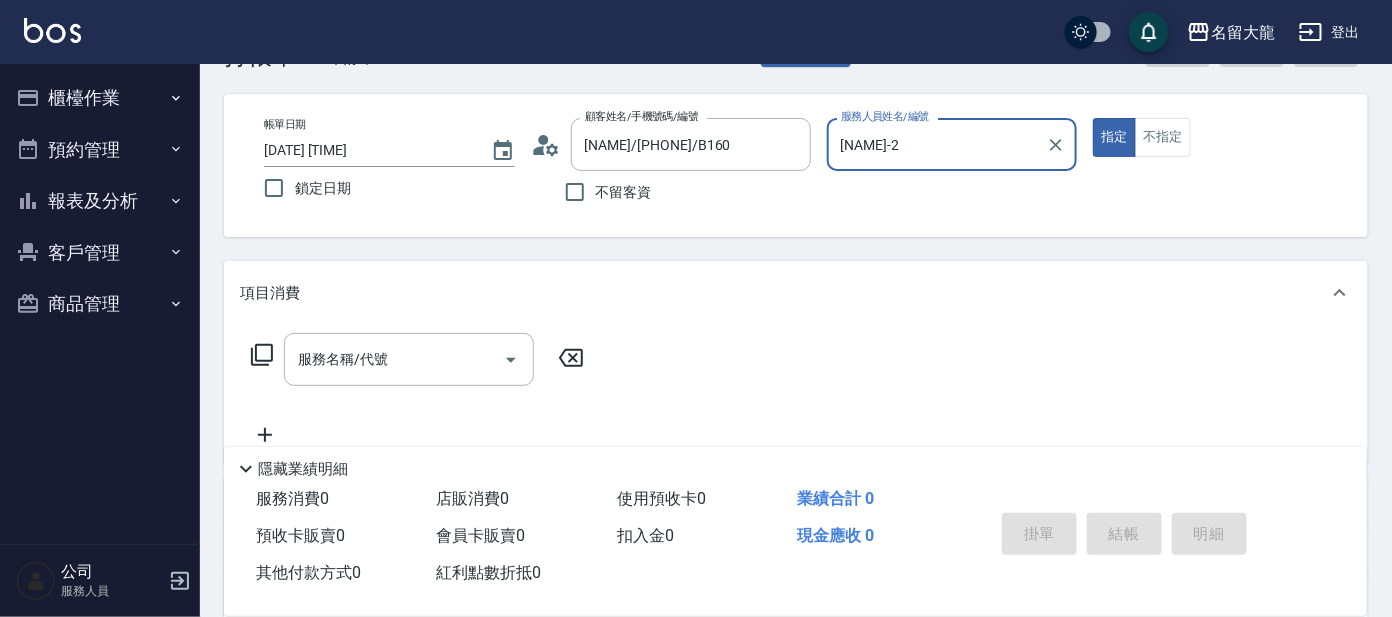 scroll, scrollTop: 249, scrollLeft: 0, axis: vertical 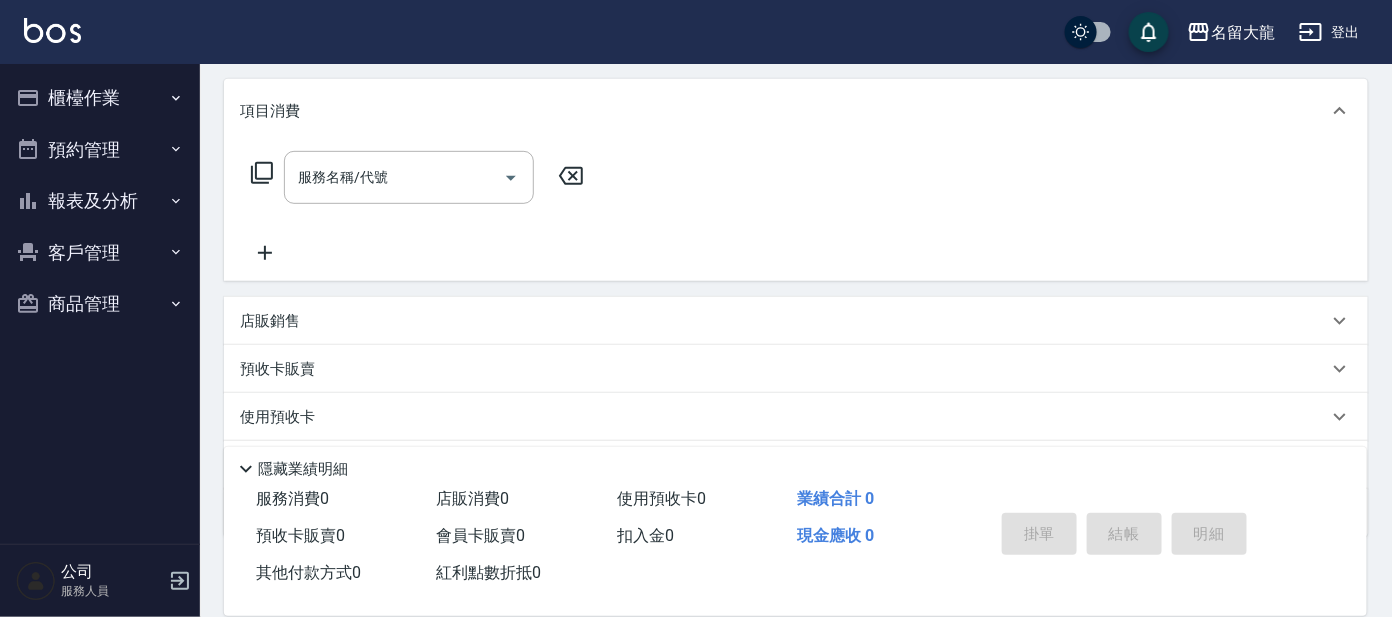click 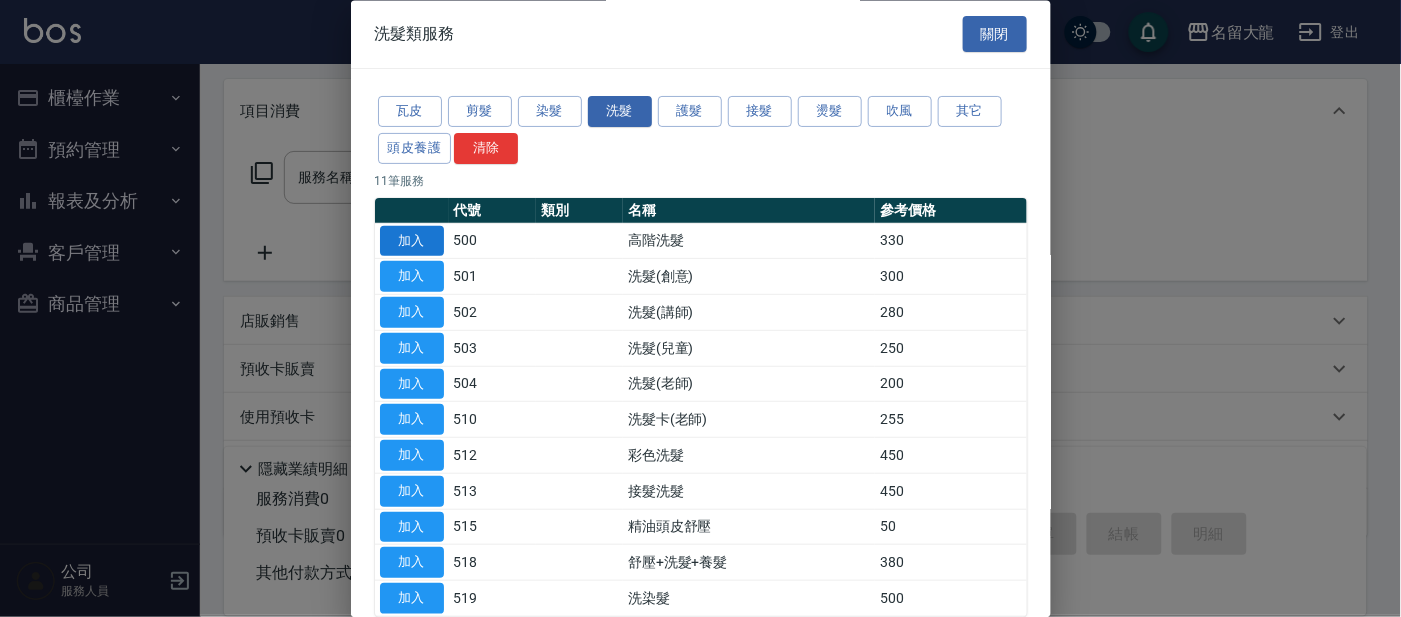 click on "加入" at bounding box center [412, 241] 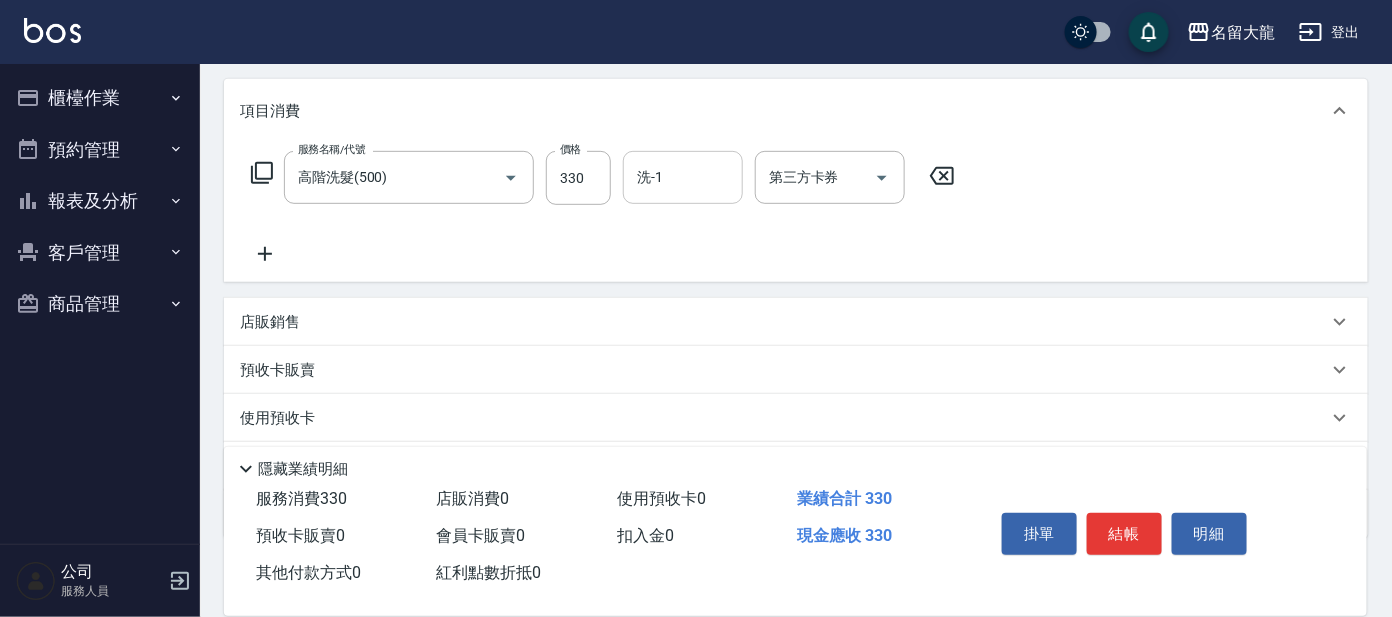 click on "洗-1" at bounding box center [683, 177] 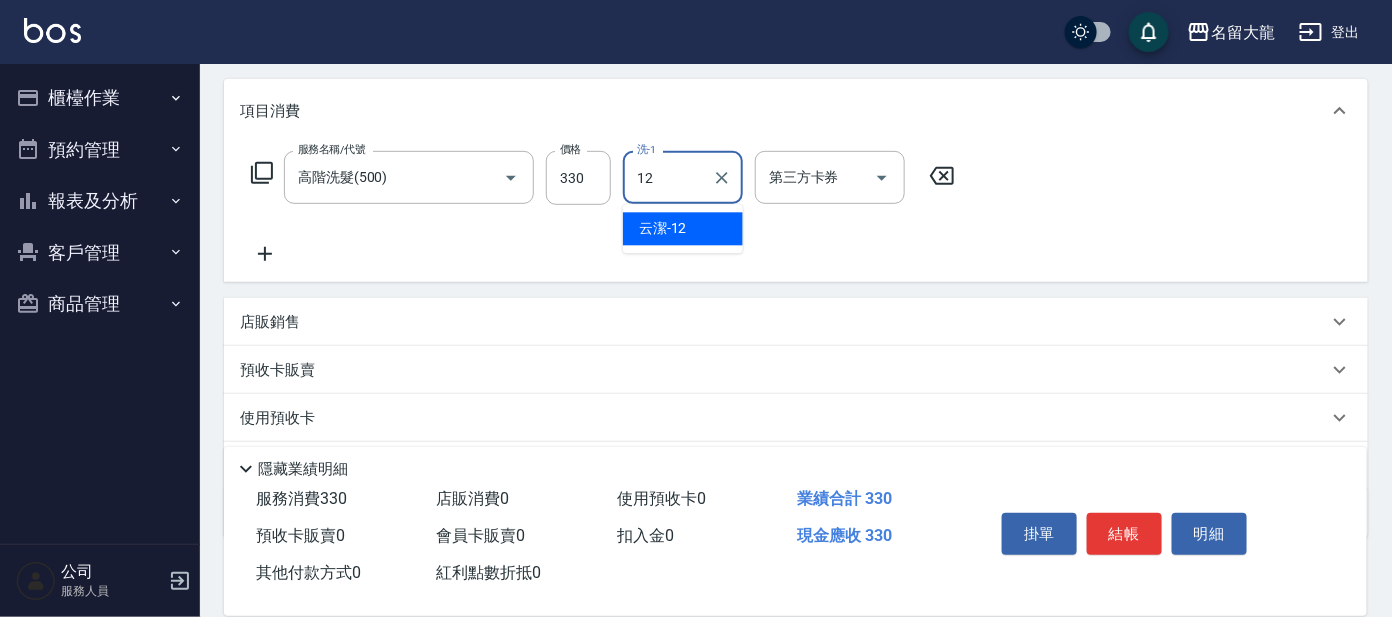 click on "云潔 -12" at bounding box center [683, 229] 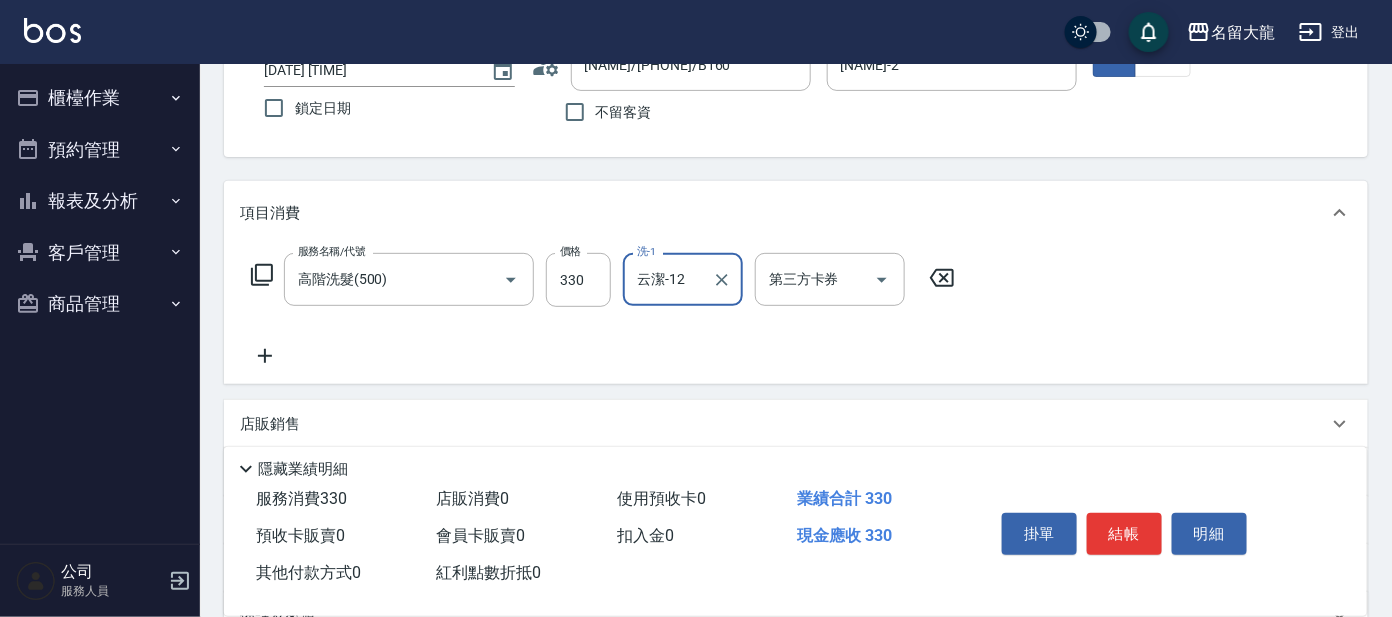scroll, scrollTop: 0, scrollLeft: 0, axis: both 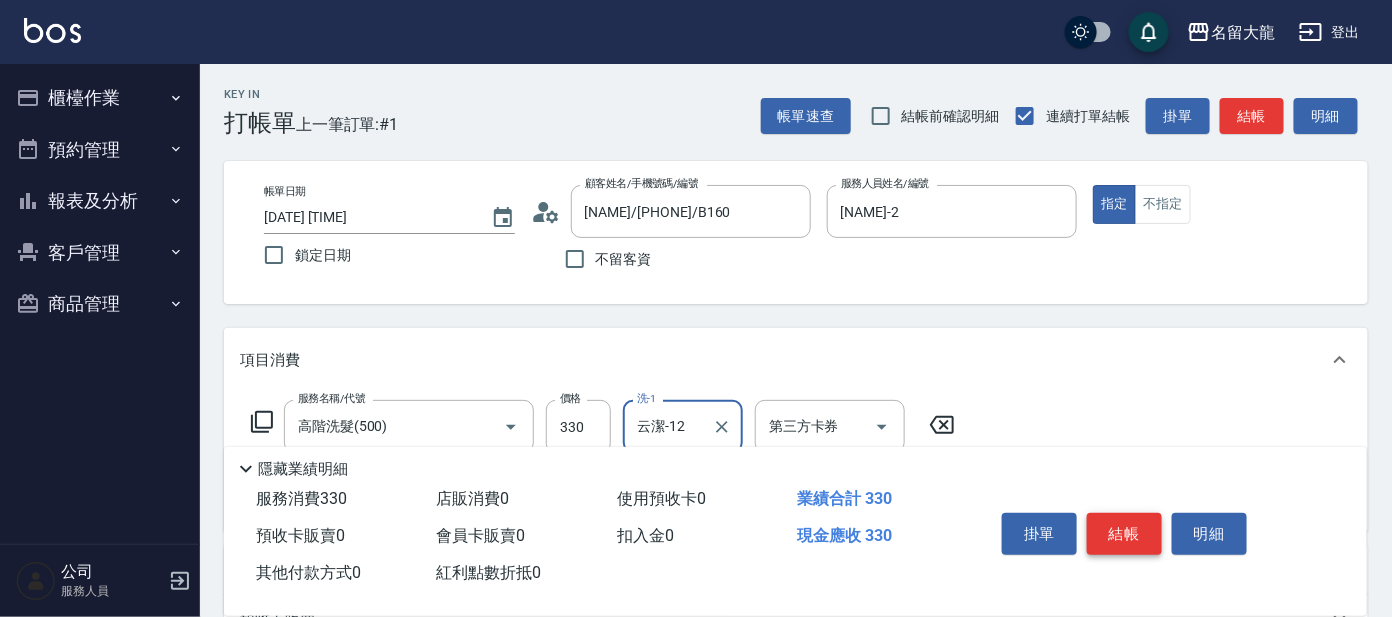 type on "云潔-12" 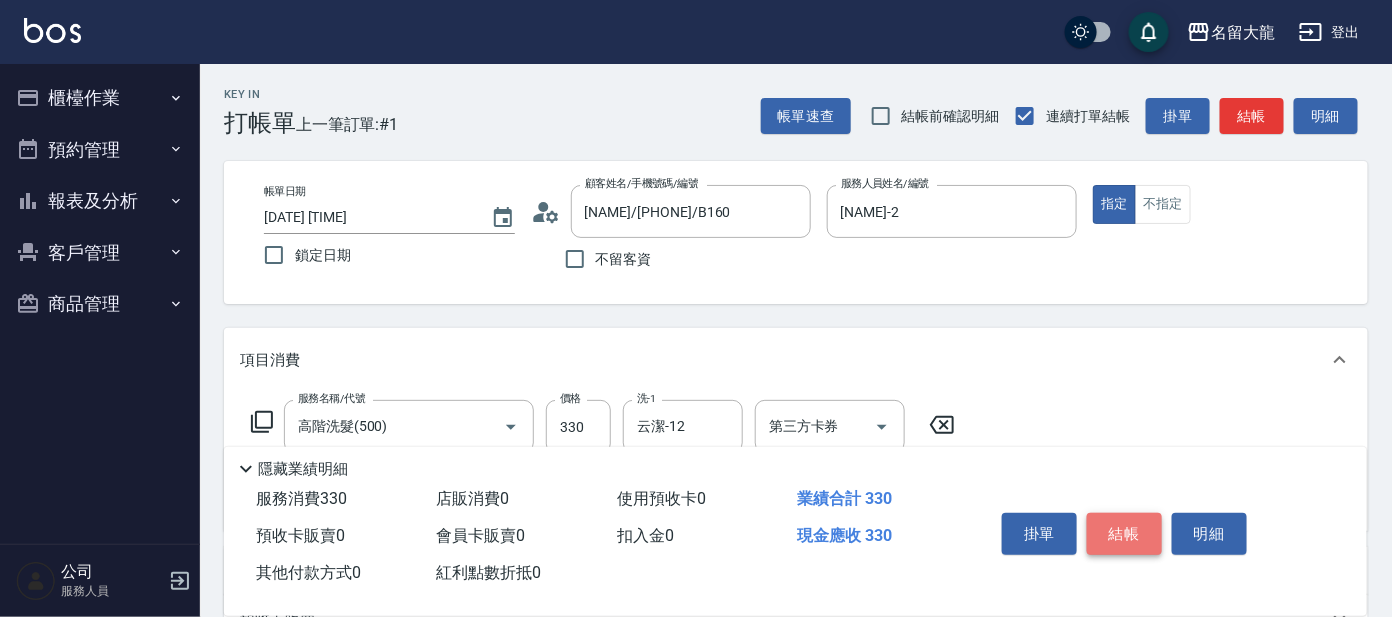 click on "結帳" at bounding box center (1124, 534) 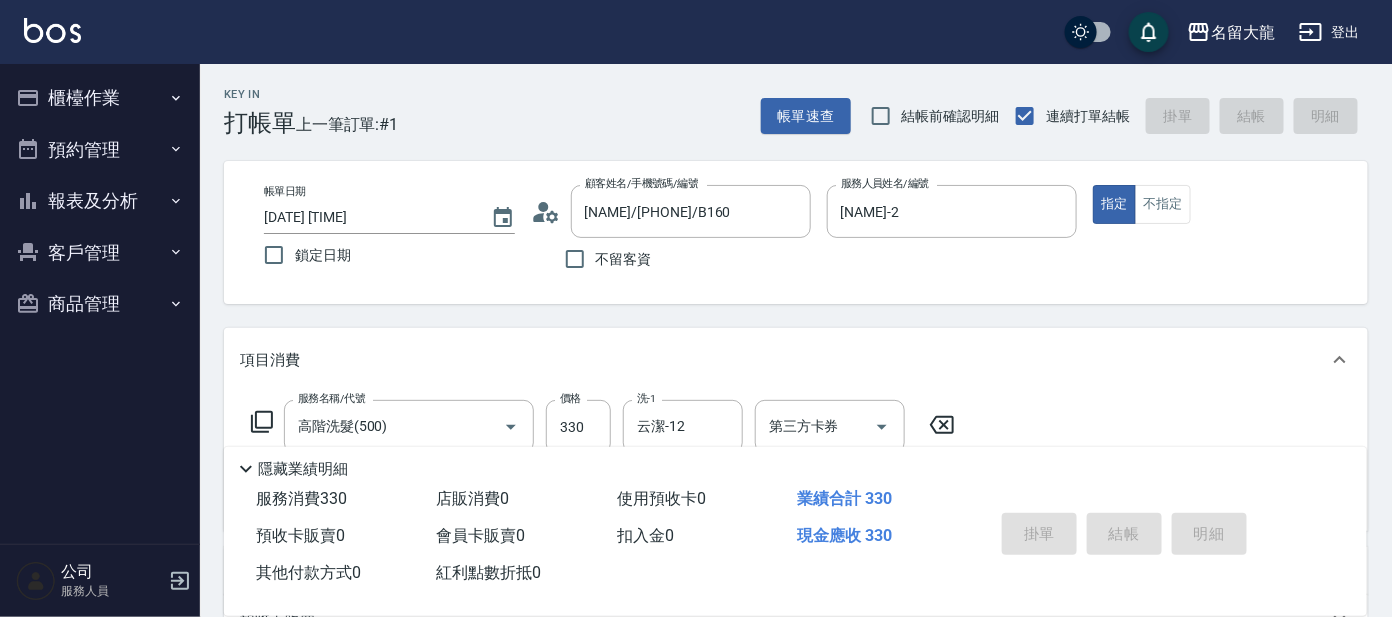 type on "2025/08/04 12:47" 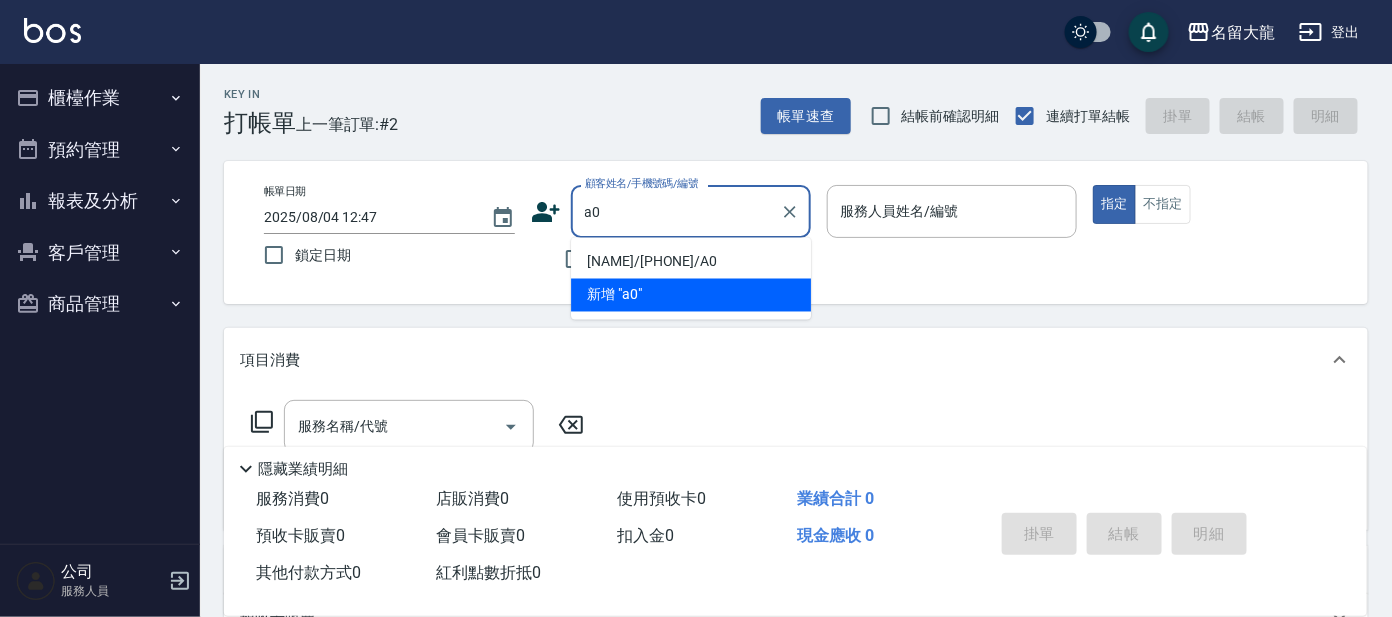 type on "黃曉蓉/0925978919/A0" 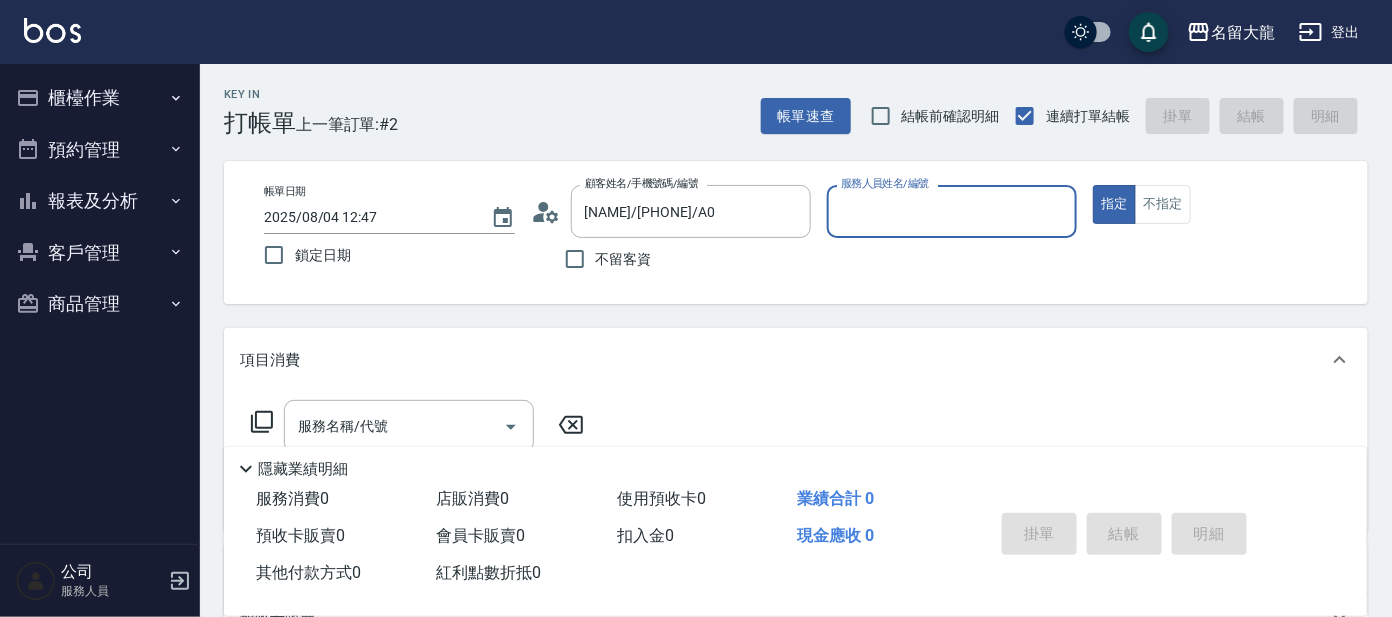 type on "宥里-1" 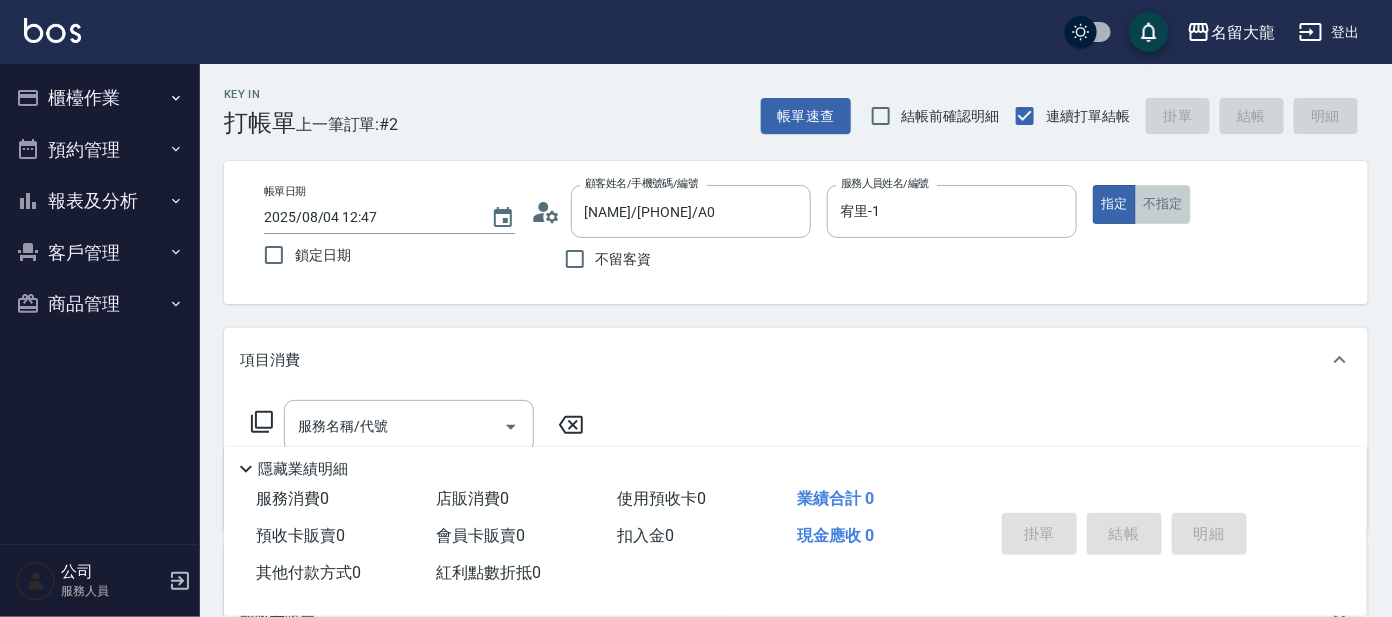 click on "不指定" at bounding box center (1163, 204) 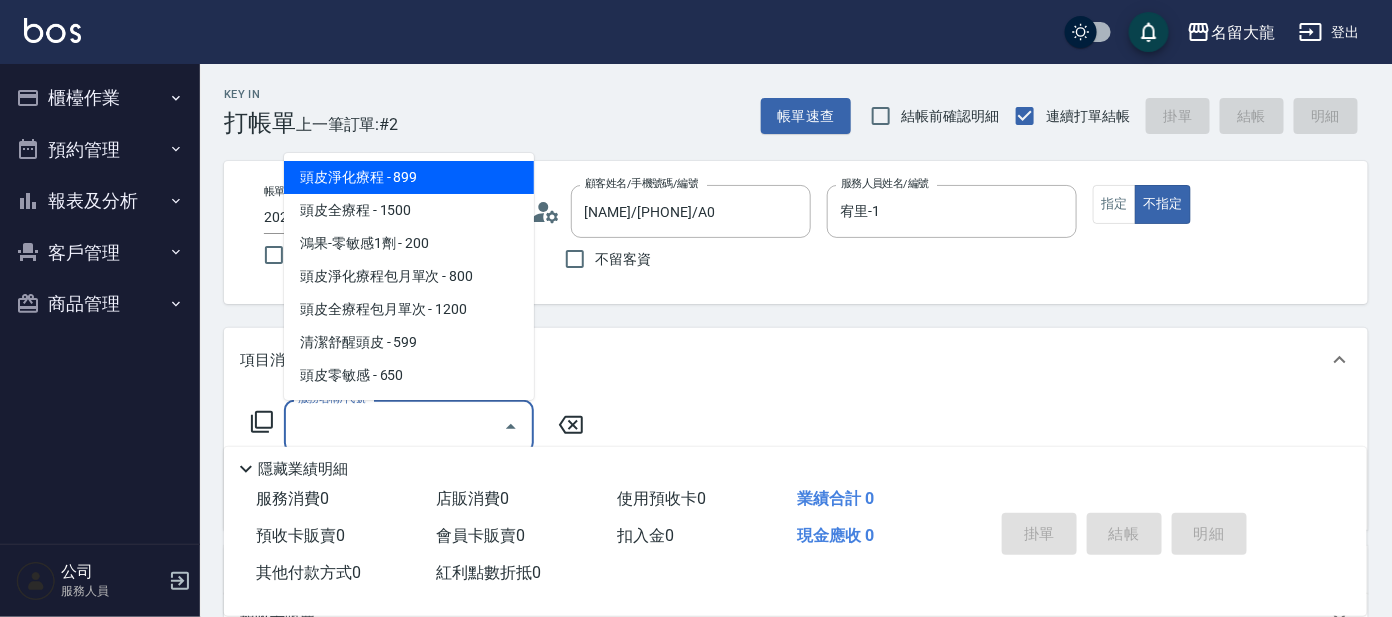 click on "服務名稱/代號" at bounding box center (394, 426) 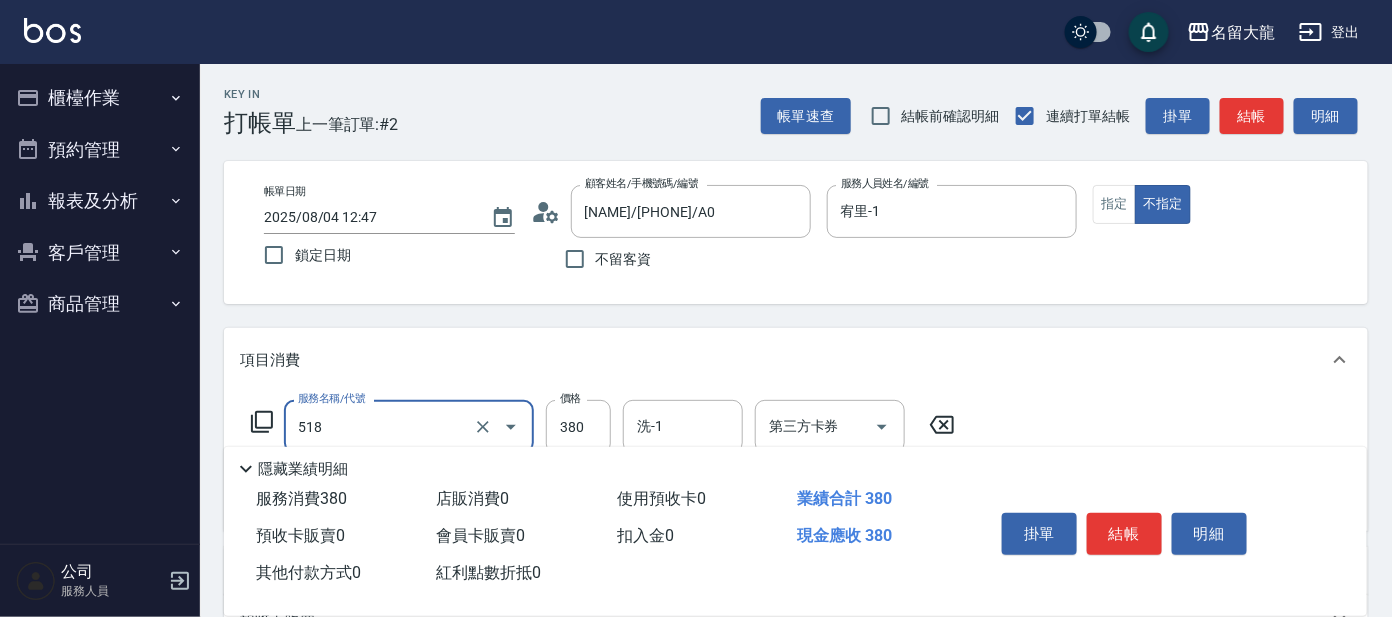 type on "舒壓+洗髮+養髮(518)" 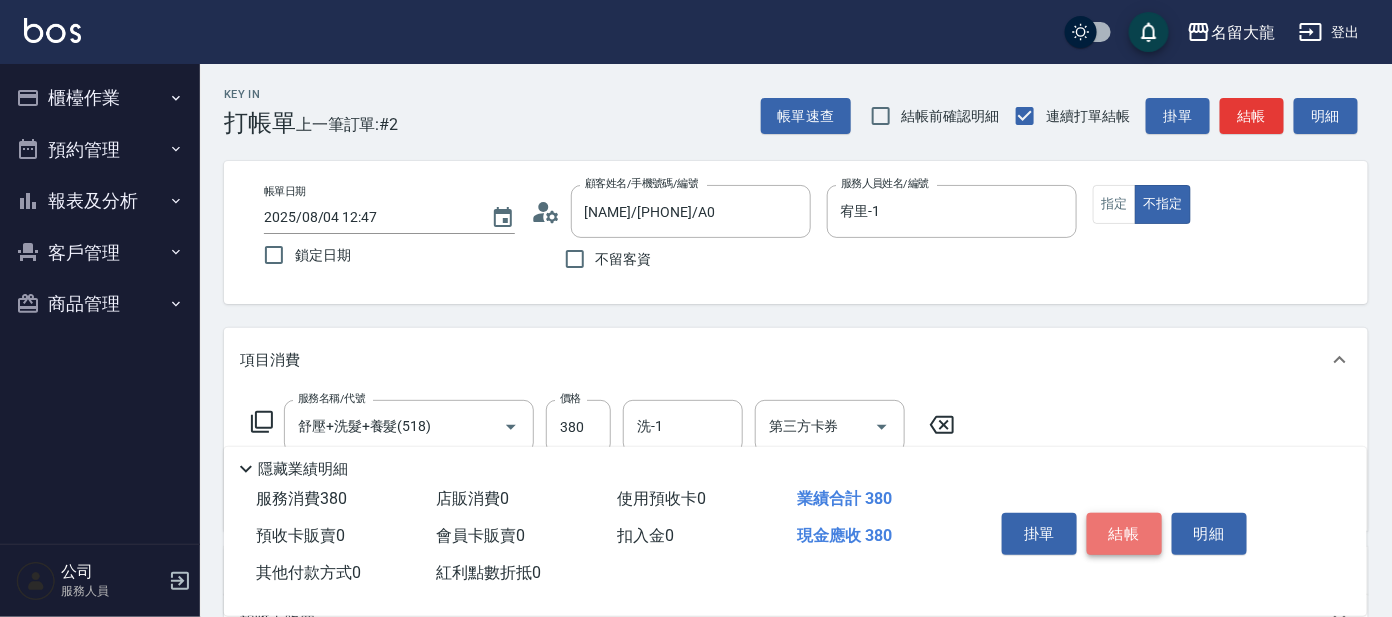 click on "結帳" at bounding box center [1124, 534] 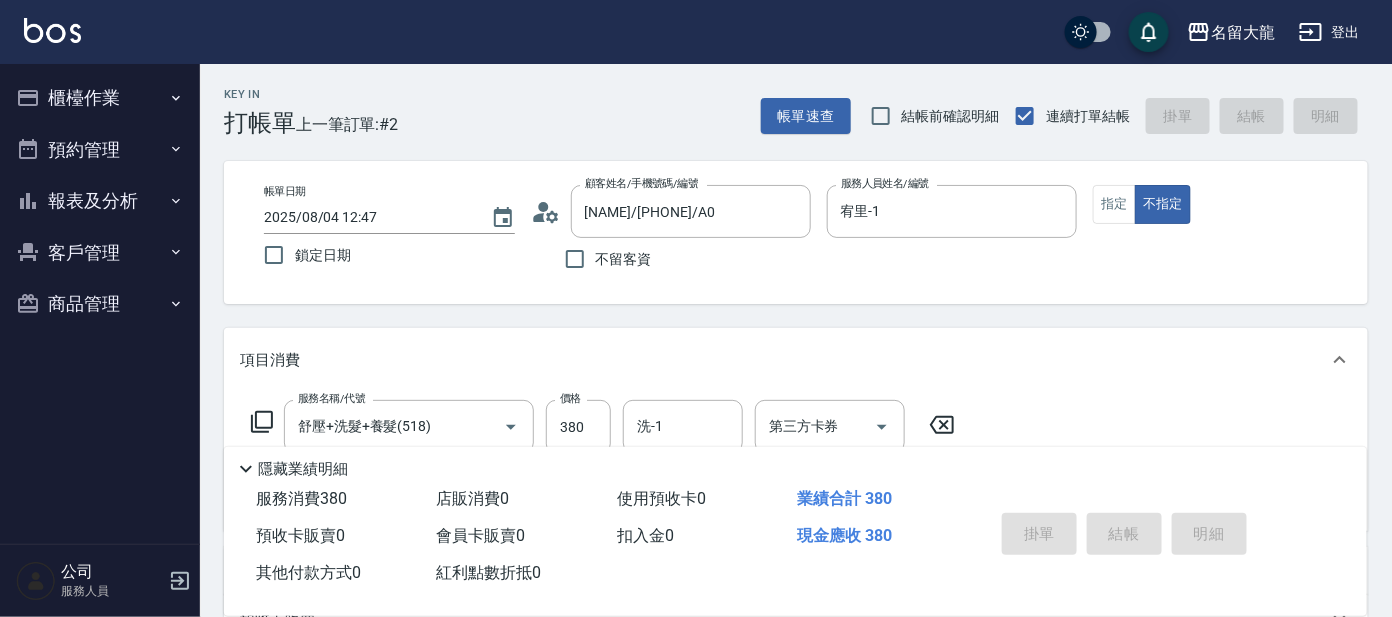 type on "2025/08/04 12:57" 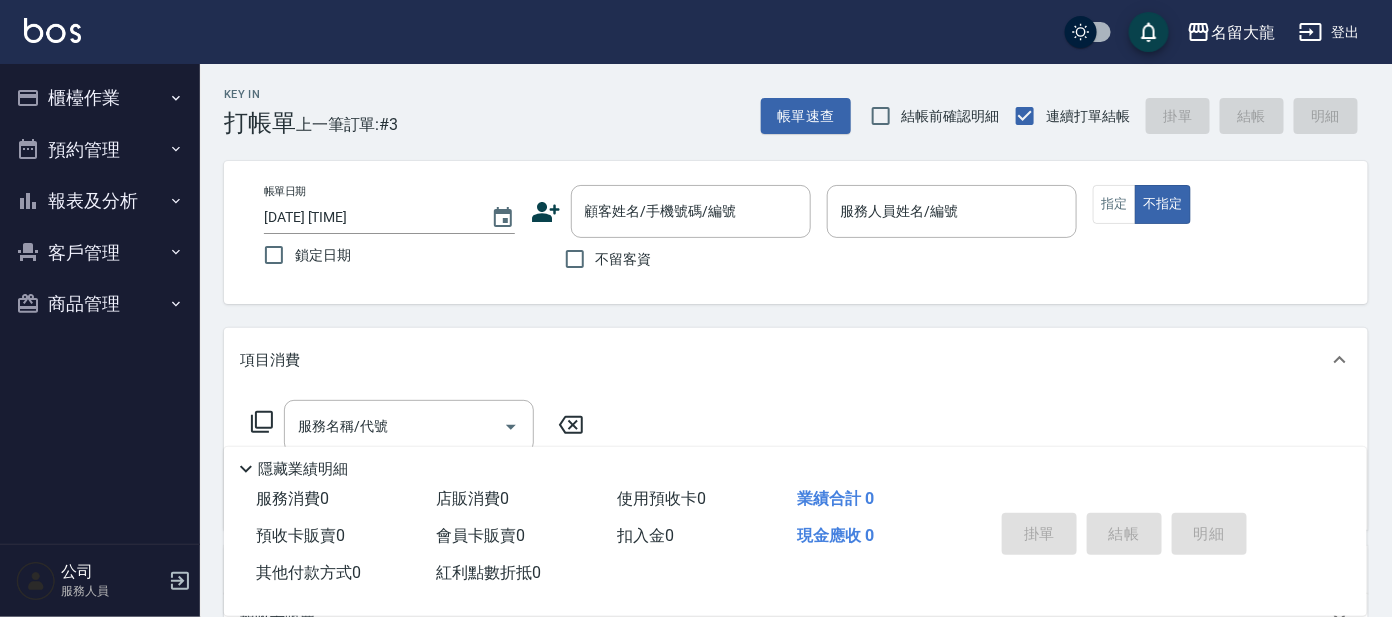 click on "Key In 打帳單 上一筆訂單:#3 帳單速查 結帳前確認明細 連續打單結帳 掛單 結帳 明細 帳單日期 2025/08/04 12:57 鎖定日期 顧客姓名/手機號碼/編號 顧客姓名/手機號碼/編號 不留客資 服務人員姓名/編號 服務人員姓名/編號 指定 不指定 項目消費 服務名稱/代號 服務名稱/代號 店販銷售 服務人員姓名/編號 服務人員姓名/編號 商品代號/名稱 商品代號/名稱 預收卡販賣 卡券名稱/代號 卡券名稱/代號 使用預收卡 其他付款方式 其他付款方式 其他付款方式 備註及來源 備註 備註 訂單來源 ​ 訂單來源 隱藏業績明細 服務消費  0 店販消費  0 使用預收卡  0 業績合計   0 預收卡販賣  0 會員卡販賣  0 扣入金  0 現金應收   0 其他付款方式  0 紅利點數折抵  0 掛單 結帳 明細" at bounding box center [796, 519] 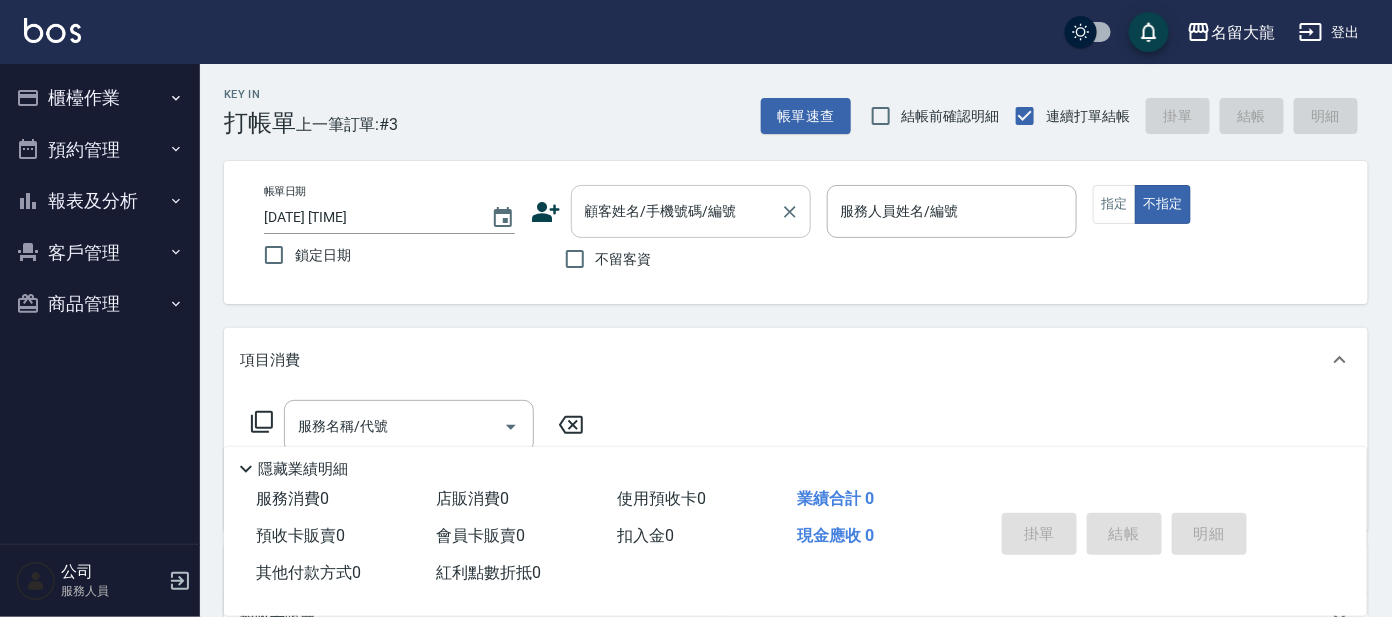click on "顧客姓名/手機號碼/編號" at bounding box center [676, 211] 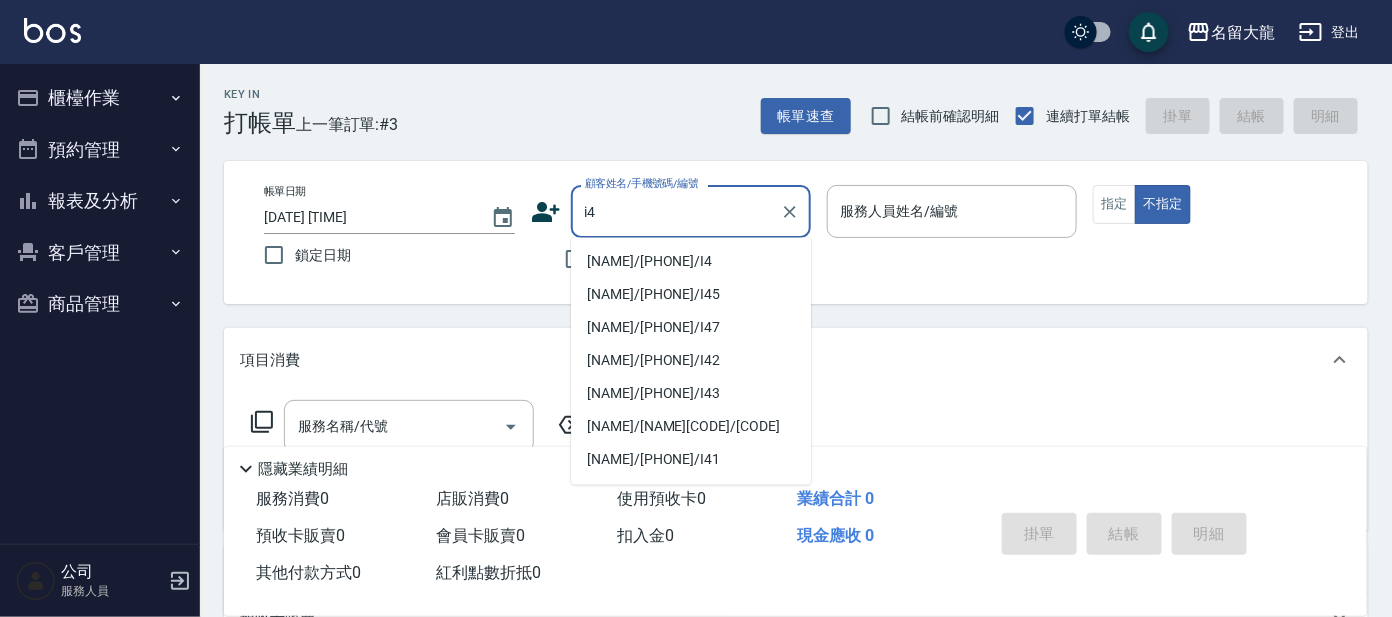 click on "歐婉淯/0918177483/I4" at bounding box center (691, 262) 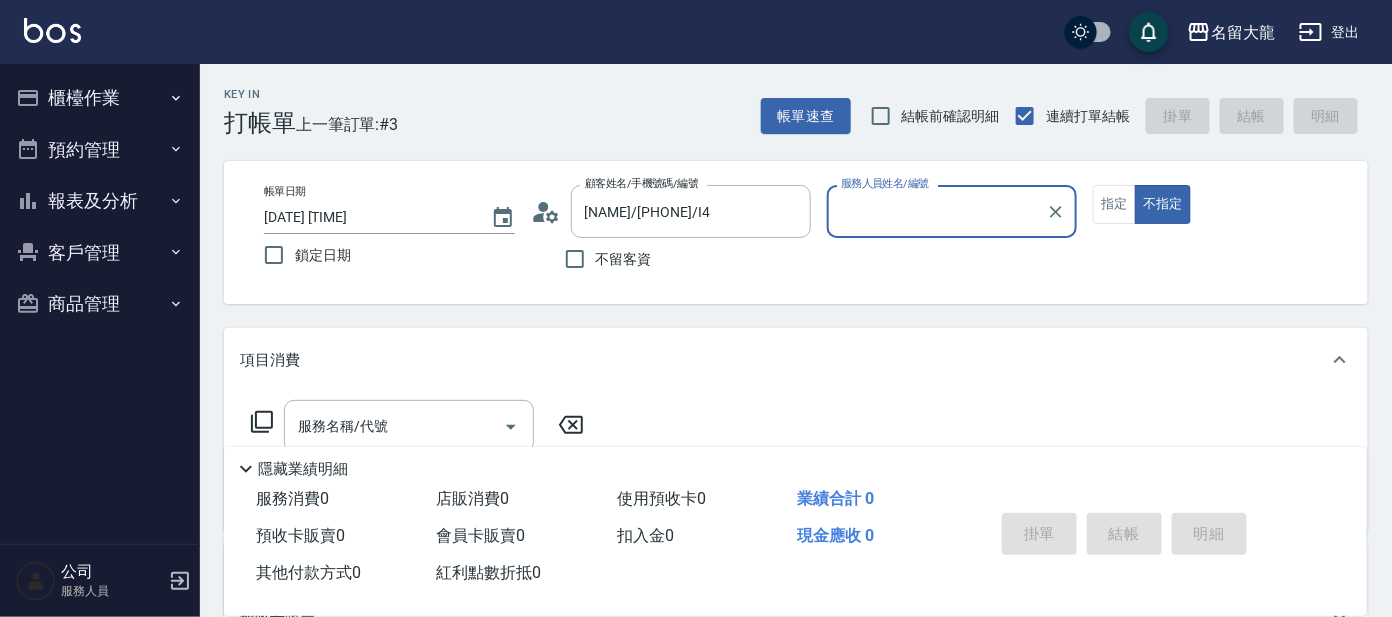 type on "Ada-9" 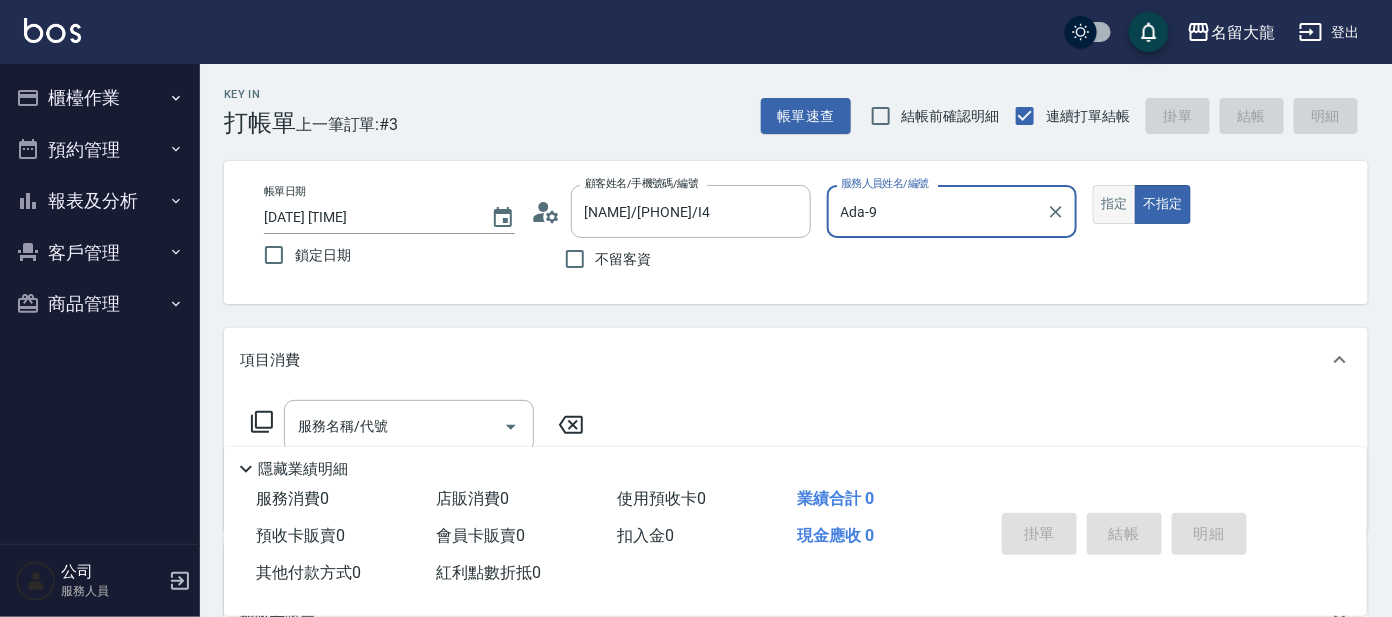 click on "指定" at bounding box center [1114, 204] 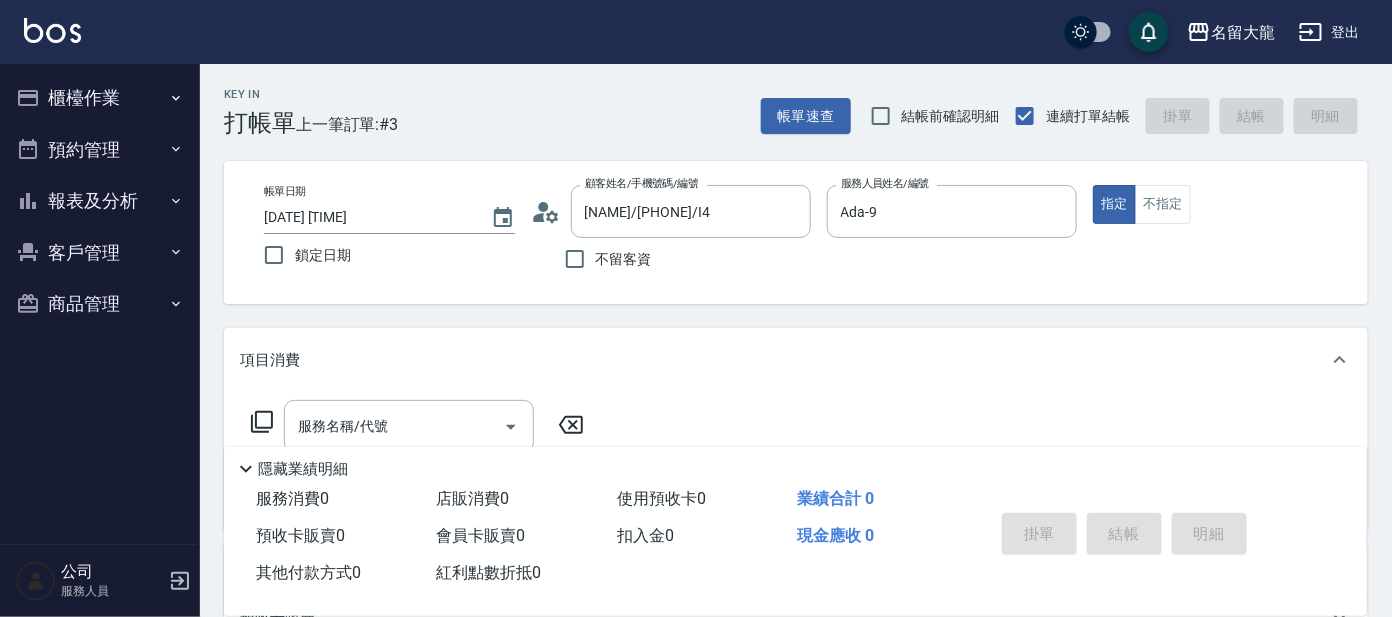 click 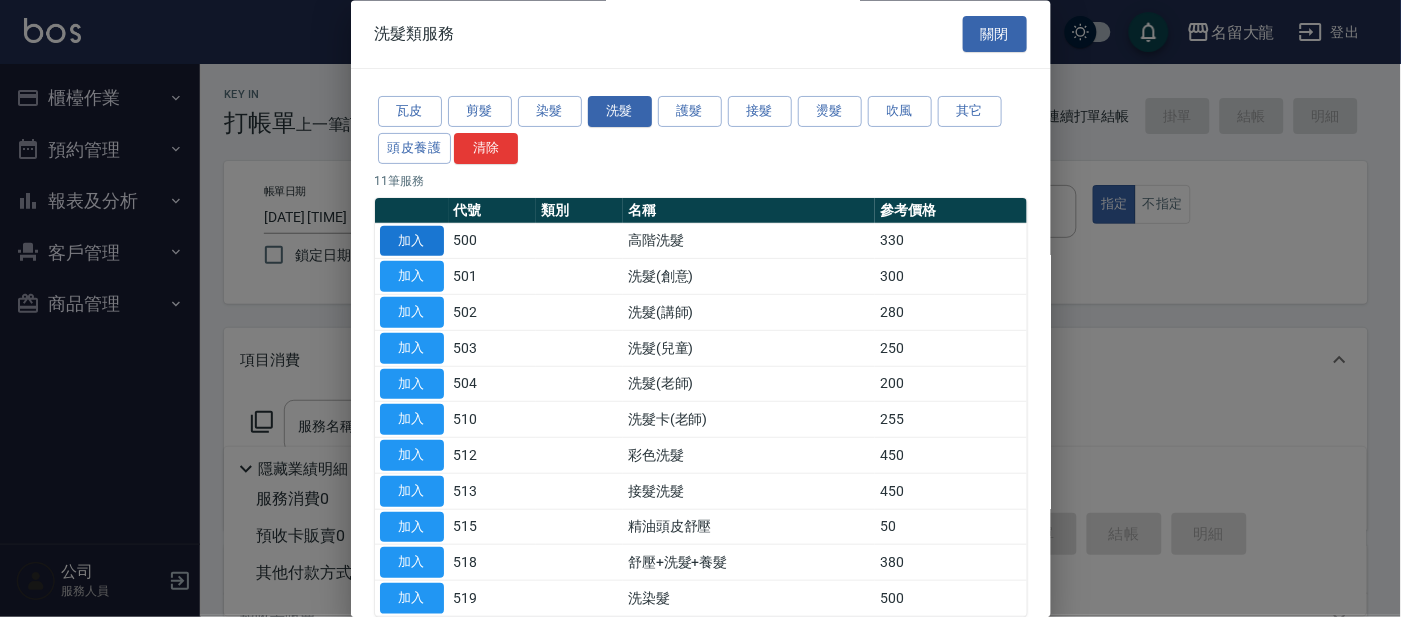click on "加入" at bounding box center (412, 241) 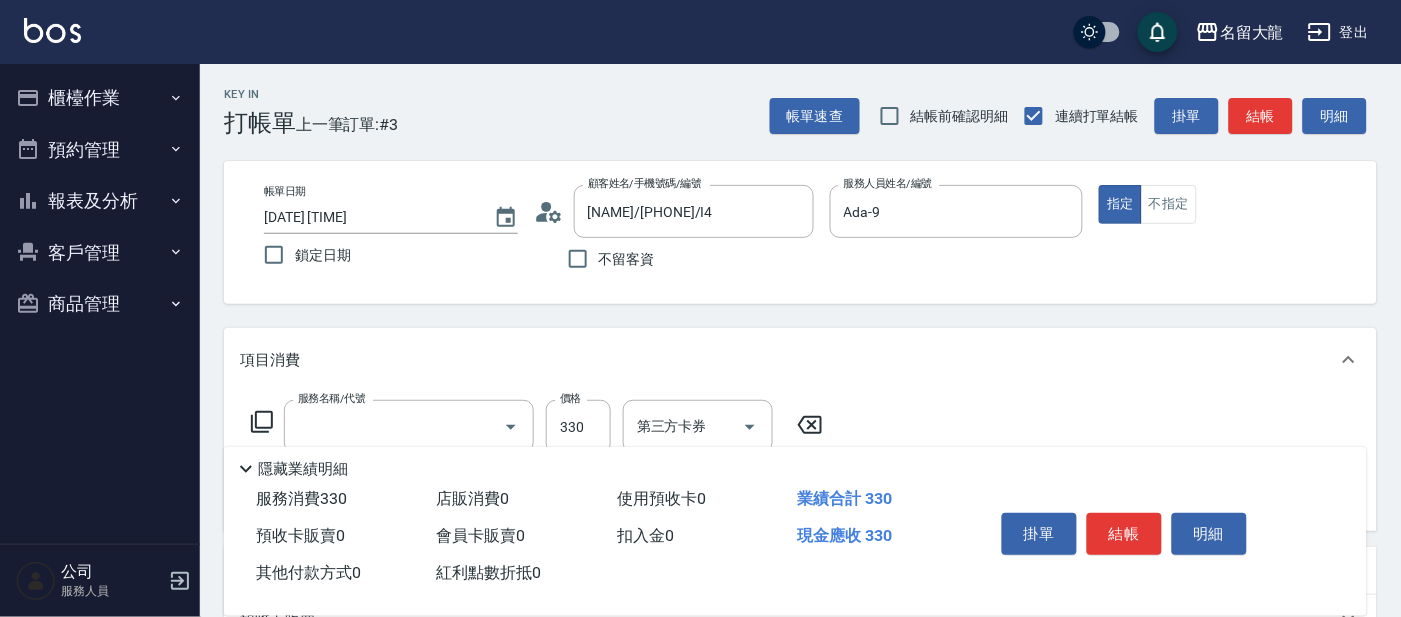 type on "高階洗髮(500)" 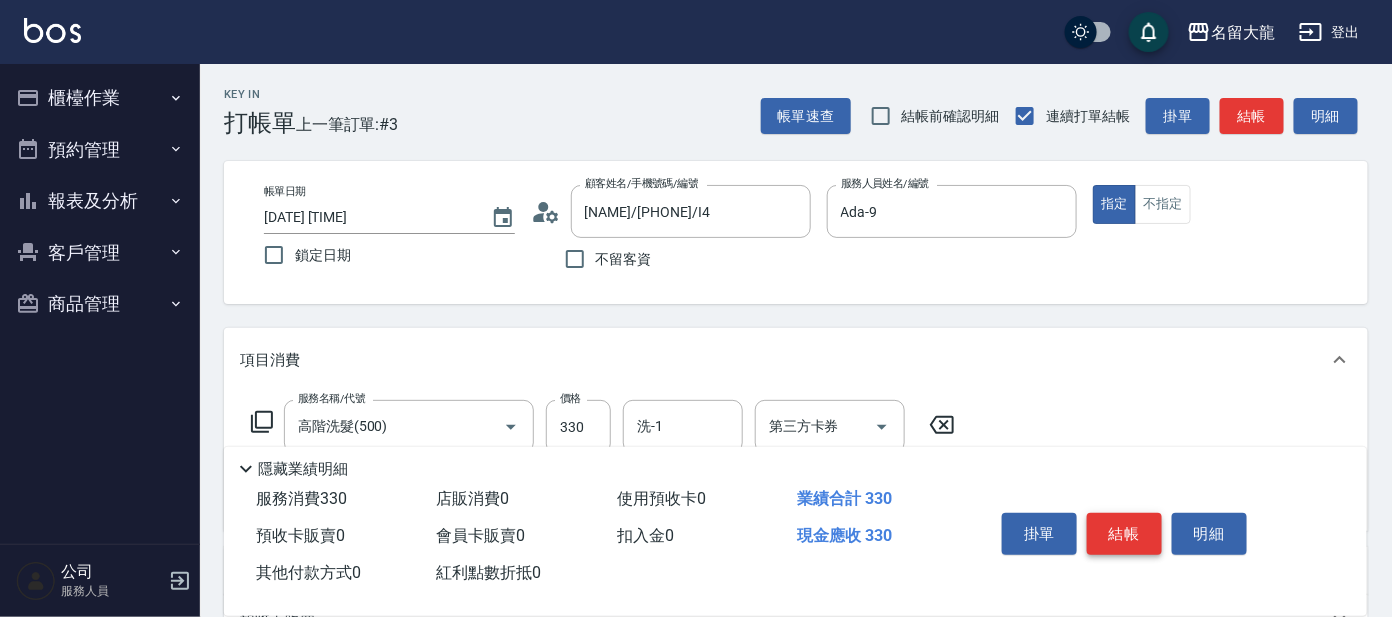 click on "結帳" at bounding box center (1124, 534) 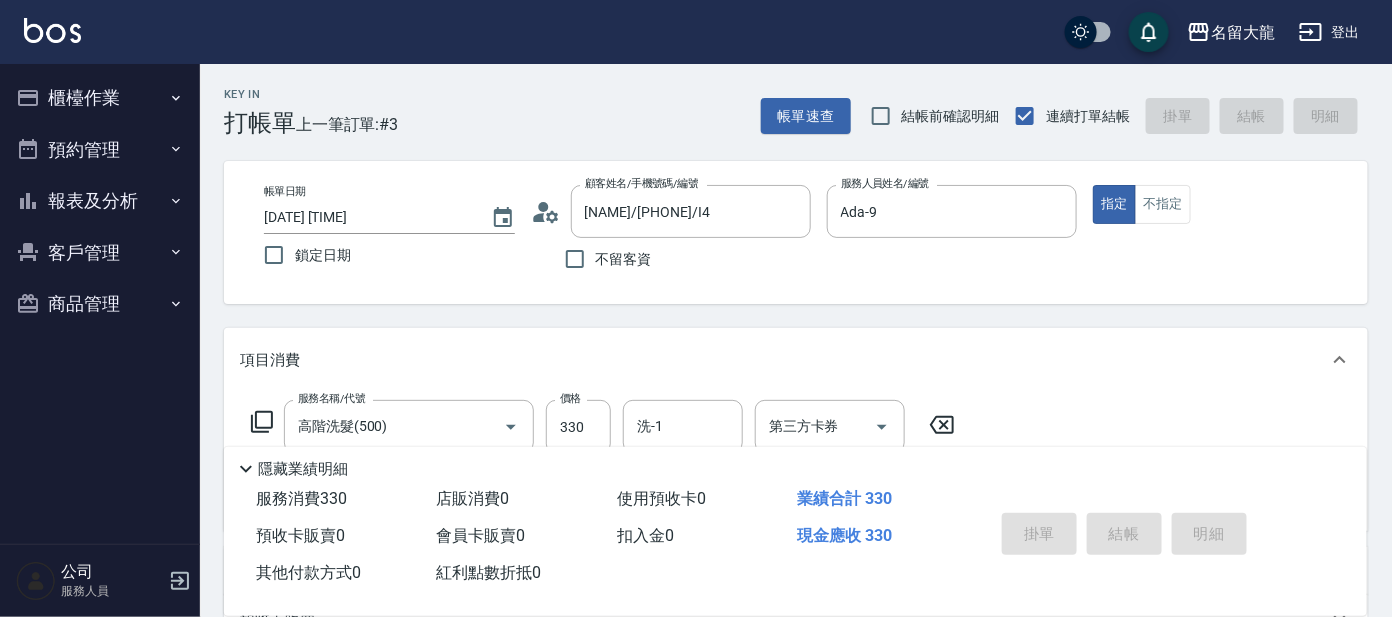 type on "2025/08/04 13:00" 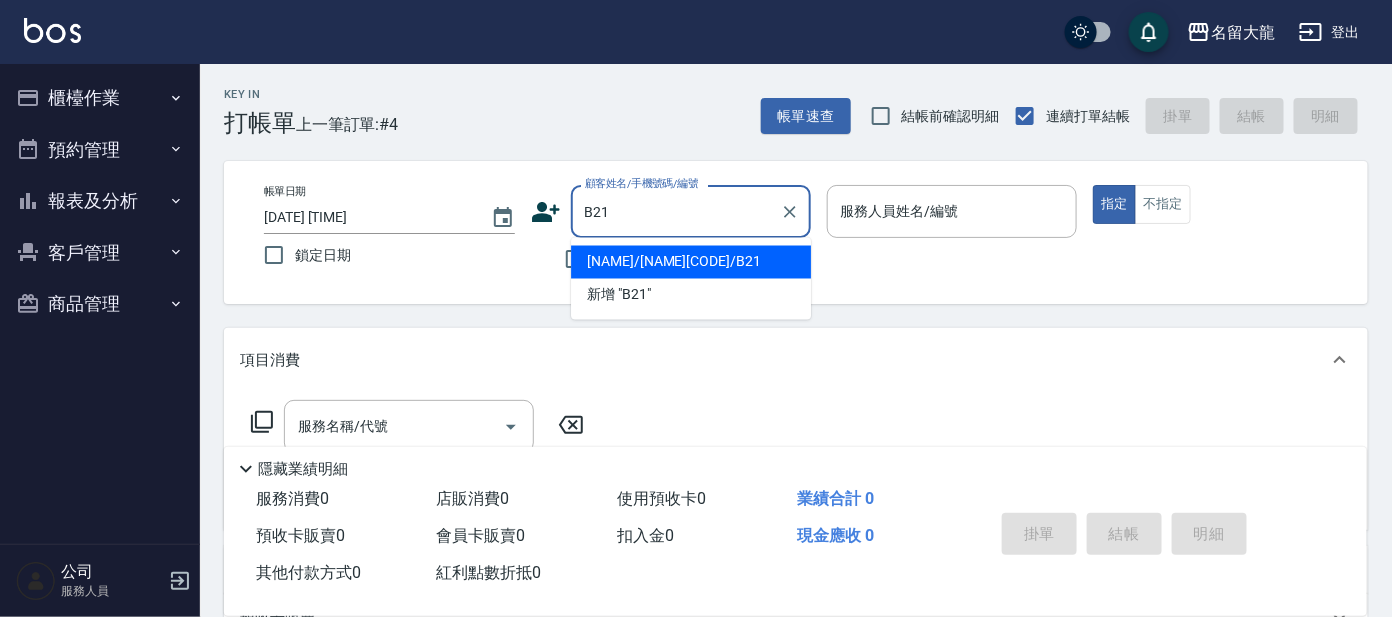 type on "番曉金/番曉金B414/B21" 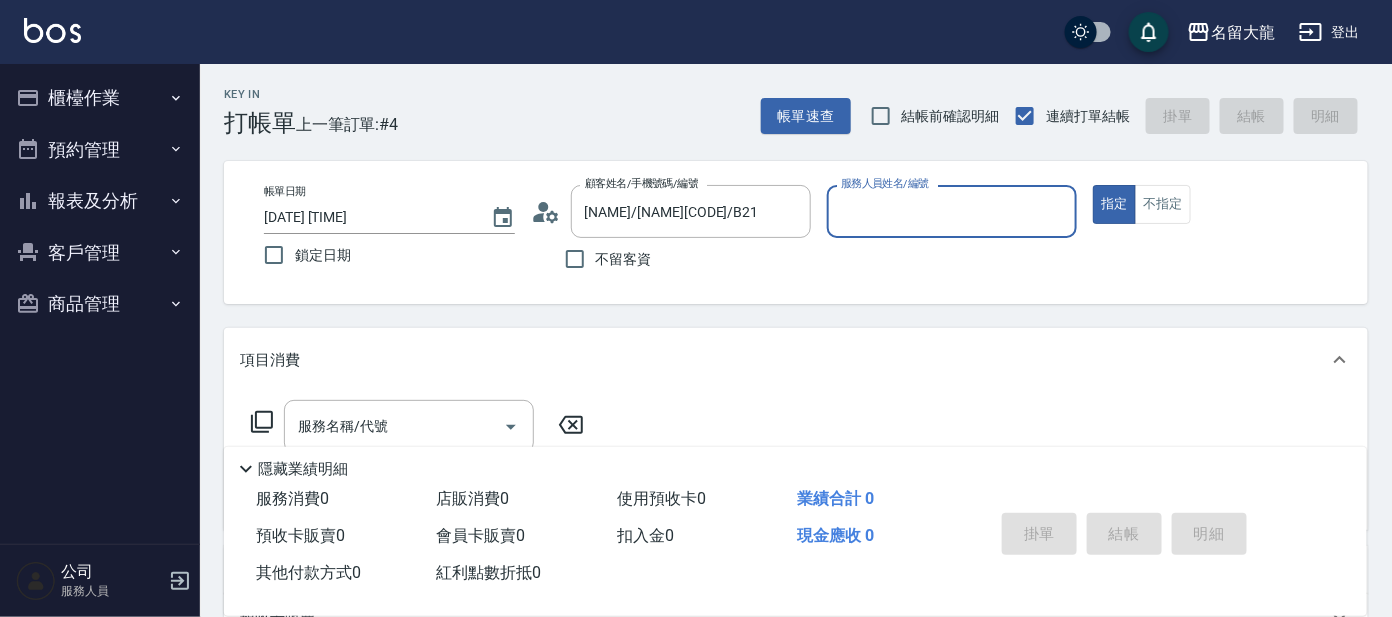 type on "美君-2" 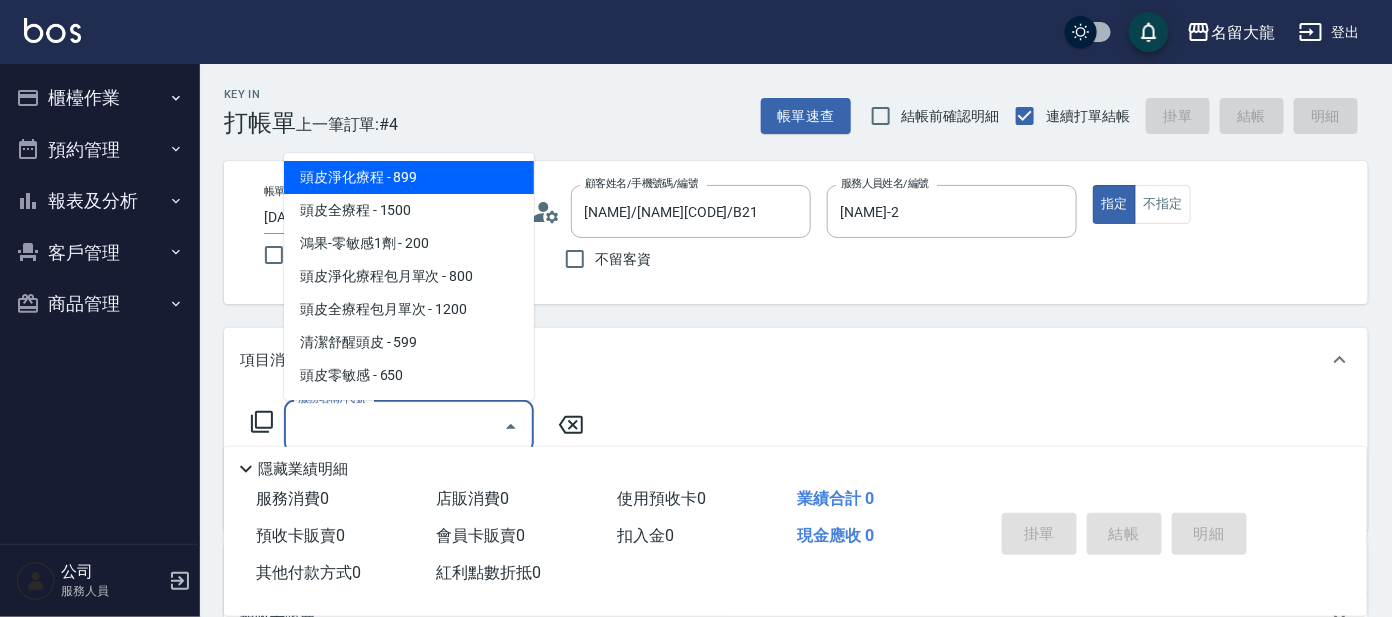 click on "服務名稱/代號" at bounding box center [394, 426] 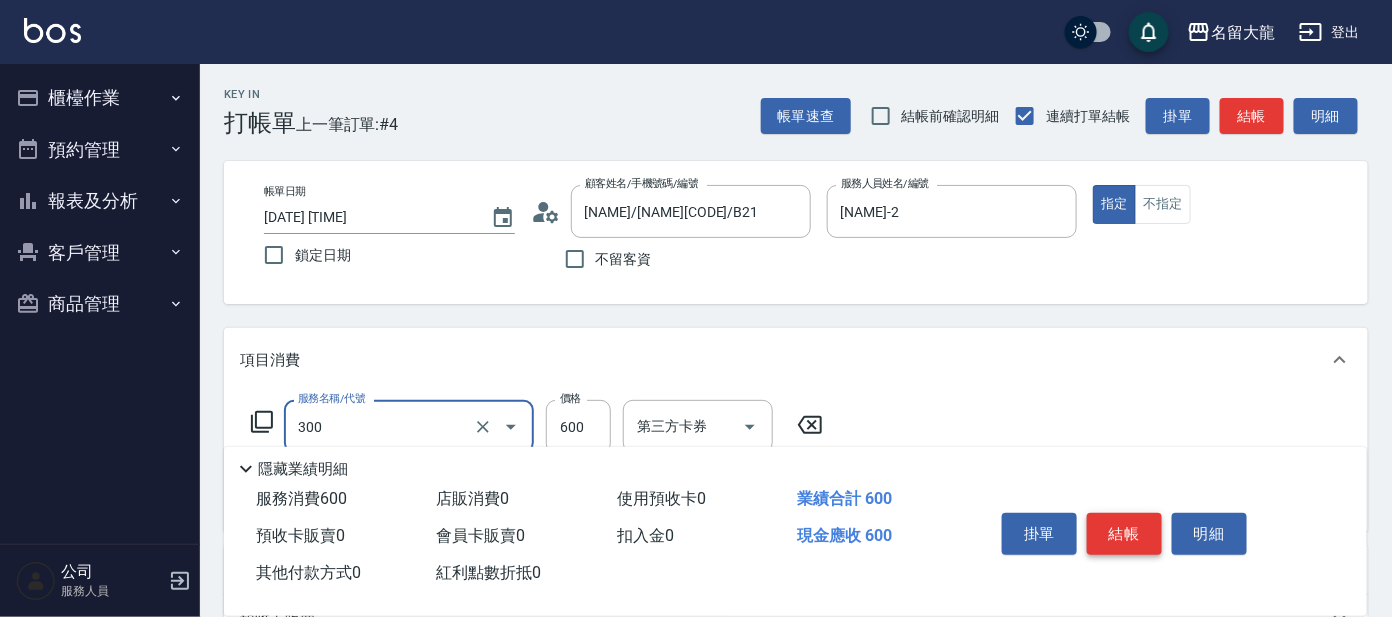 type on "剪髮 講師級設計師(300)" 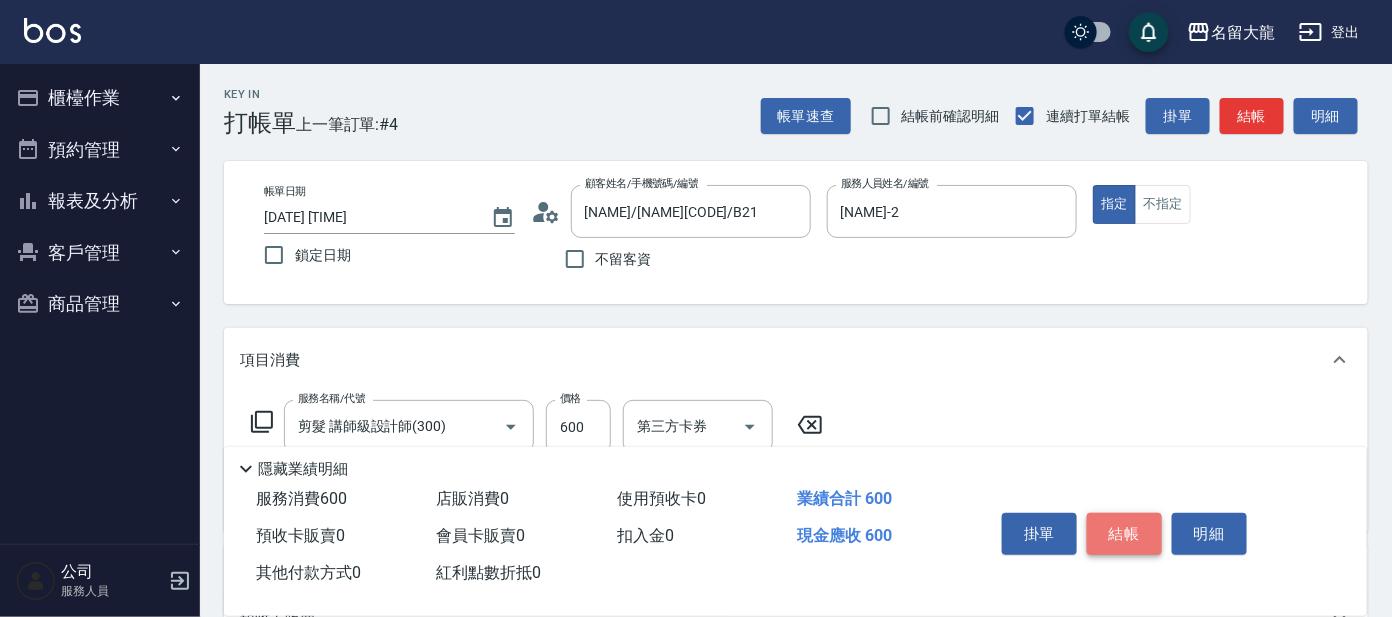 click on "結帳" at bounding box center [1124, 534] 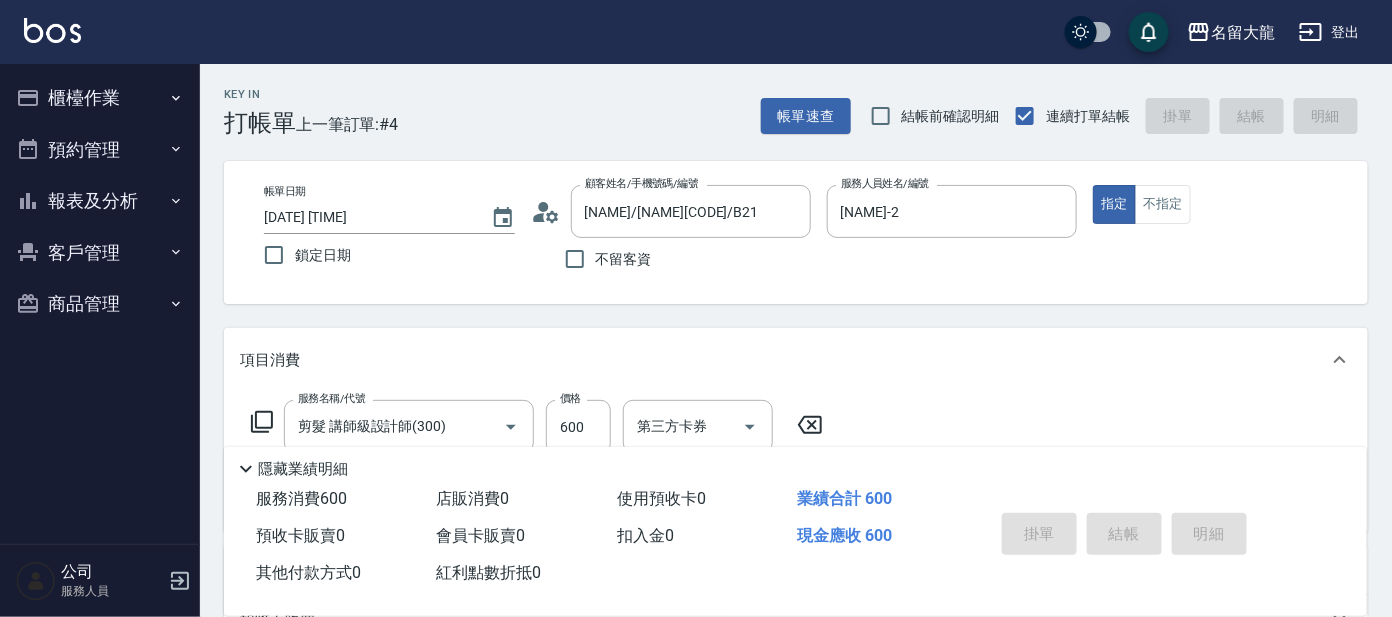 type on "2025/08/04 13:01" 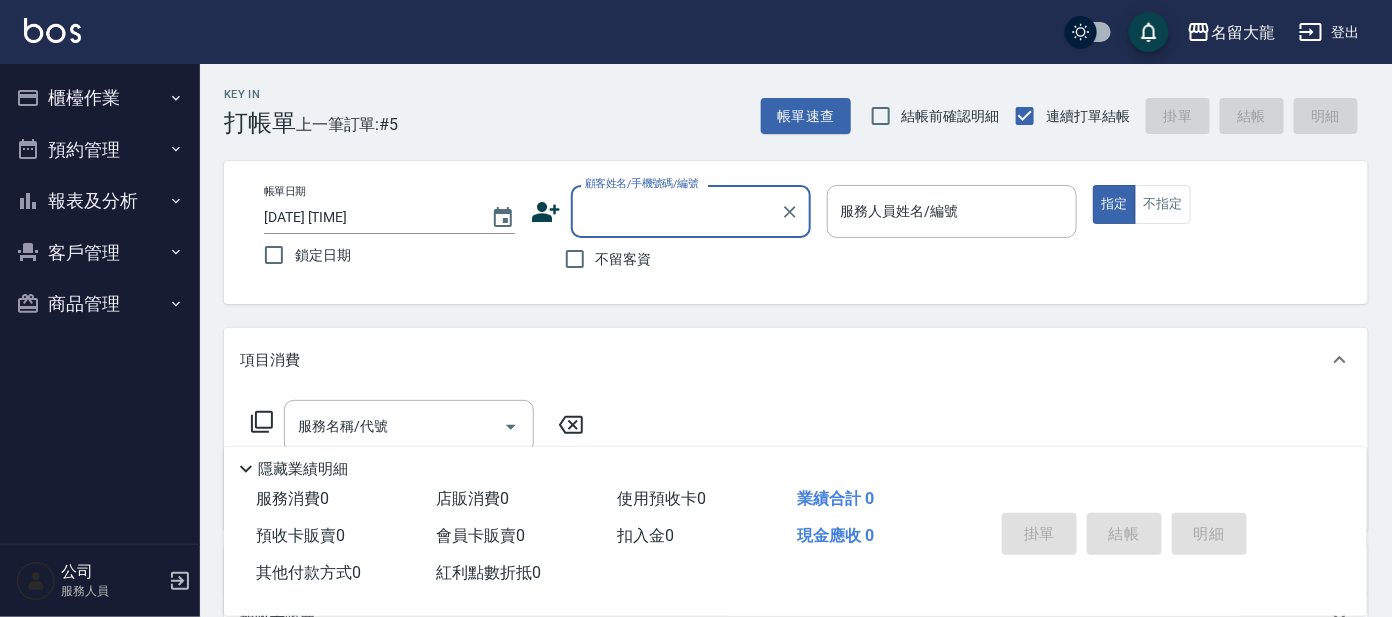 scroll, scrollTop: 124, scrollLeft: 0, axis: vertical 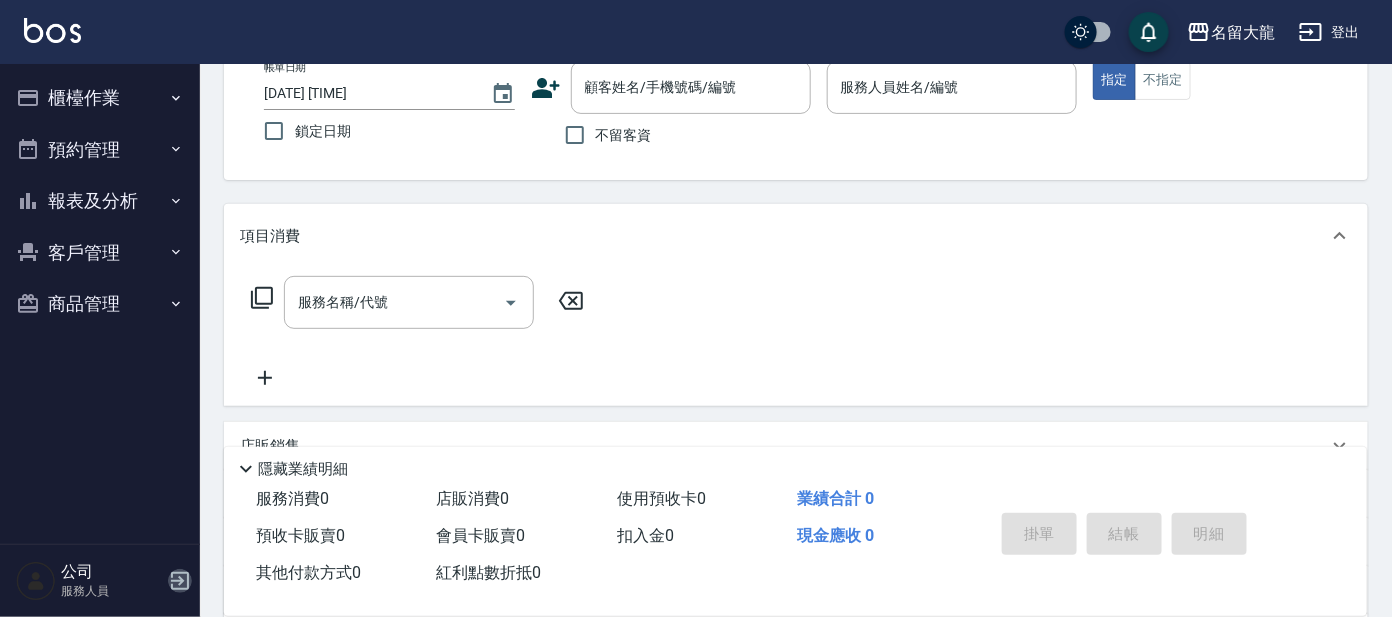 click 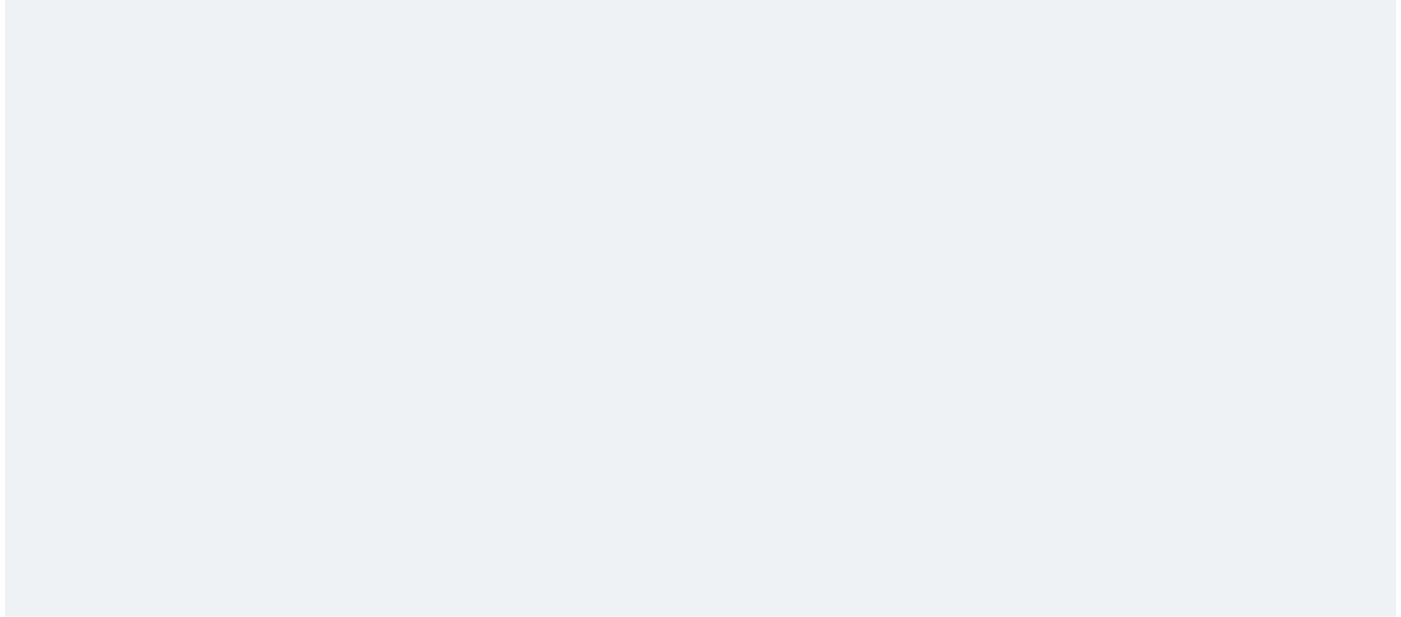scroll, scrollTop: 0, scrollLeft: 0, axis: both 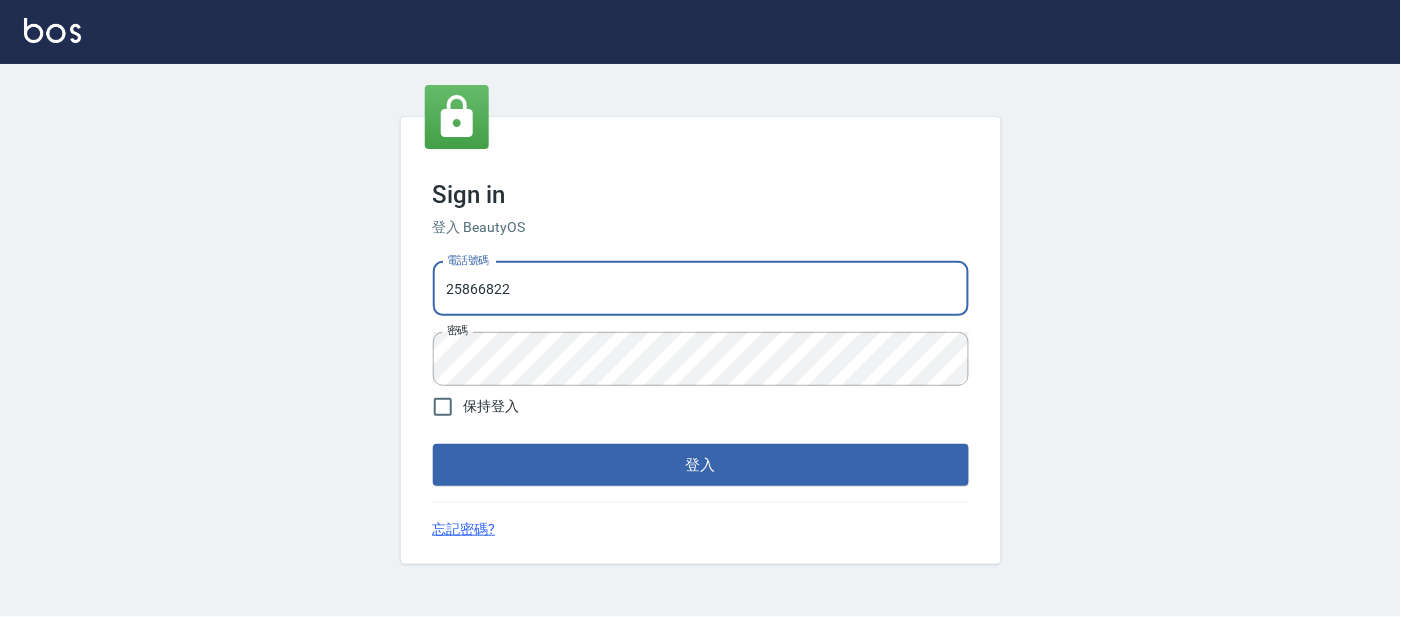drag, startPoint x: 543, startPoint y: 290, endPoint x: 542, endPoint y: 279, distance: 11.045361 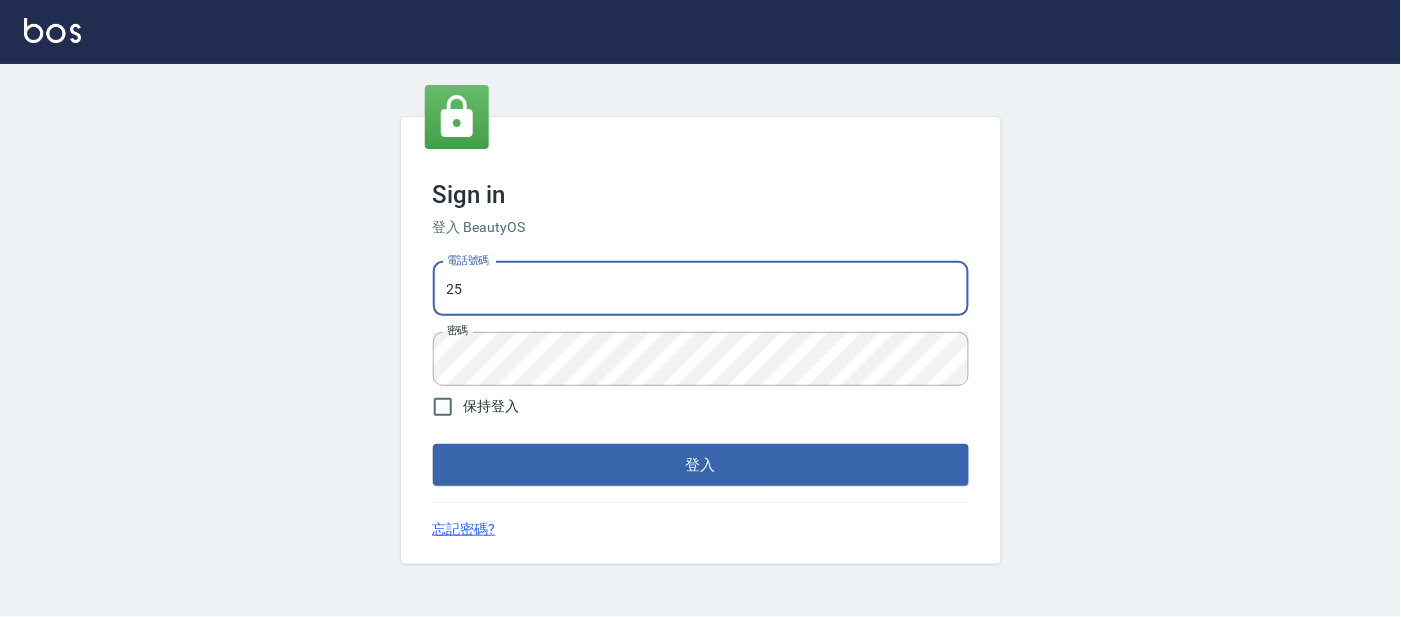 type on "2" 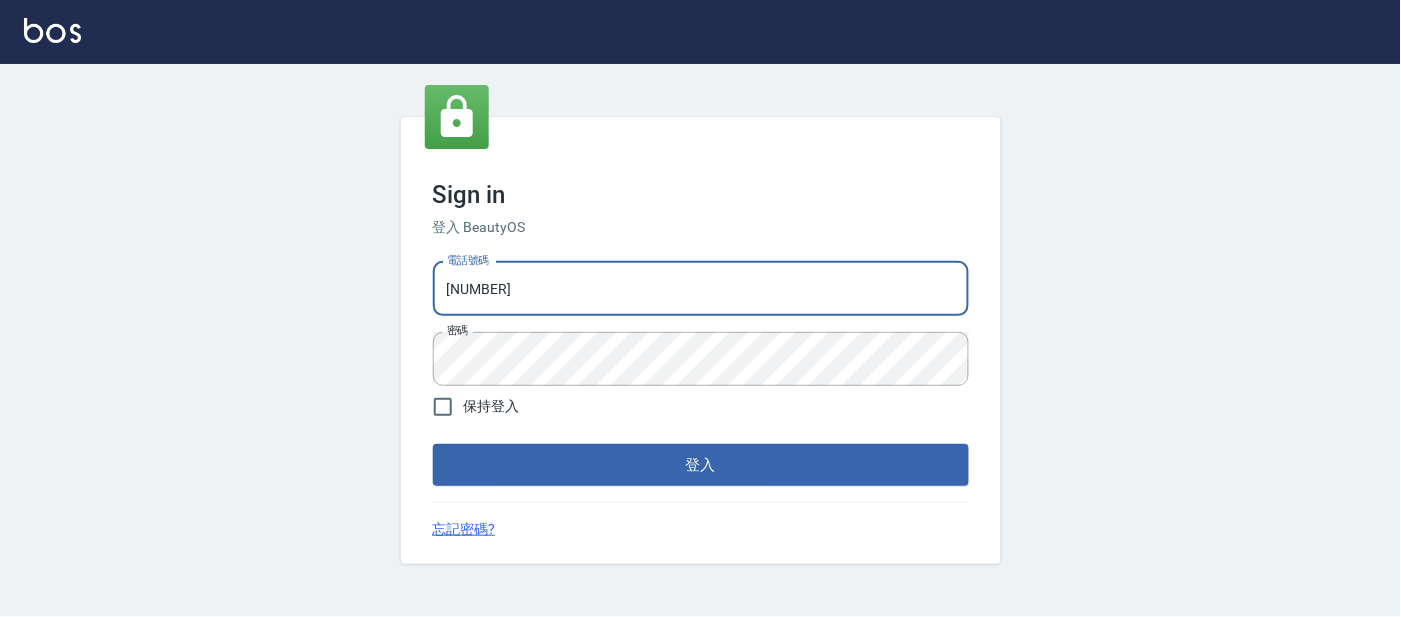 type on "0920488162" 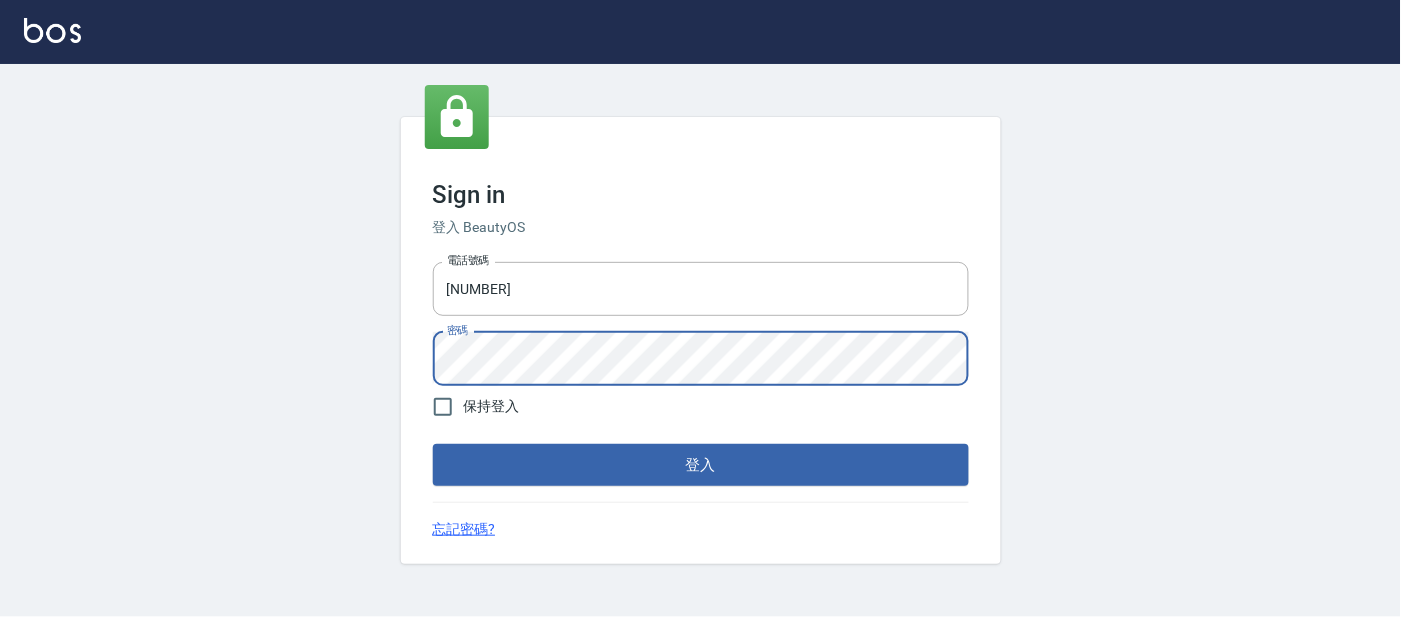 click on "登入" at bounding box center (701, 465) 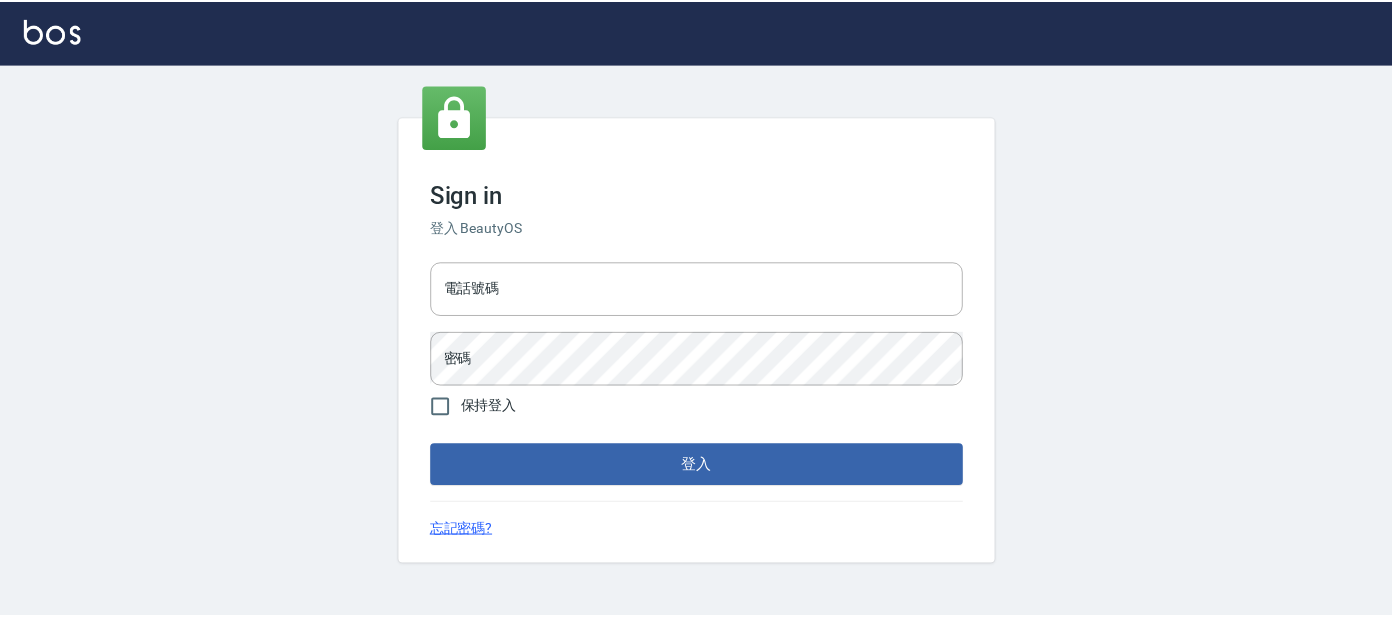 scroll, scrollTop: 0, scrollLeft: 0, axis: both 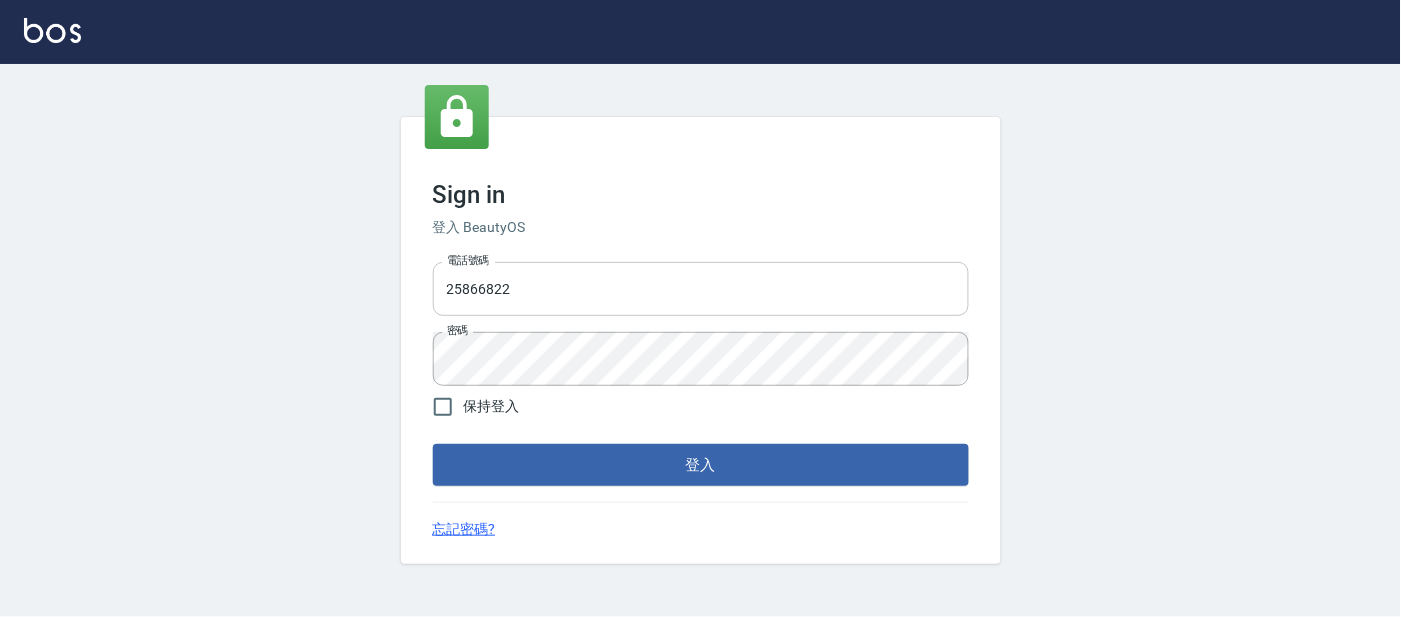 click on "25866822" at bounding box center (701, 289) 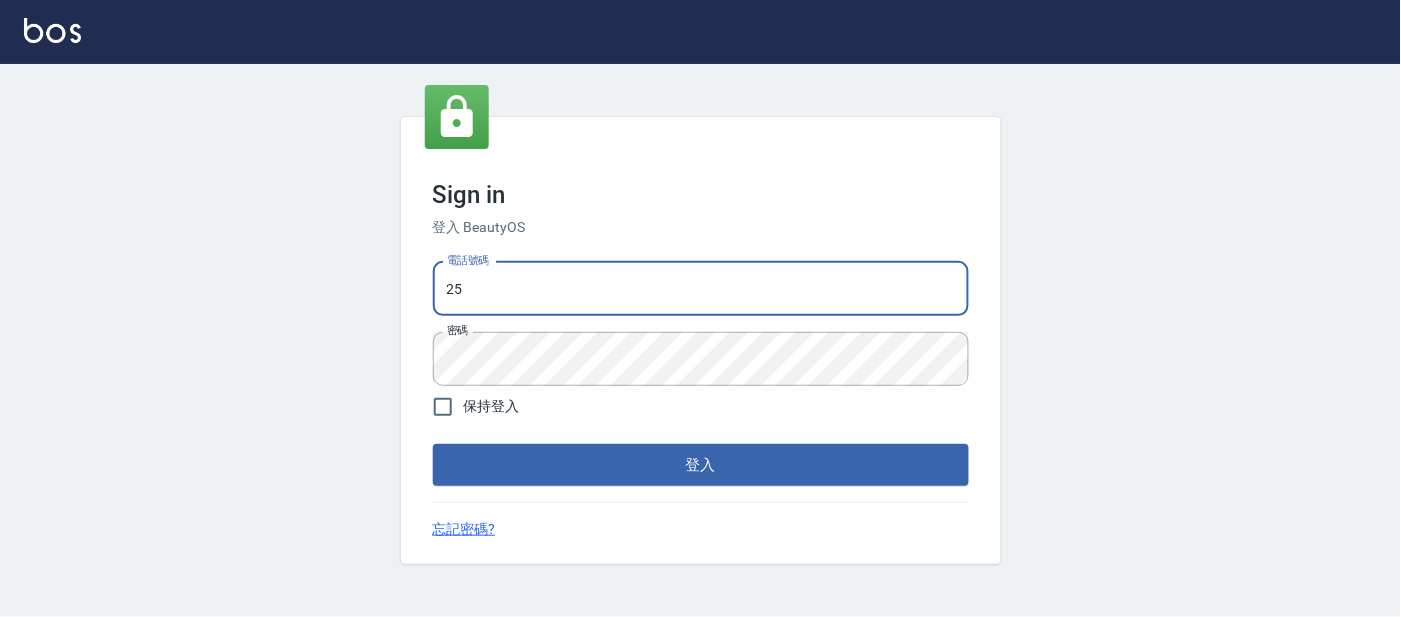 type on "2" 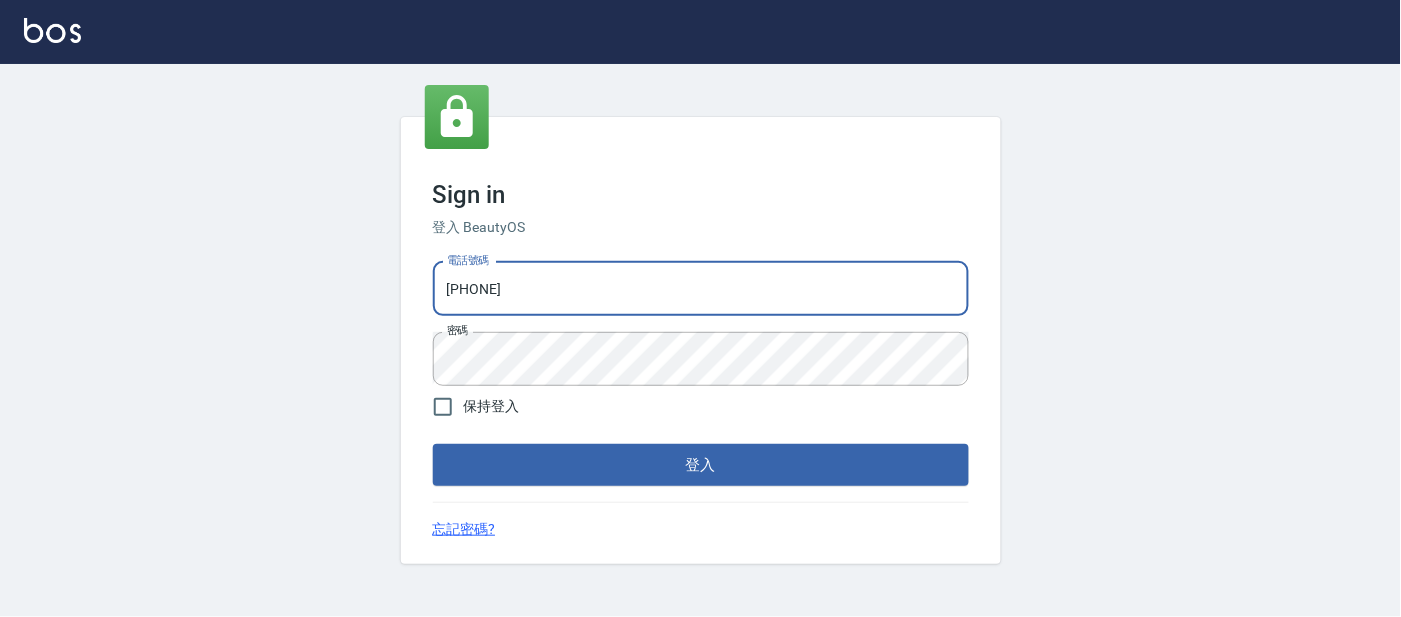 type on "0920488162" 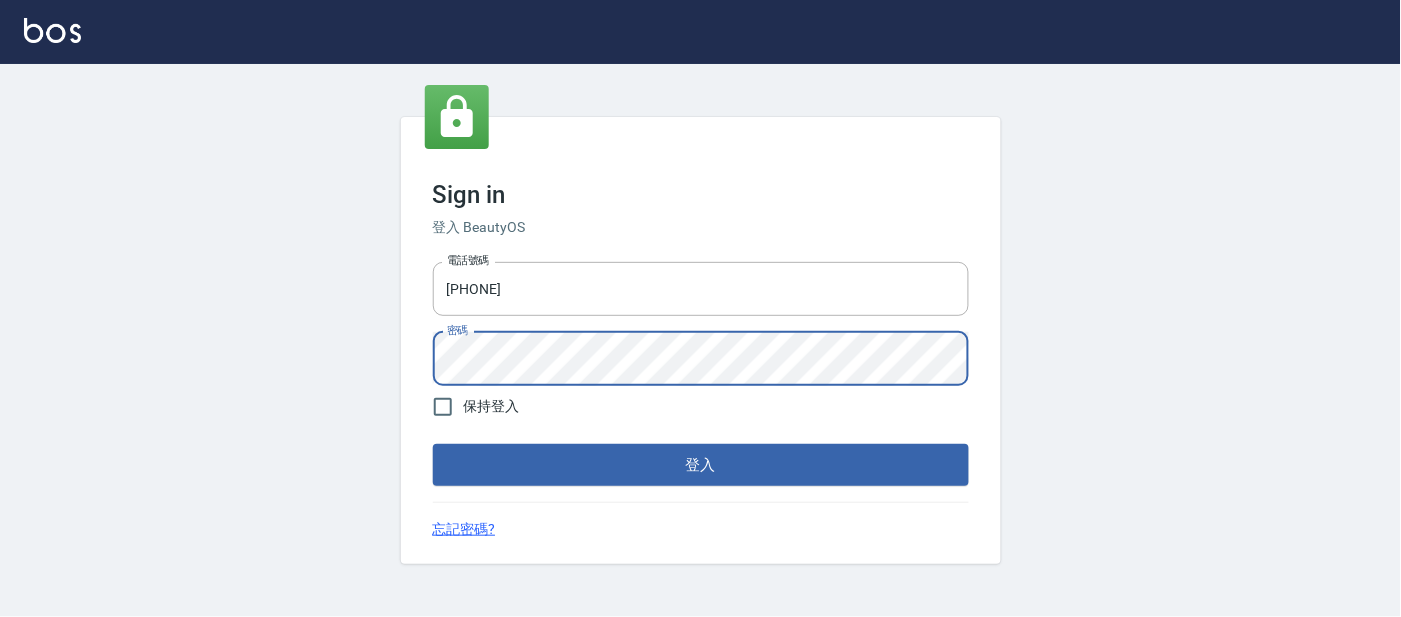 click on "登入" at bounding box center [701, 465] 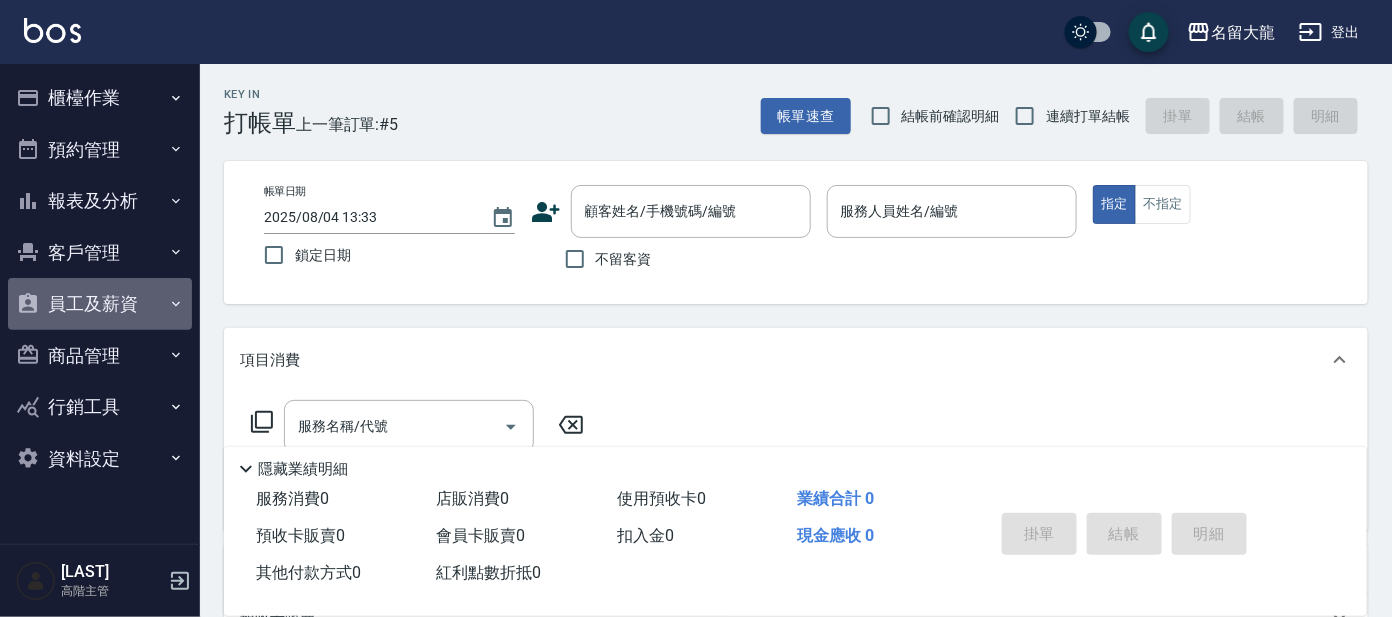 click on "員工及薪資" at bounding box center (100, 304) 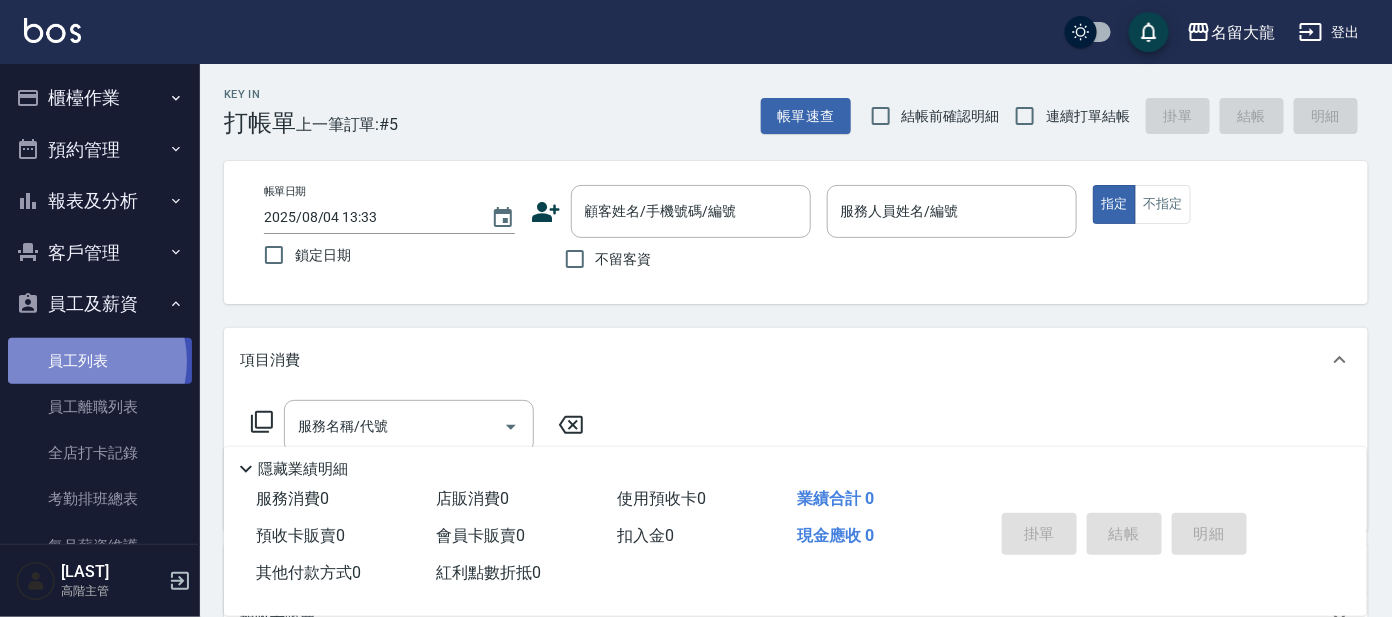 click on "員工列表" at bounding box center [100, 361] 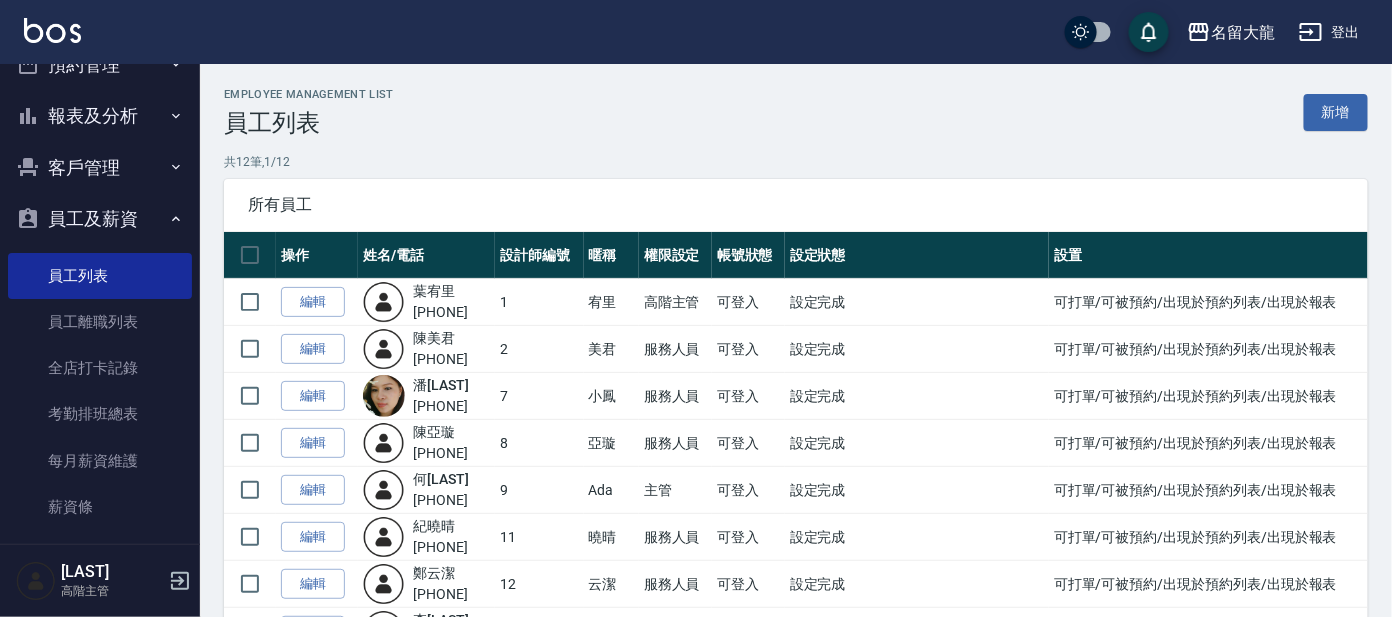 scroll, scrollTop: 124, scrollLeft: 0, axis: vertical 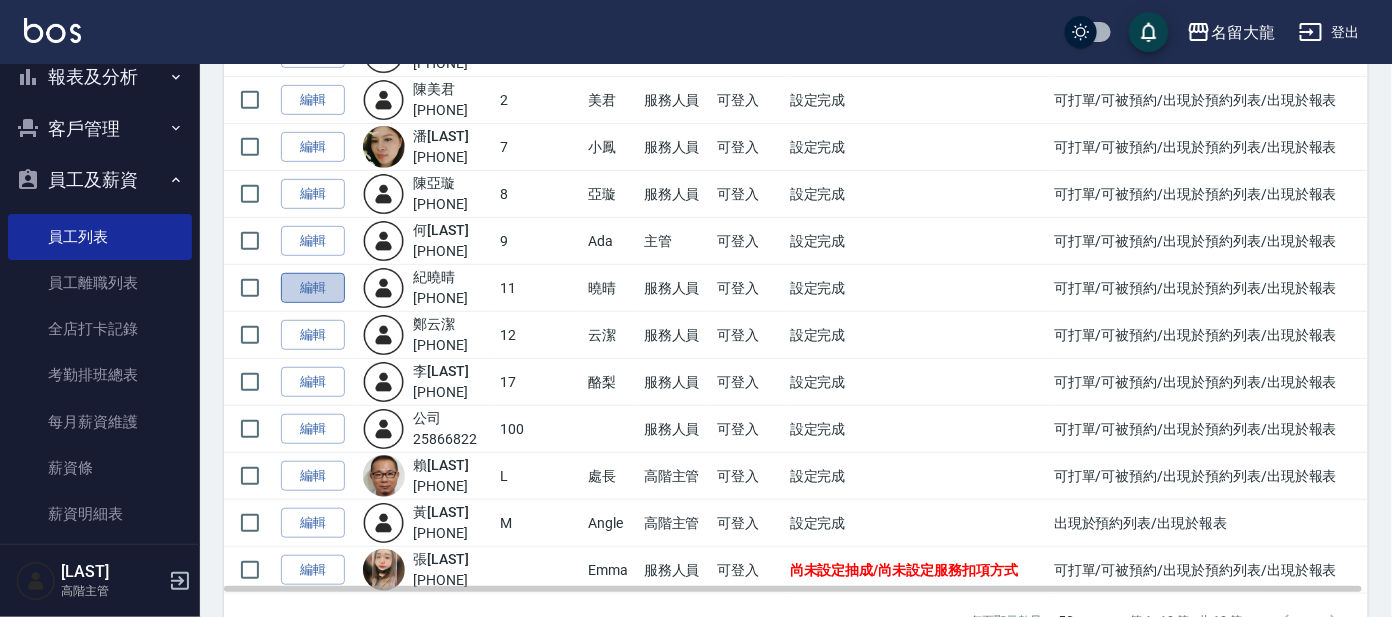 click on "編輯" at bounding box center (313, 288) 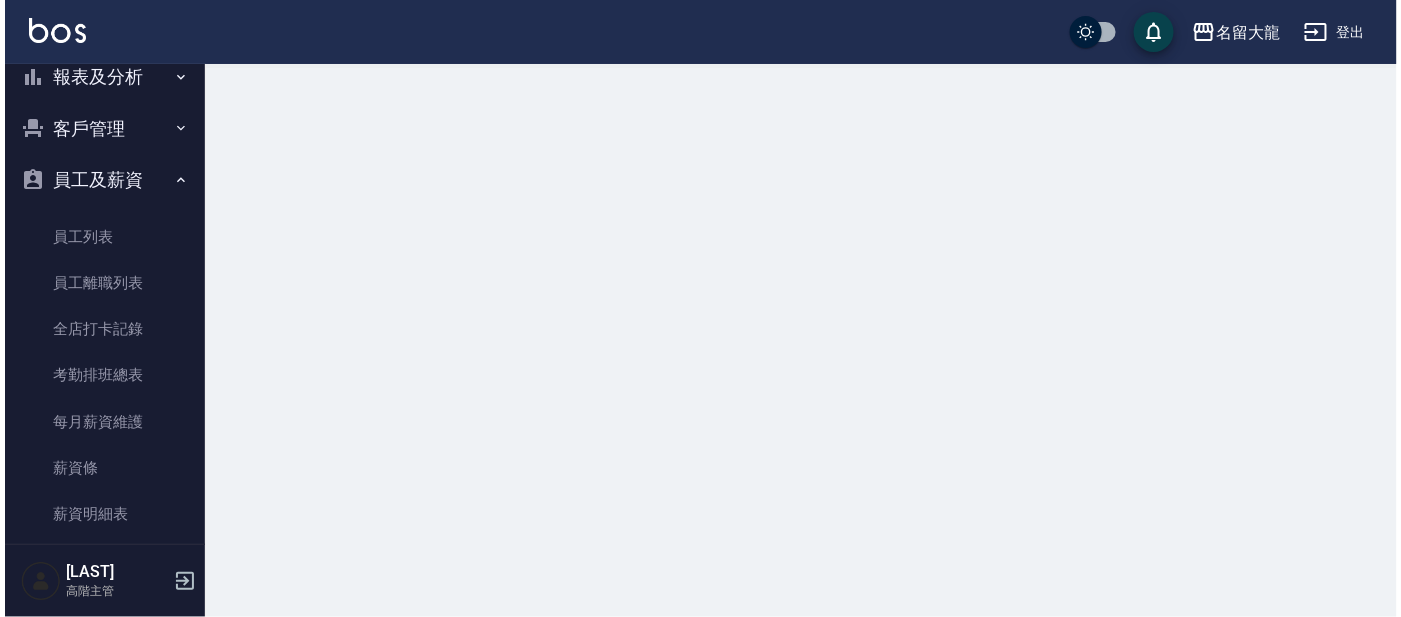 scroll, scrollTop: 0, scrollLeft: 0, axis: both 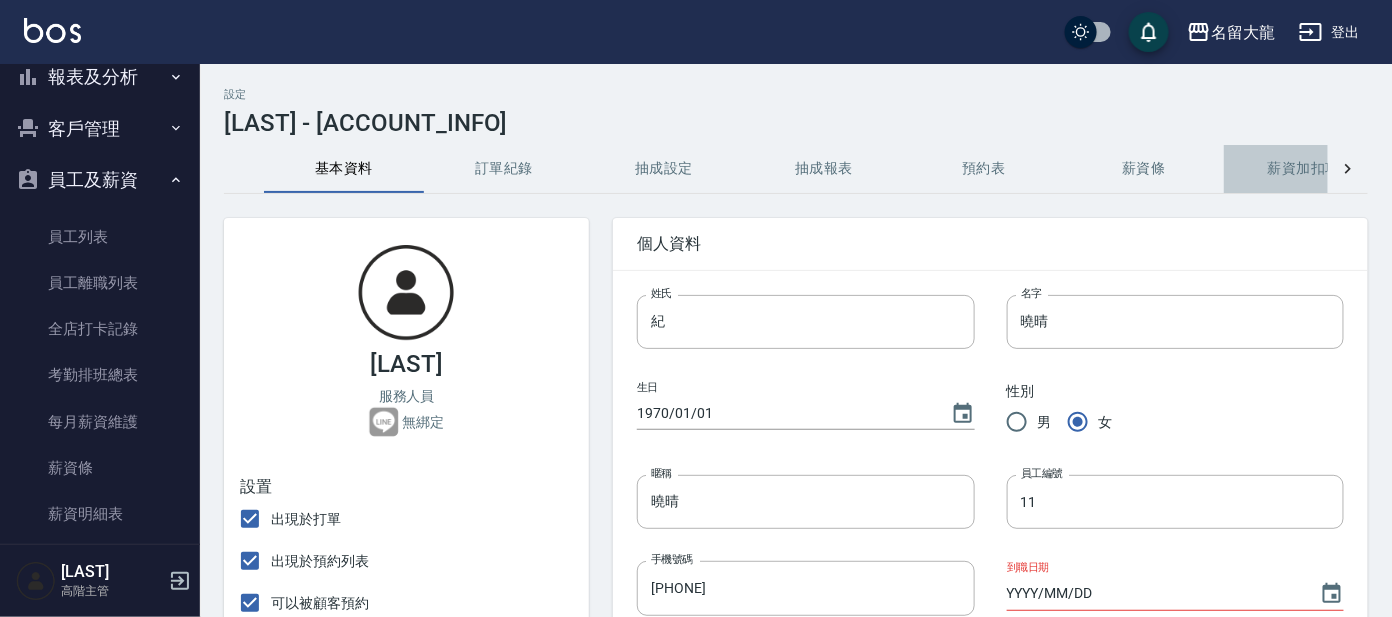 click on "薪資加扣項" at bounding box center (1304, 169) 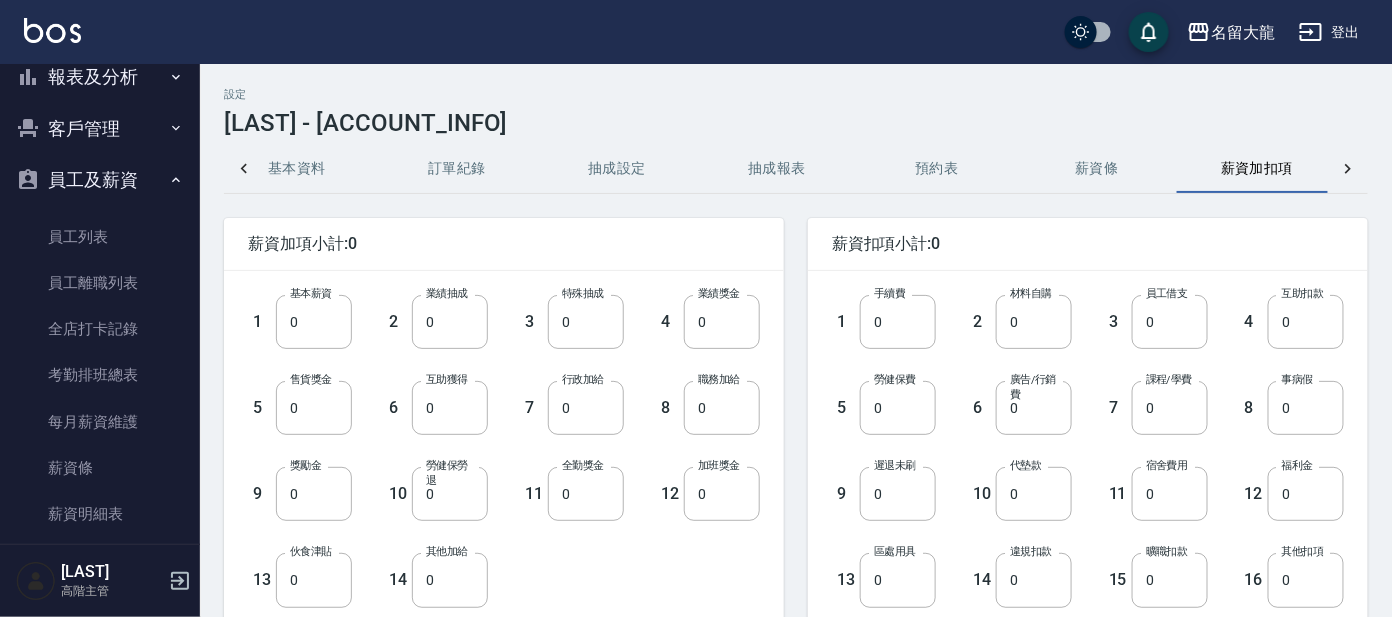 scroll, scrollTop: 0, scrollLeft: 47, axis: horizontal 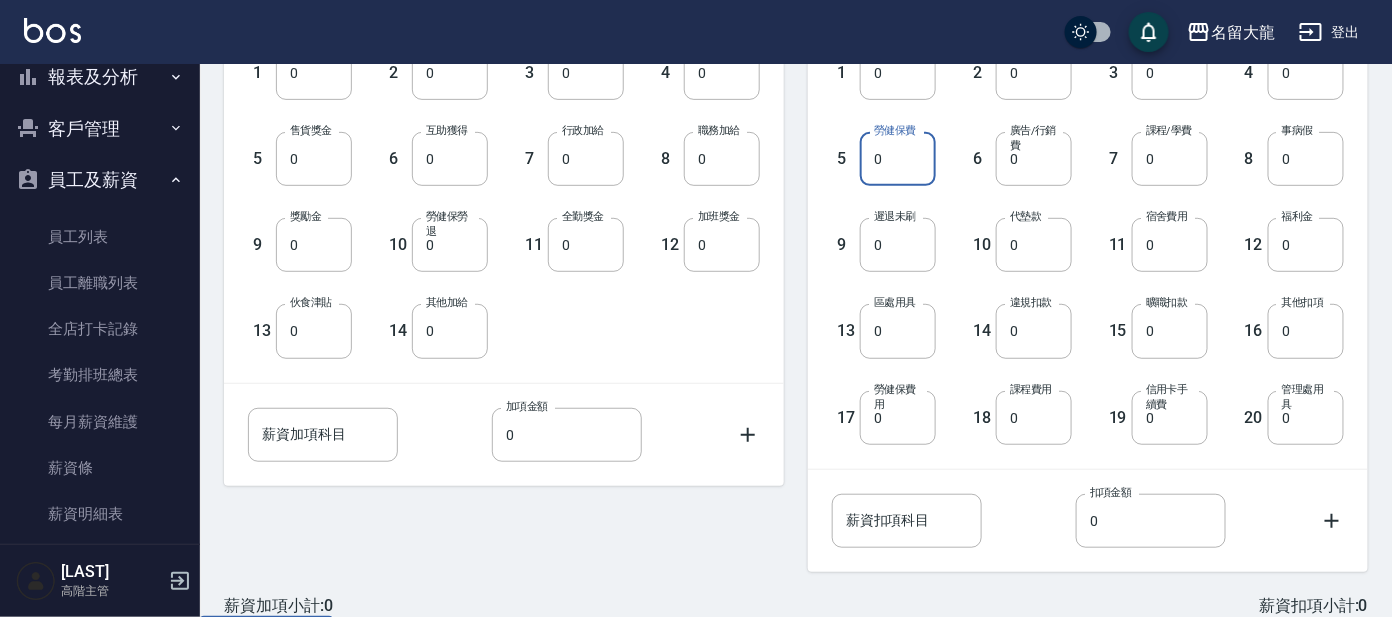 click on "0" at bounding box center [898, 159] 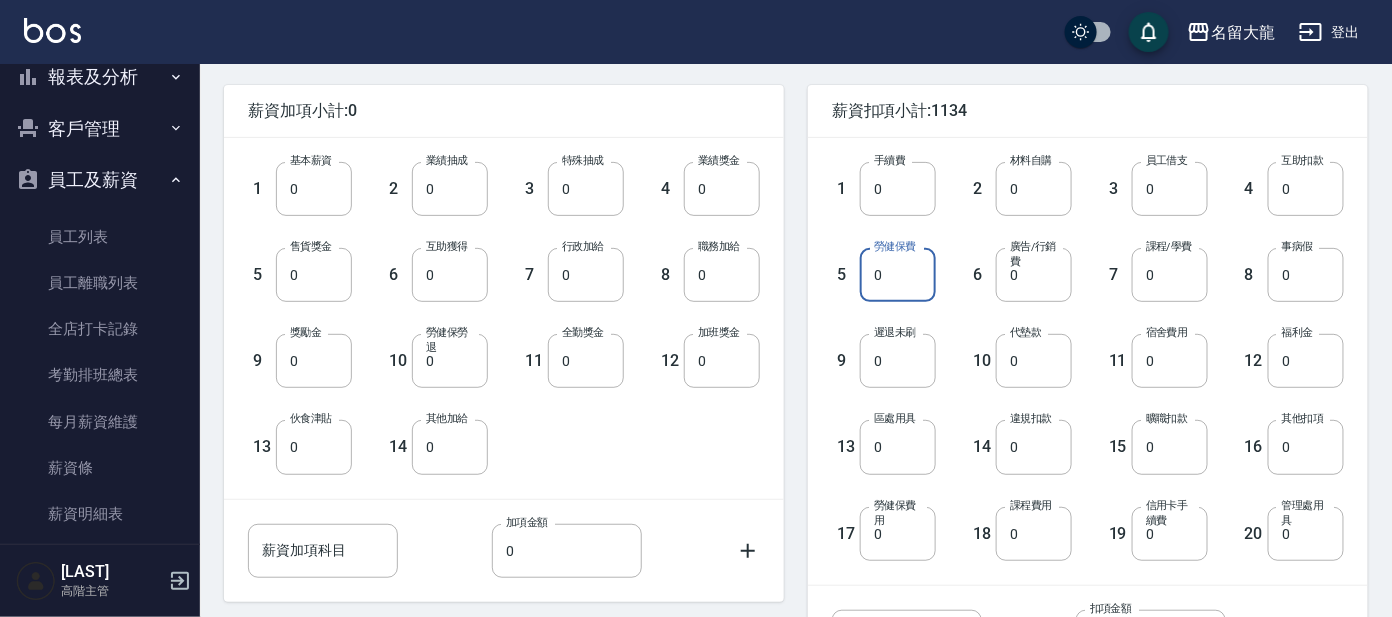 scroll, scrollTop: 0, scrollLeft: 0, axis: both 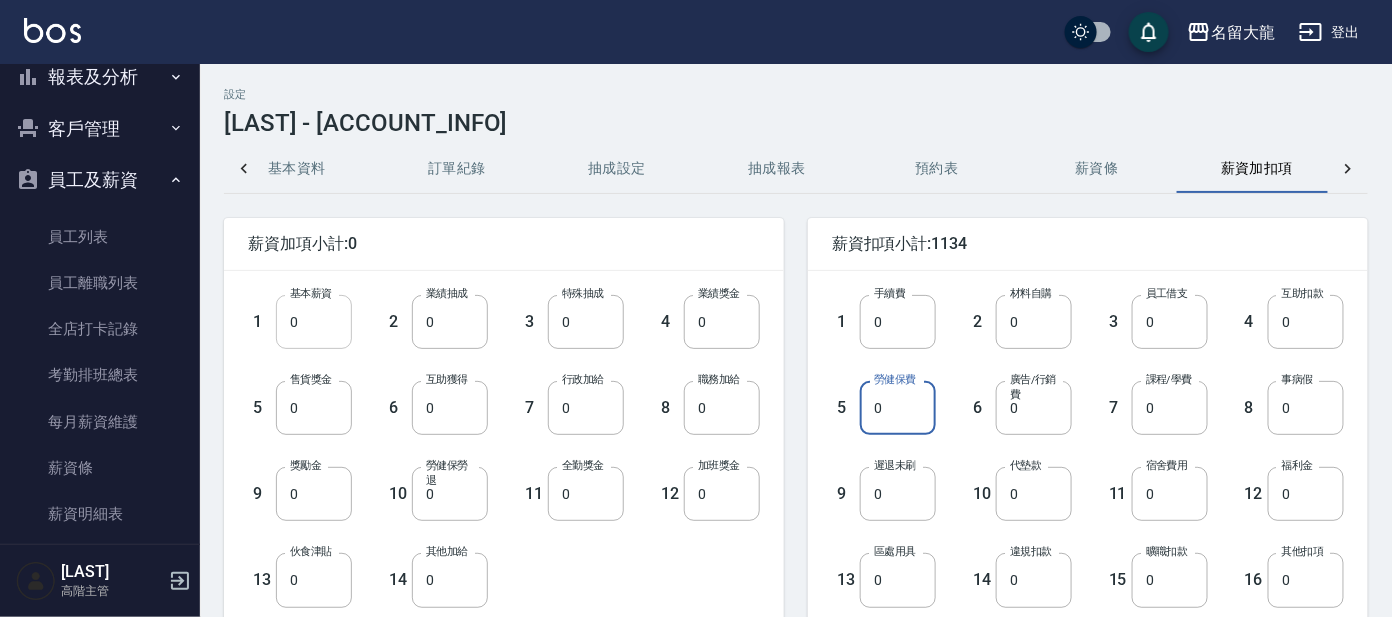 type on "01134" 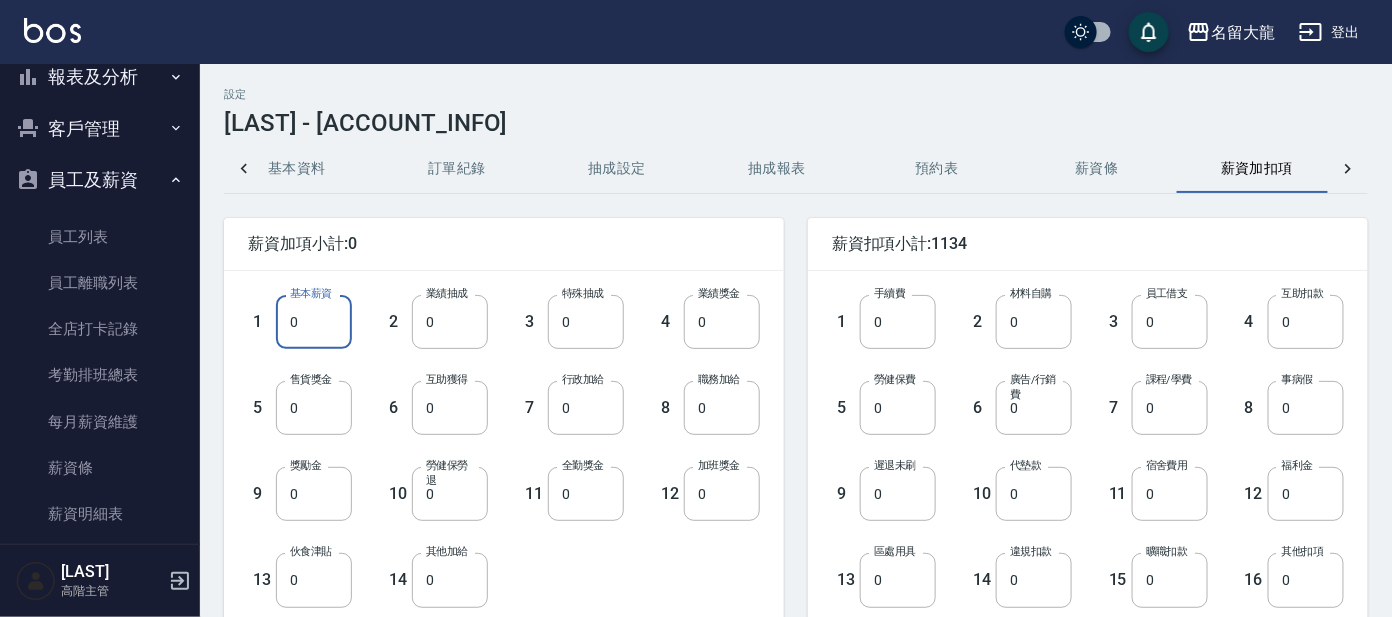 click on "0" at bounding box center (314, 322) 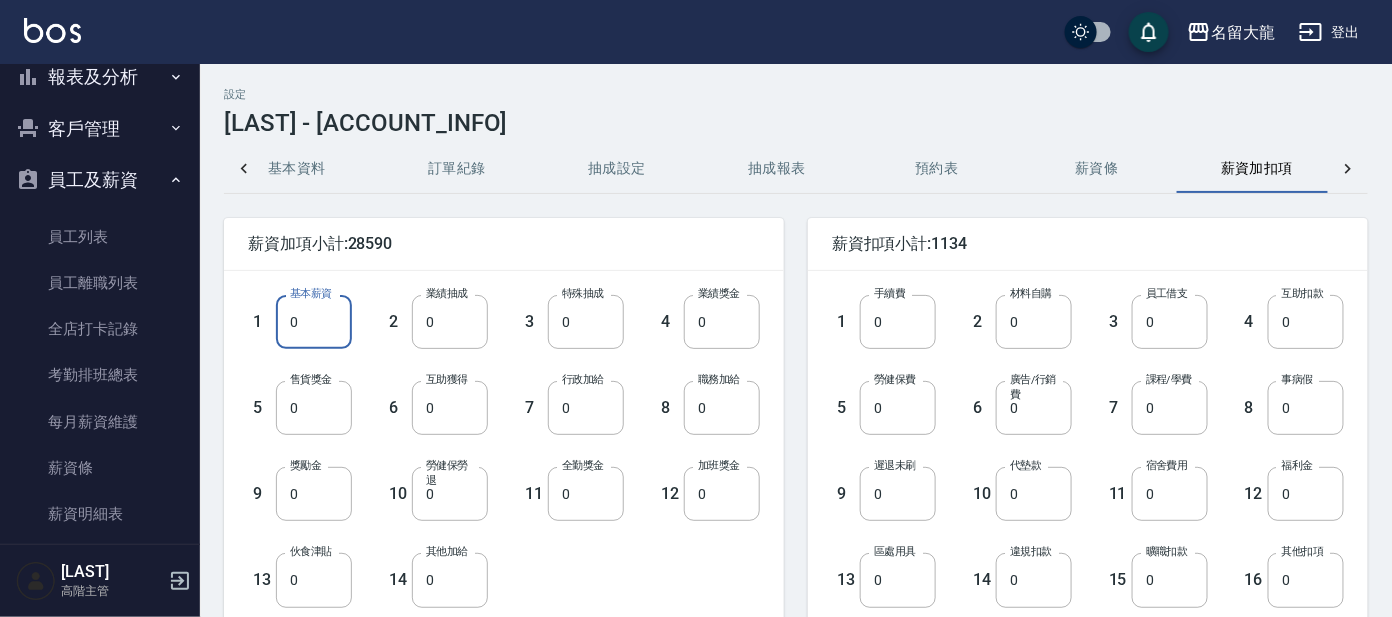 type on "028590" 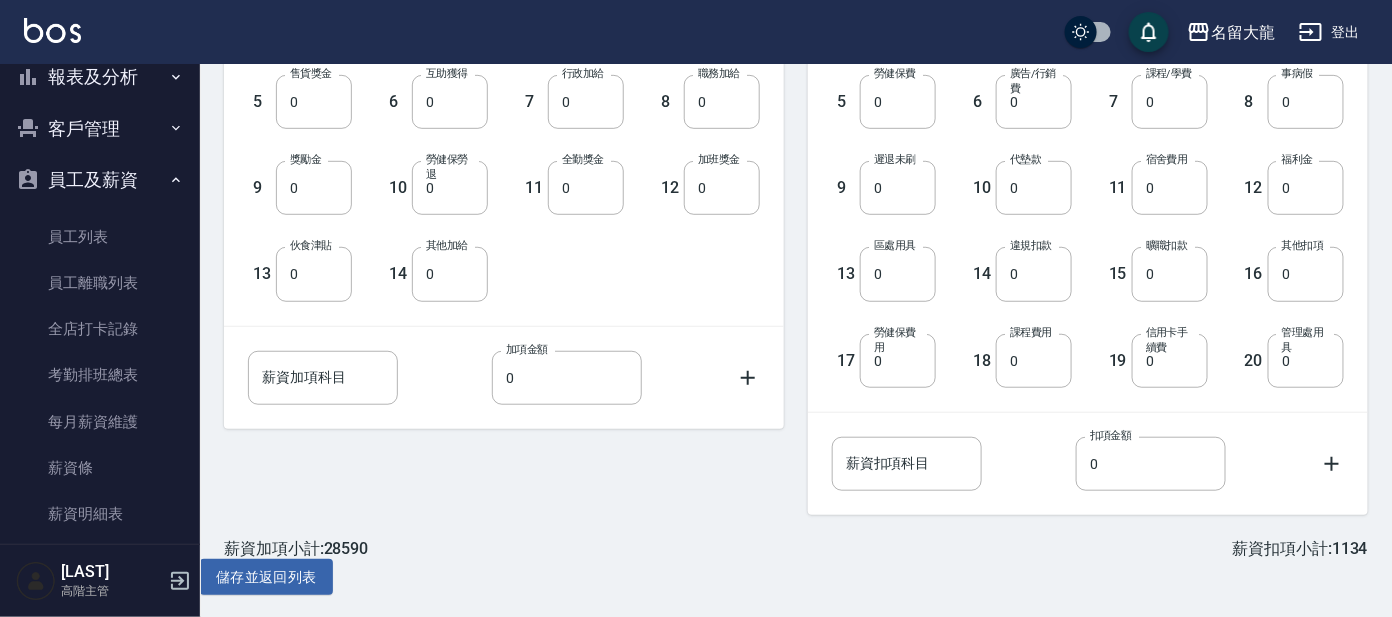 scroll, scrollTop: 306, scrollLeft: 0, axis: vertical 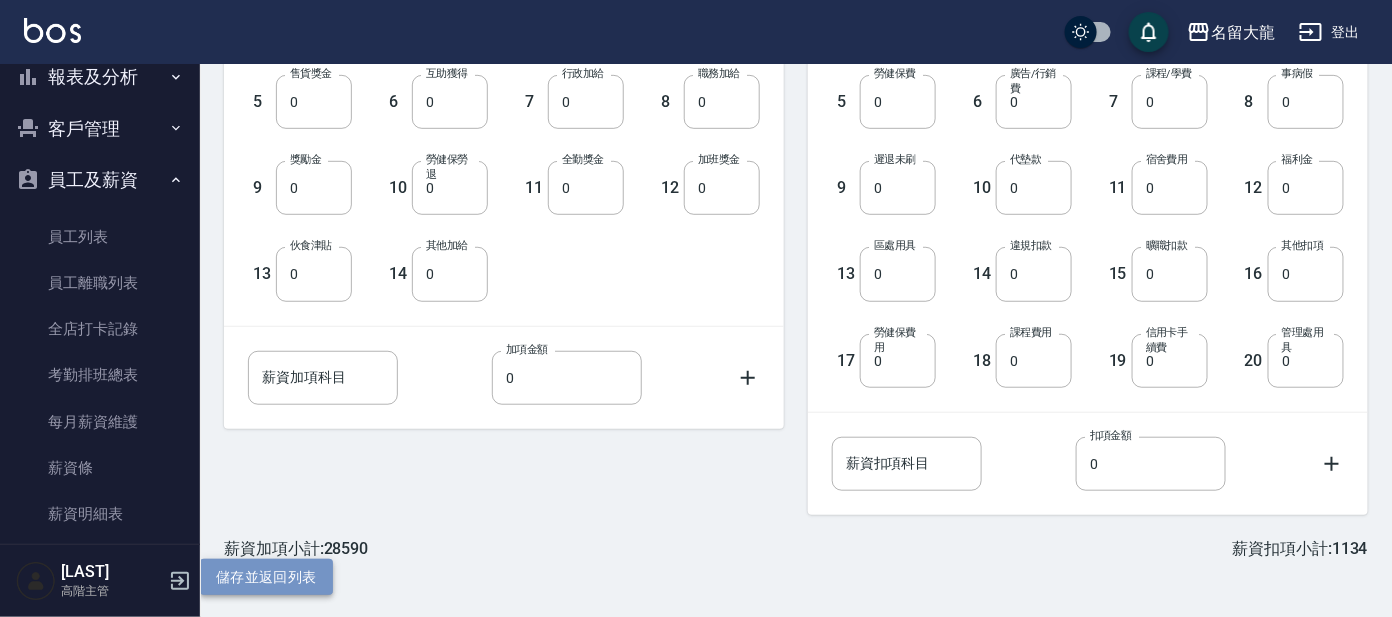 click on "儲存並返回列表" at bounding box center (266, 577) 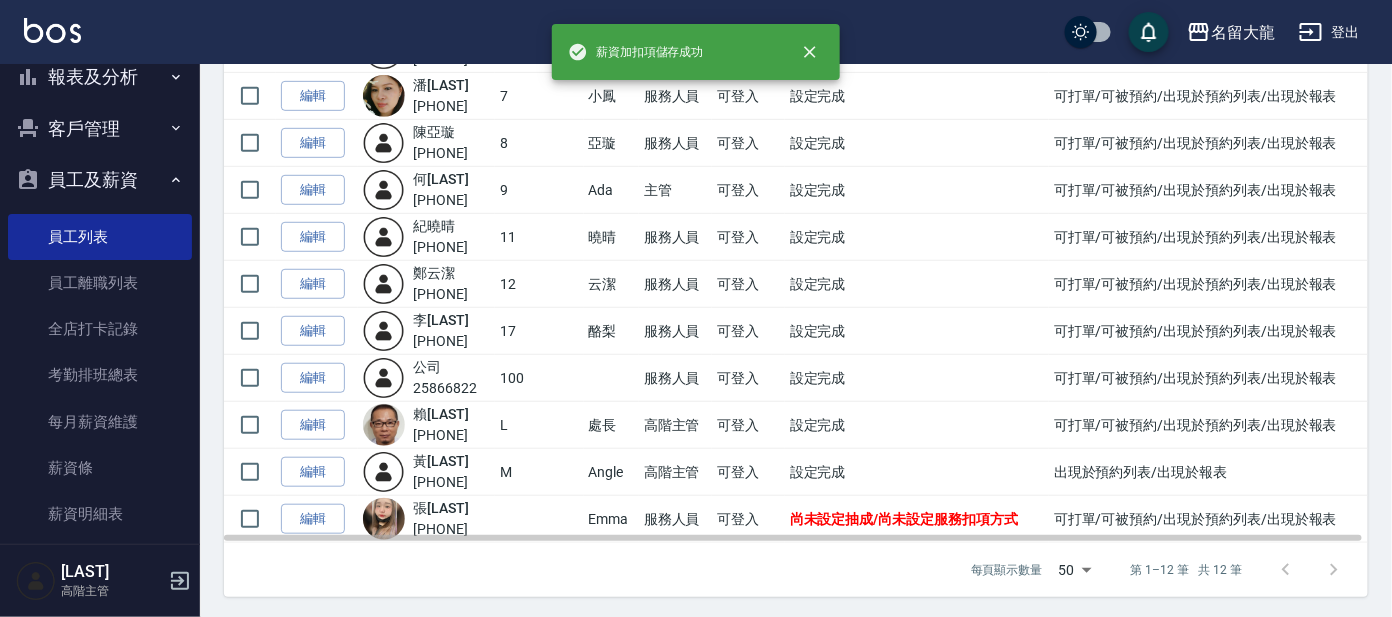 scroll, scrollTop: 303, scrollLeft: 0, axis: vertical 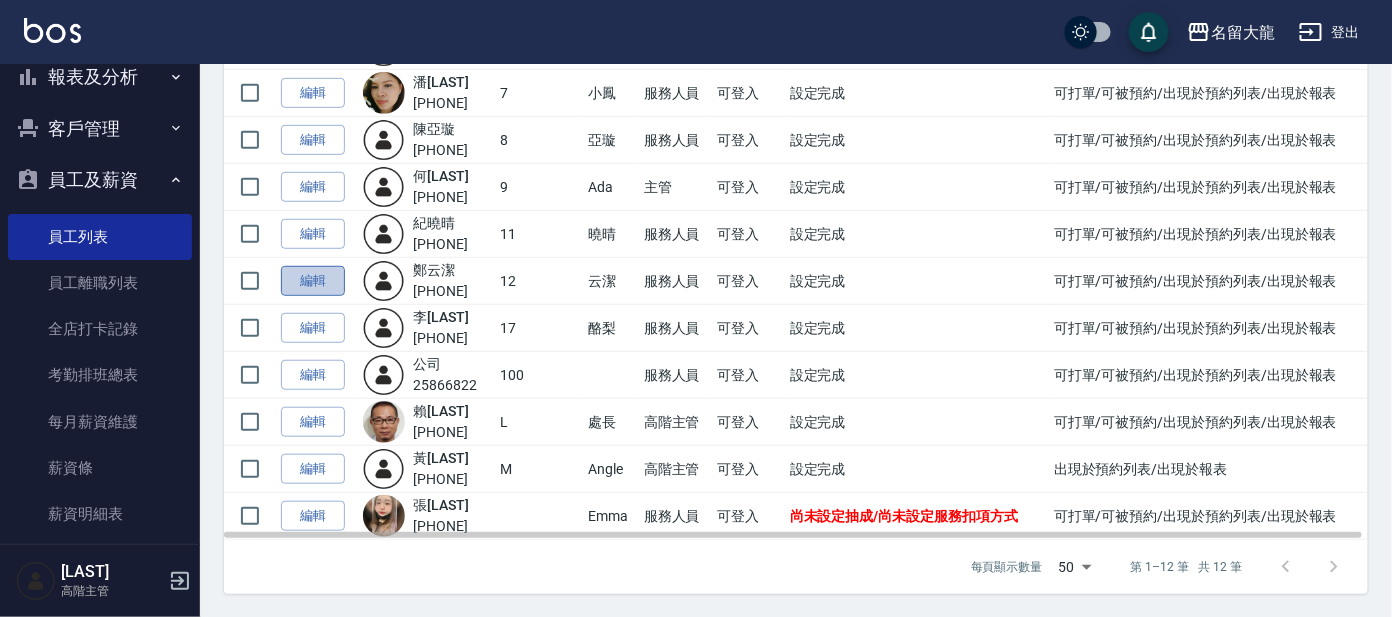 click on "編輯" at bounding box center (313, 281) 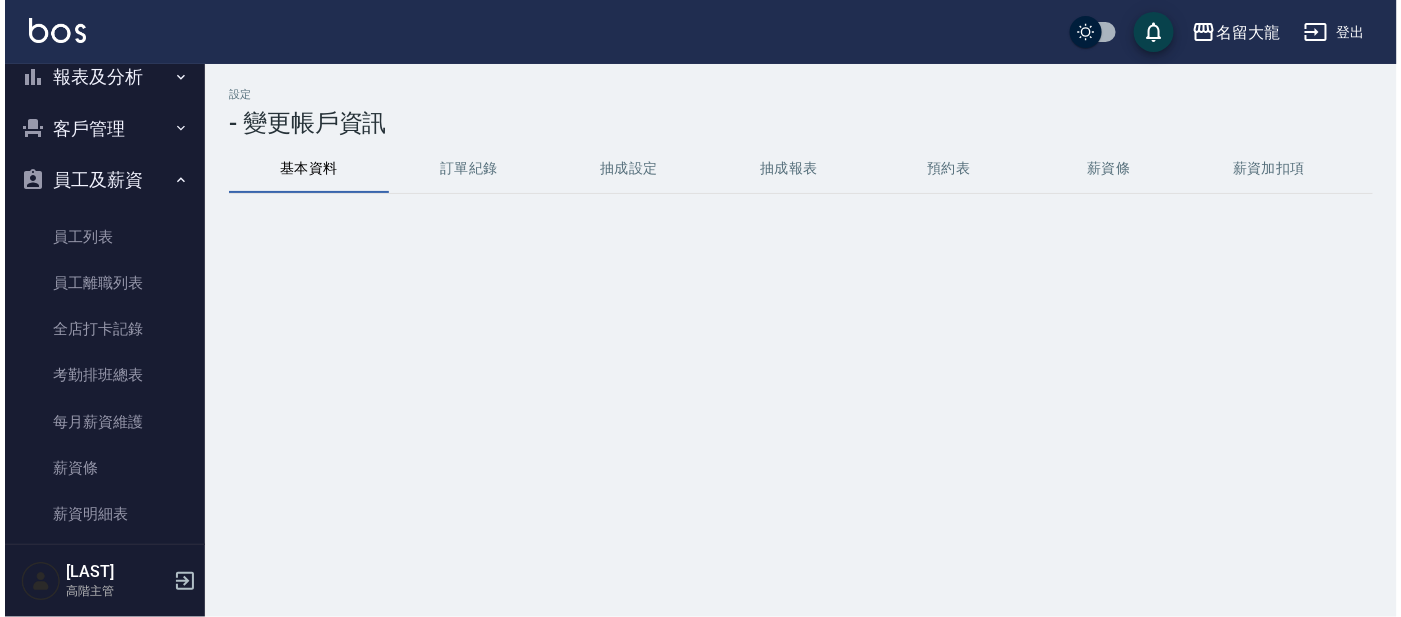 scroll, scrollTop: 0, scrollLeft: 0, axis: both 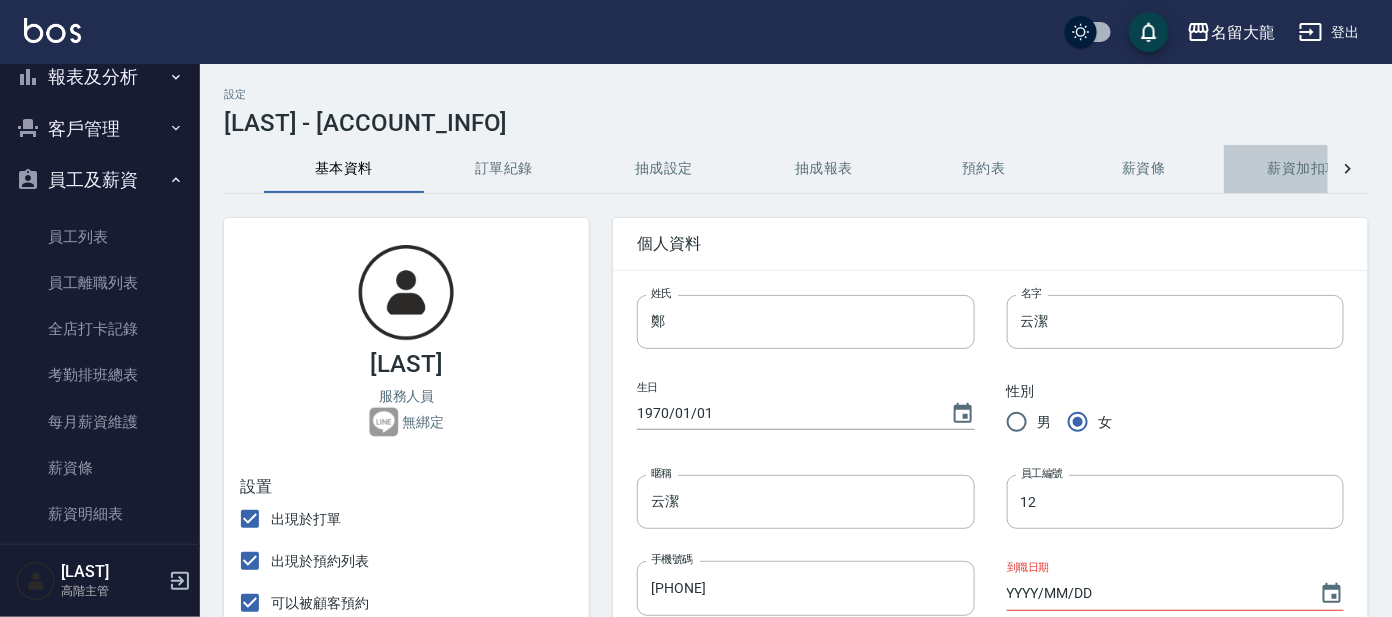 click on "薪資加扣項" at bounding box center [1304, 169] 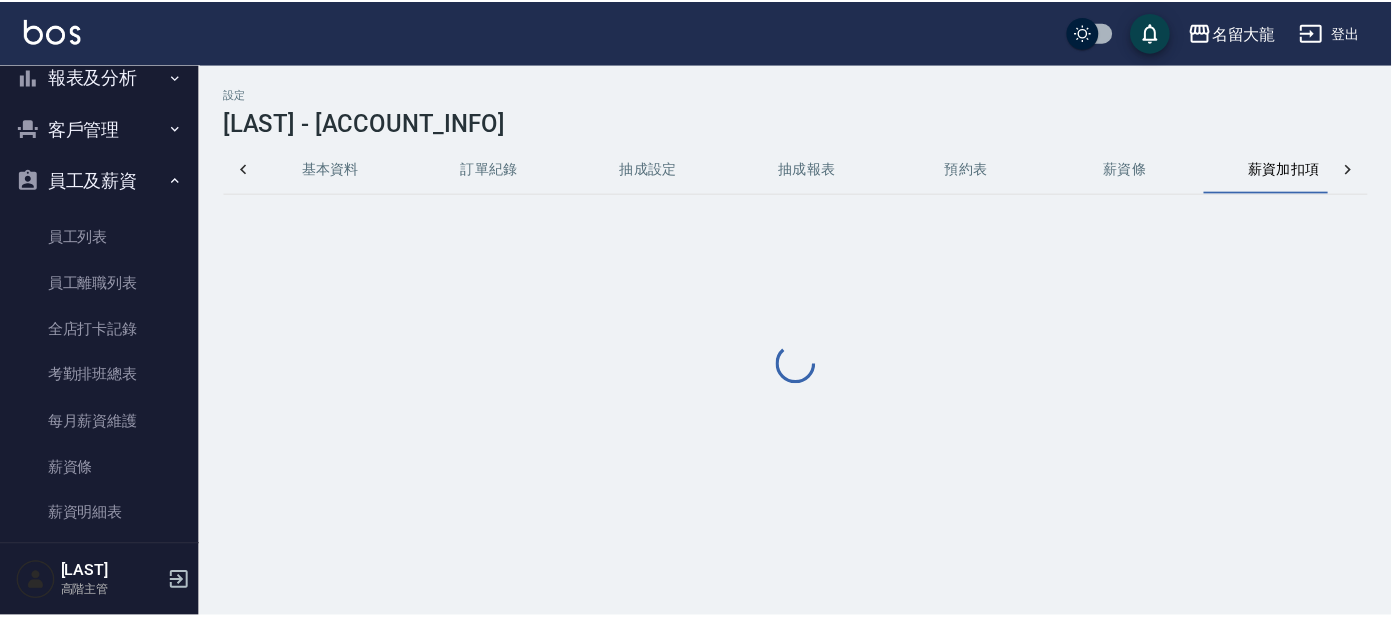 scroll, scrollTop: 0, scrollLeft: 47, axis: horizontal 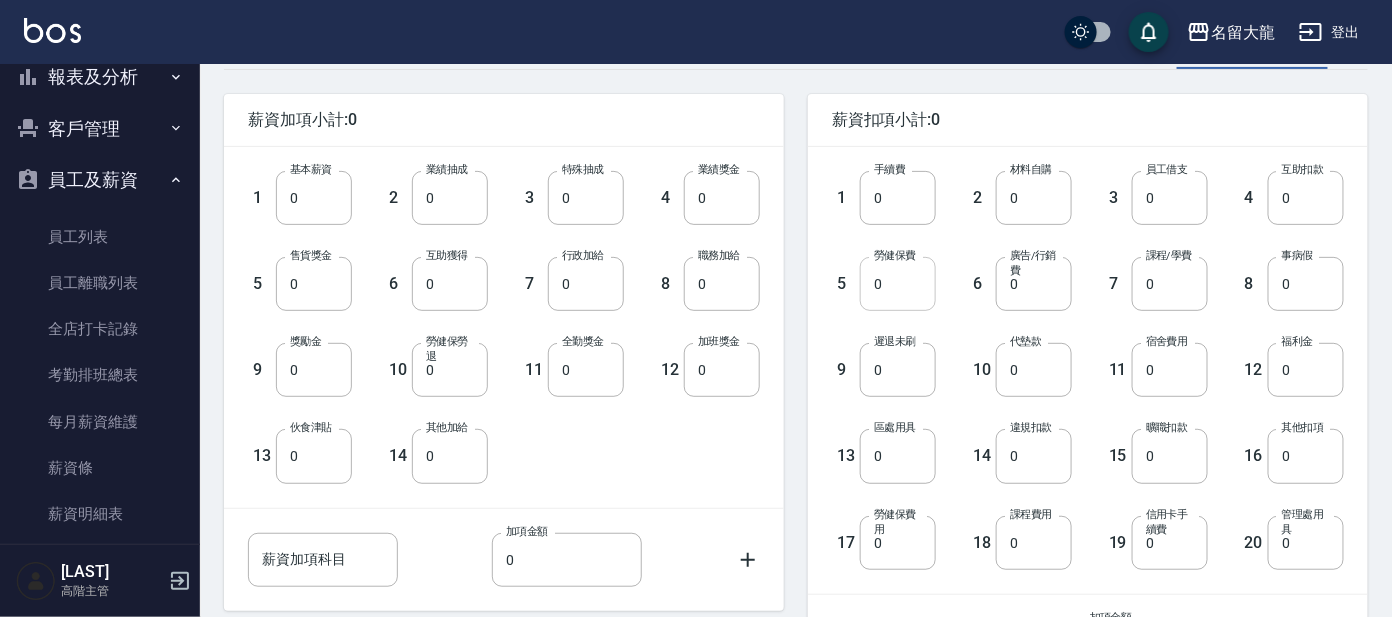 click on "0" at bounding box center (898, 284) 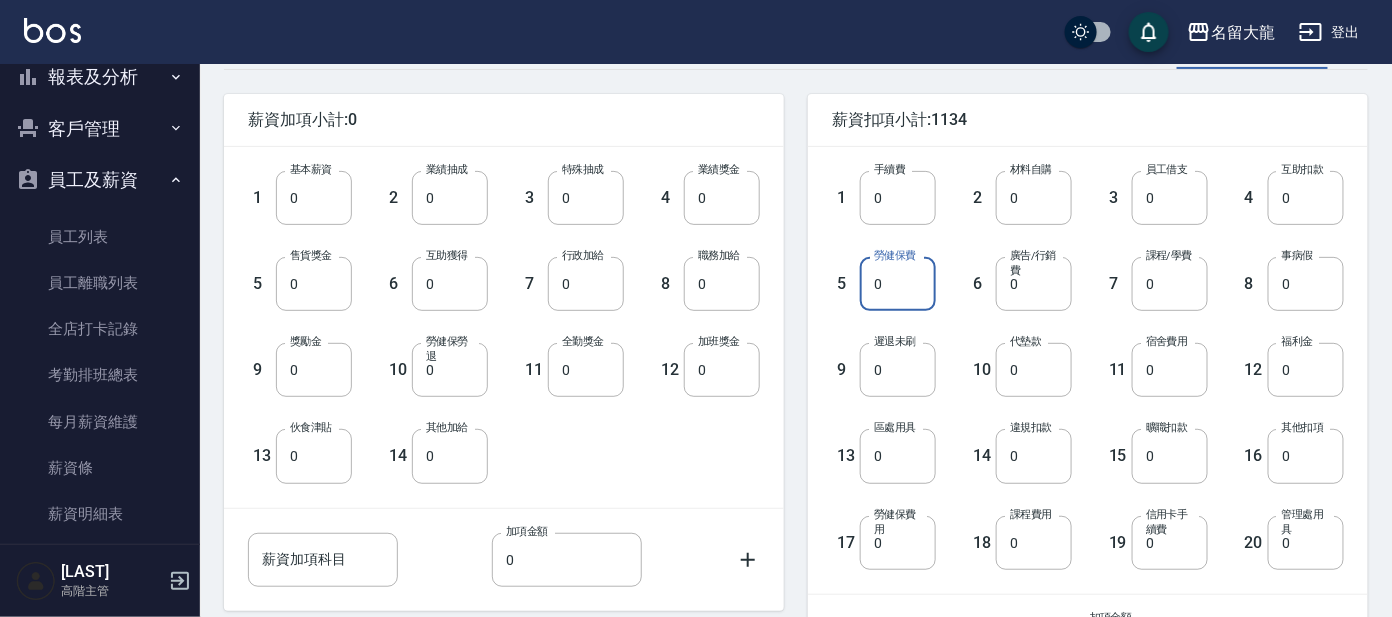 type on "01134" 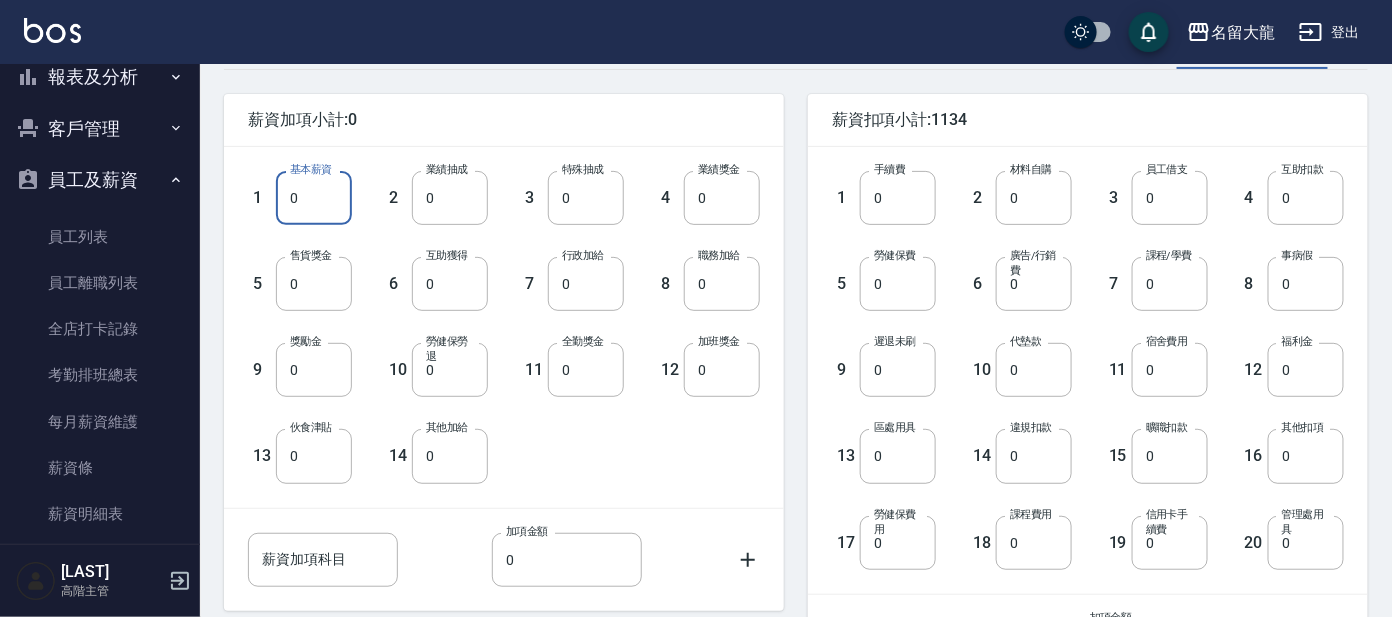 click on "0" at bounding box center (314, 198) 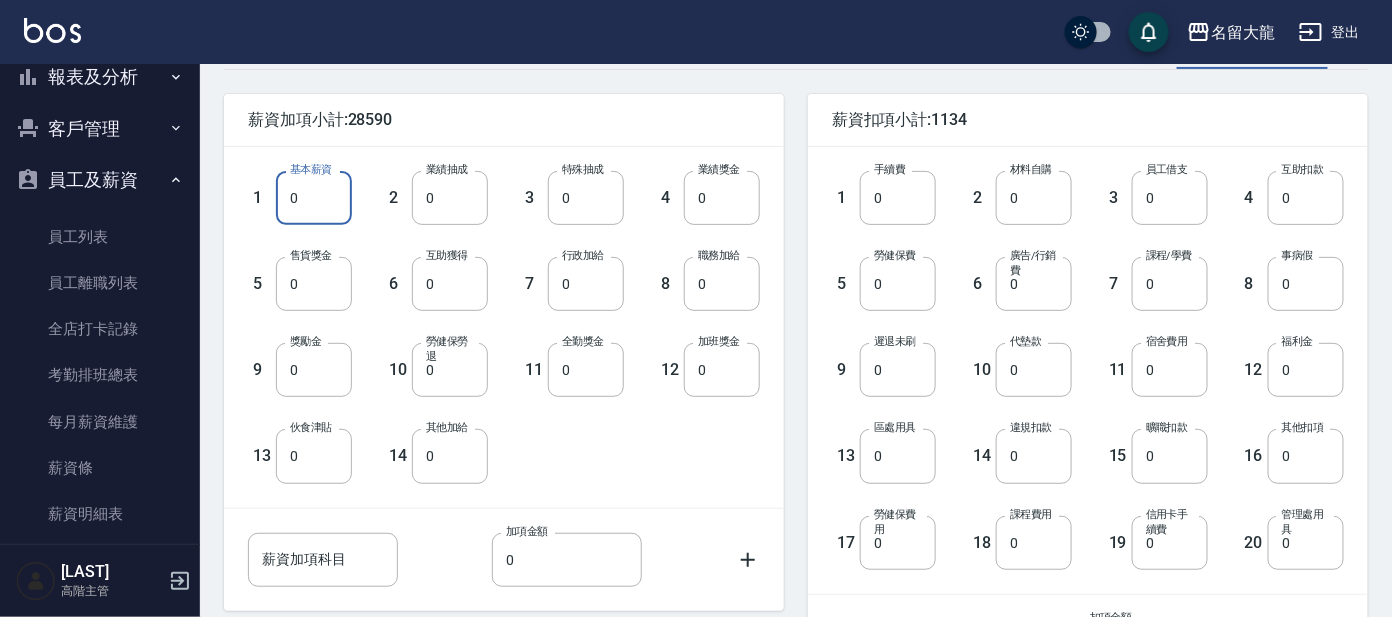 type on "028590" 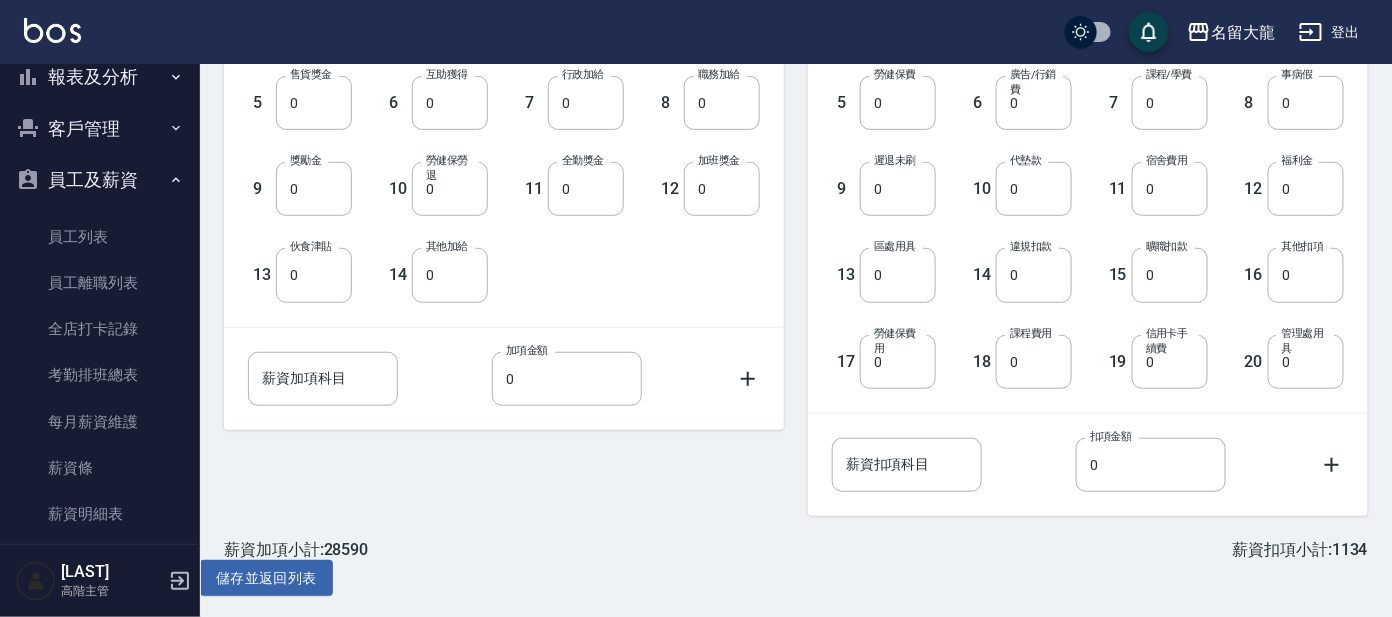 scroll, scrollTop: 306, scrollLeft: 0, axis: vertical 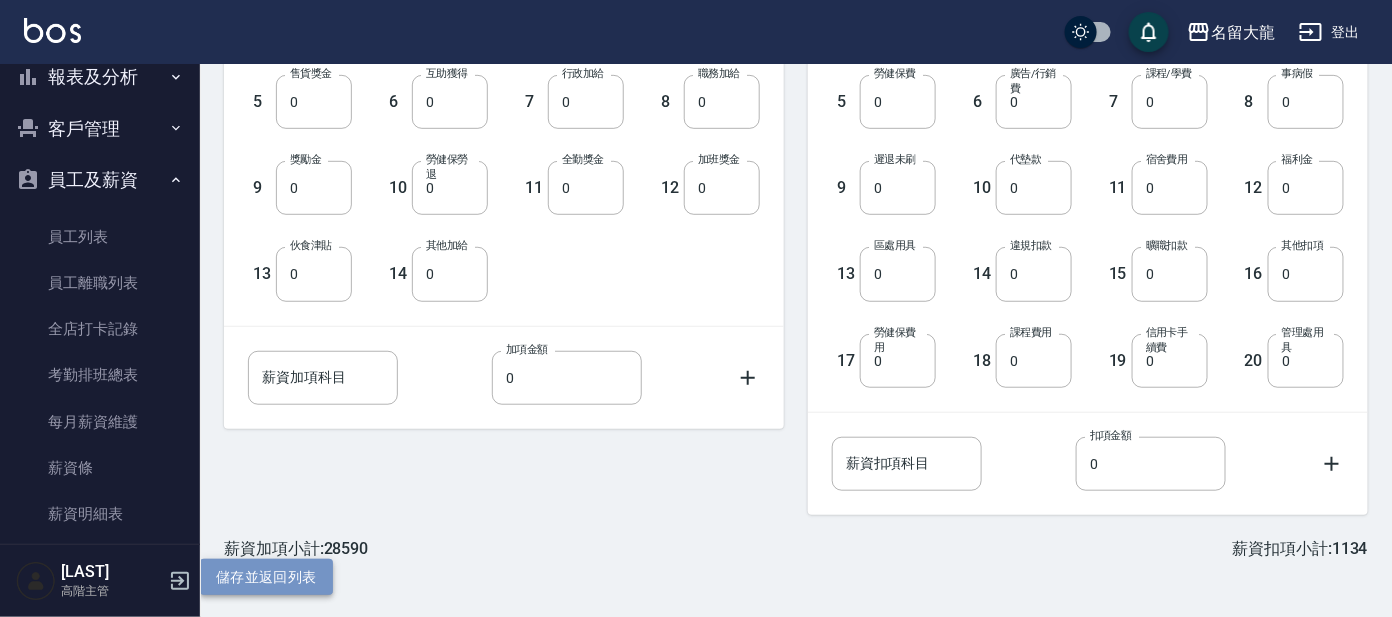 click on "儲存並返回列表" at bounding box center [266, 577] 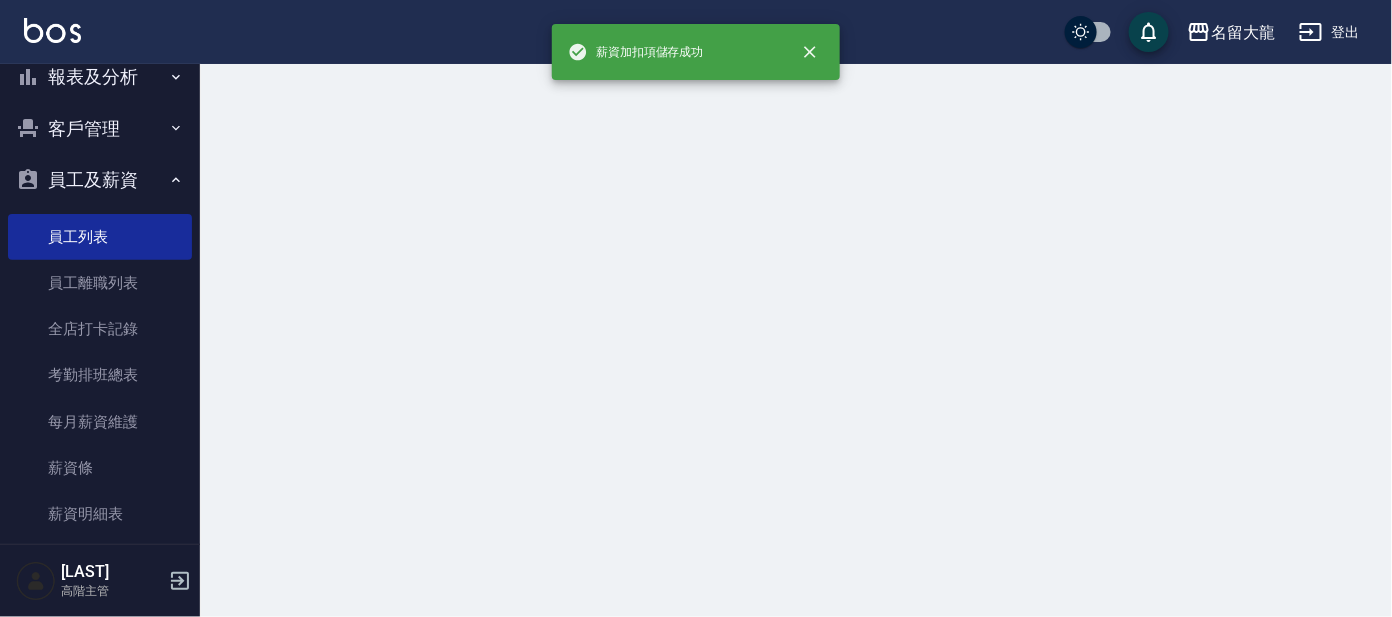 scroll, scrollTop: 0, scrollLeft: 0, axis: both 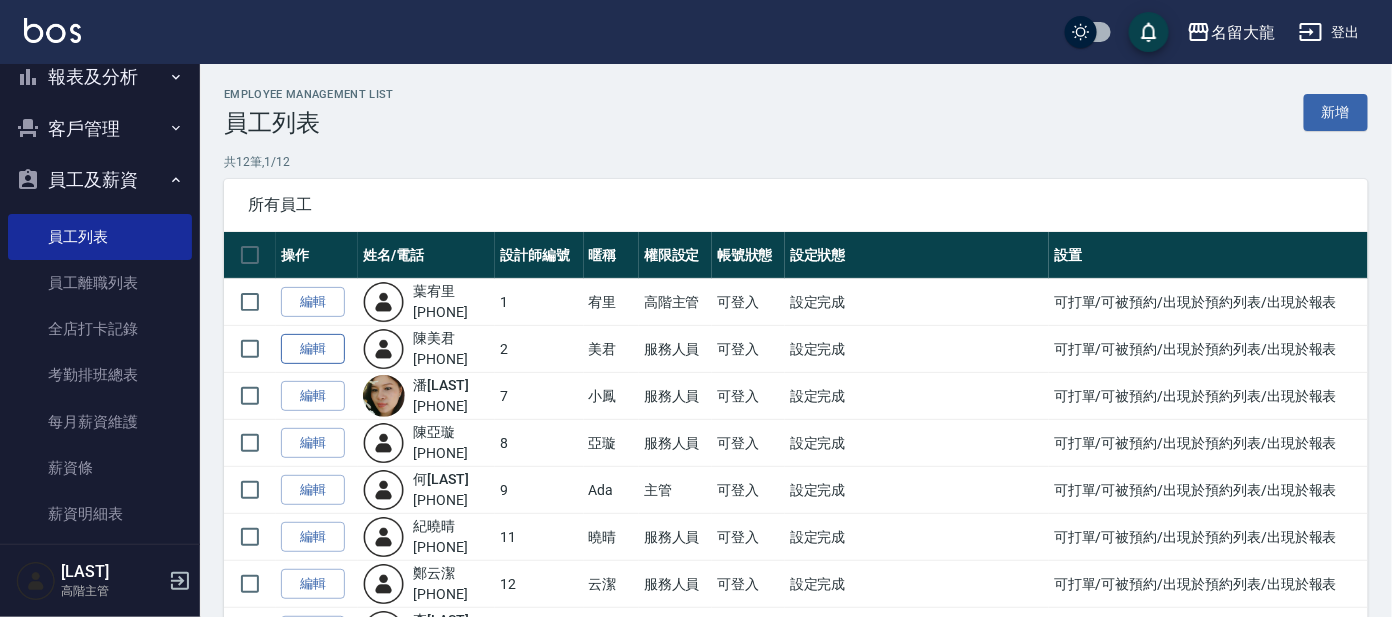 click on "編輯" at bounding box center [313, 349] 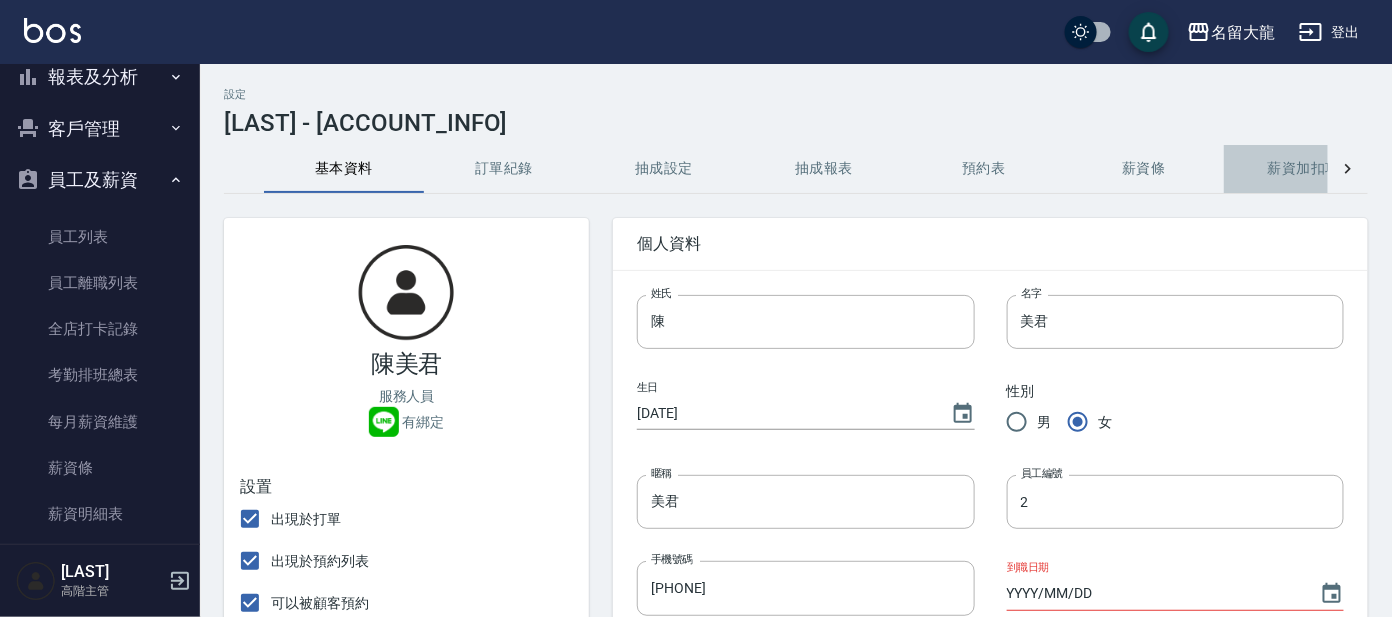 click on "薪資加扣項" at bounding box center (1304, 169) 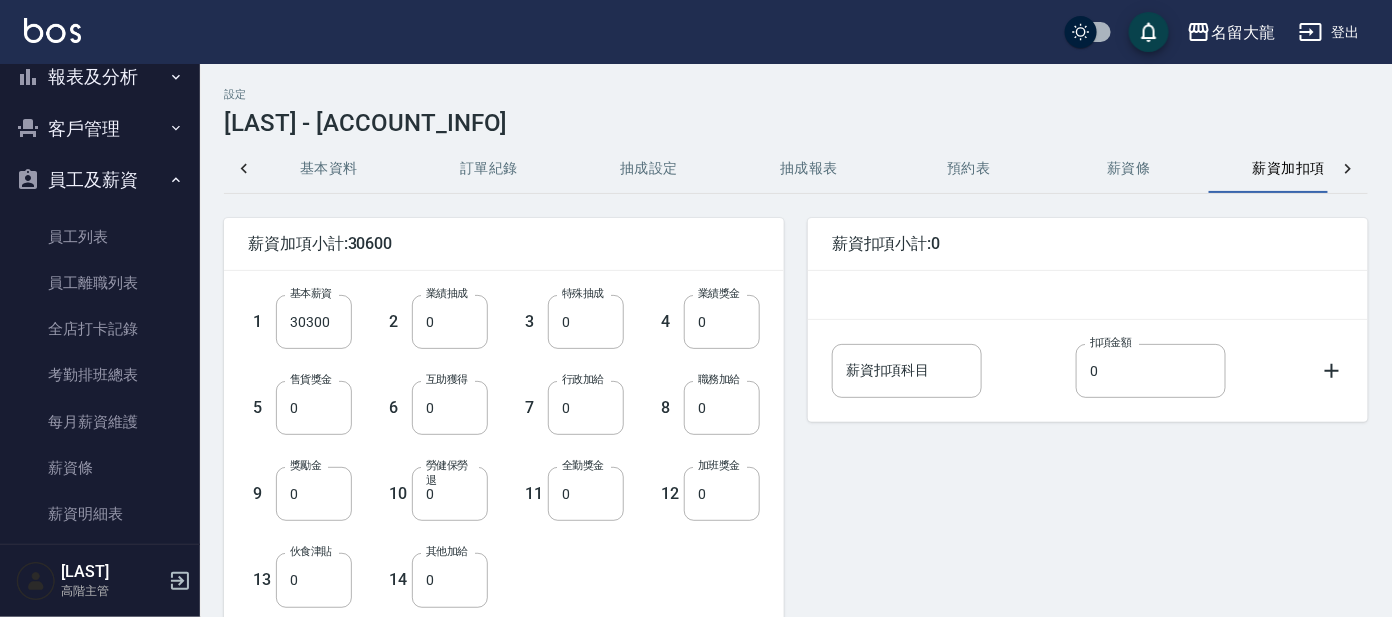 scroll, scrollTop: 0, scrollLeft: 47, axis: horizontal 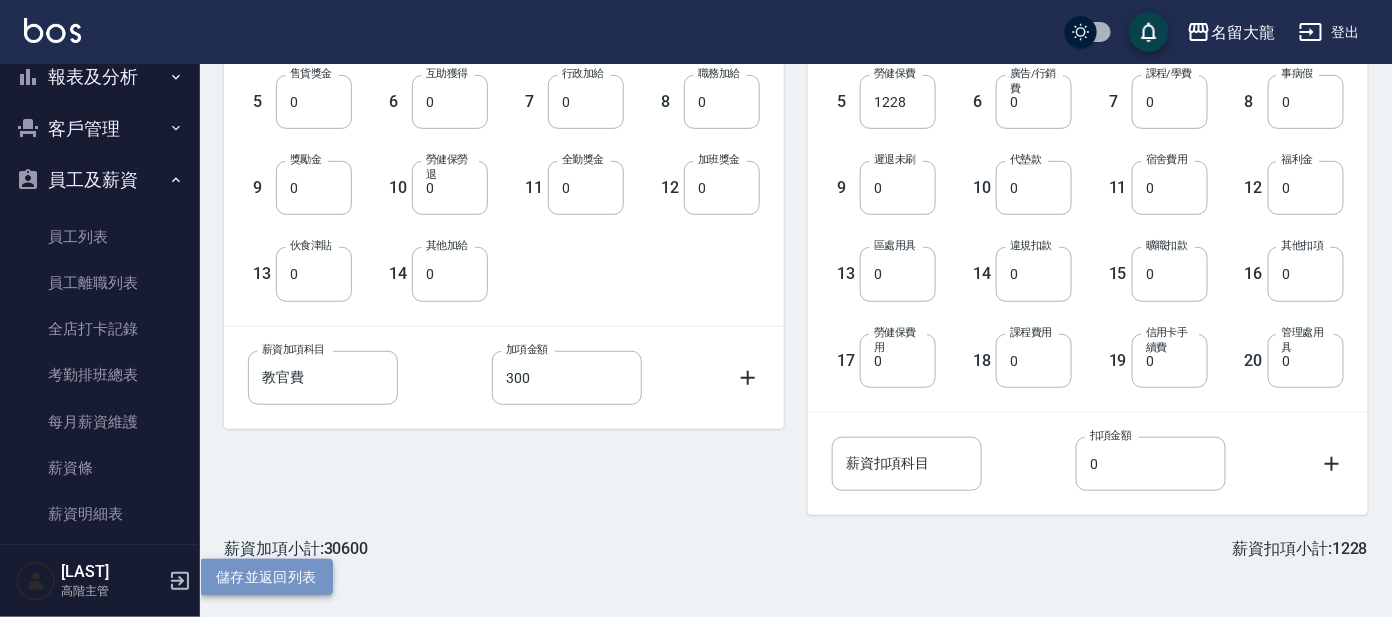 click on "儲存並返回列表" at bounding box center (266, 577) 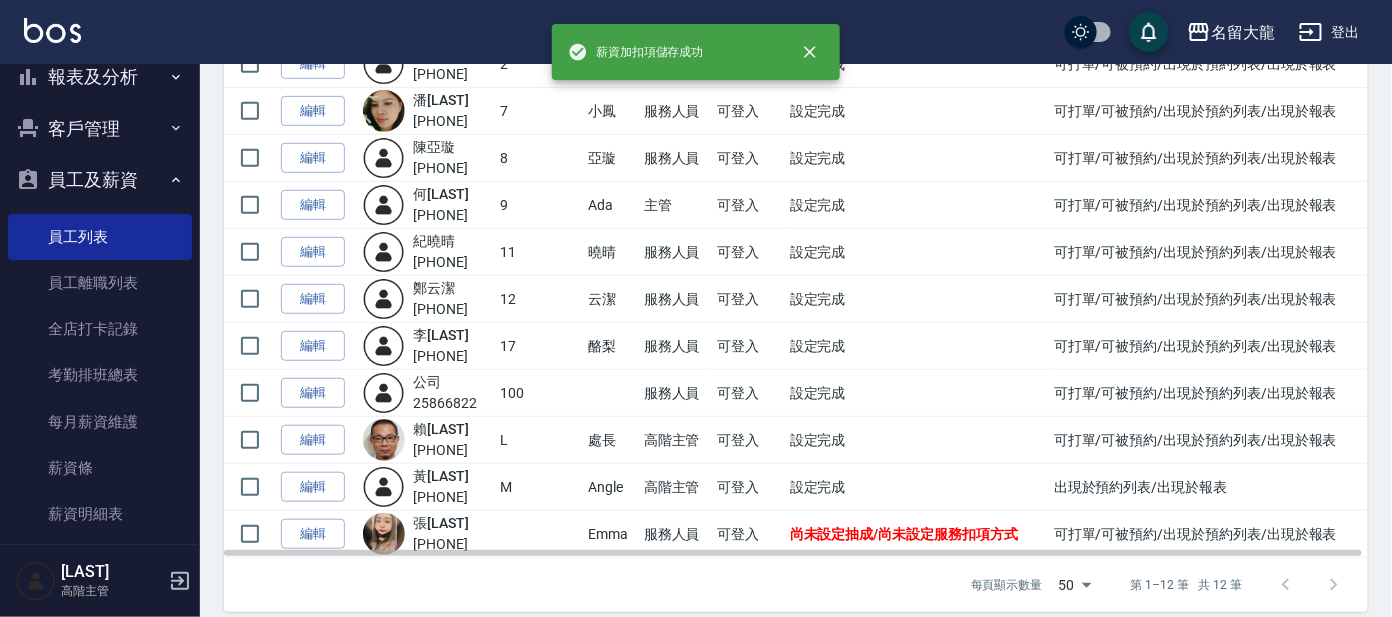 scroll, scrollTop: 303, scrollLeft: 0, axis: vertical 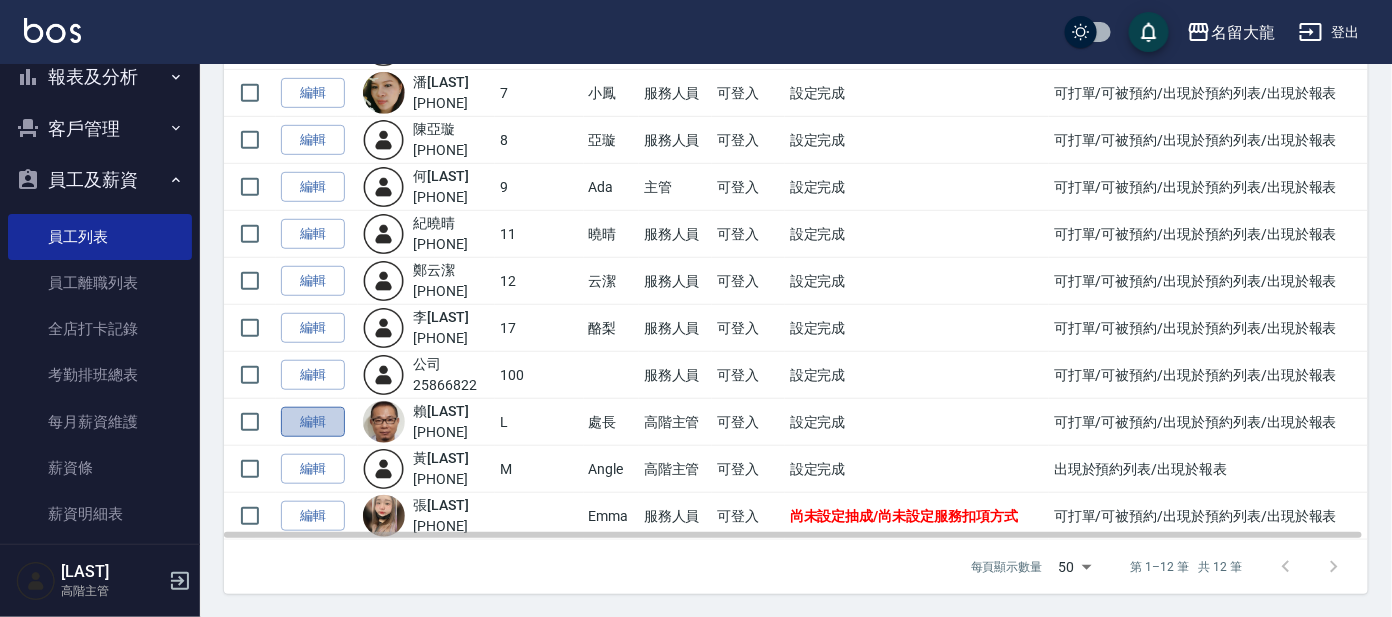 click on "編輯" at bounding box center (313, 422) 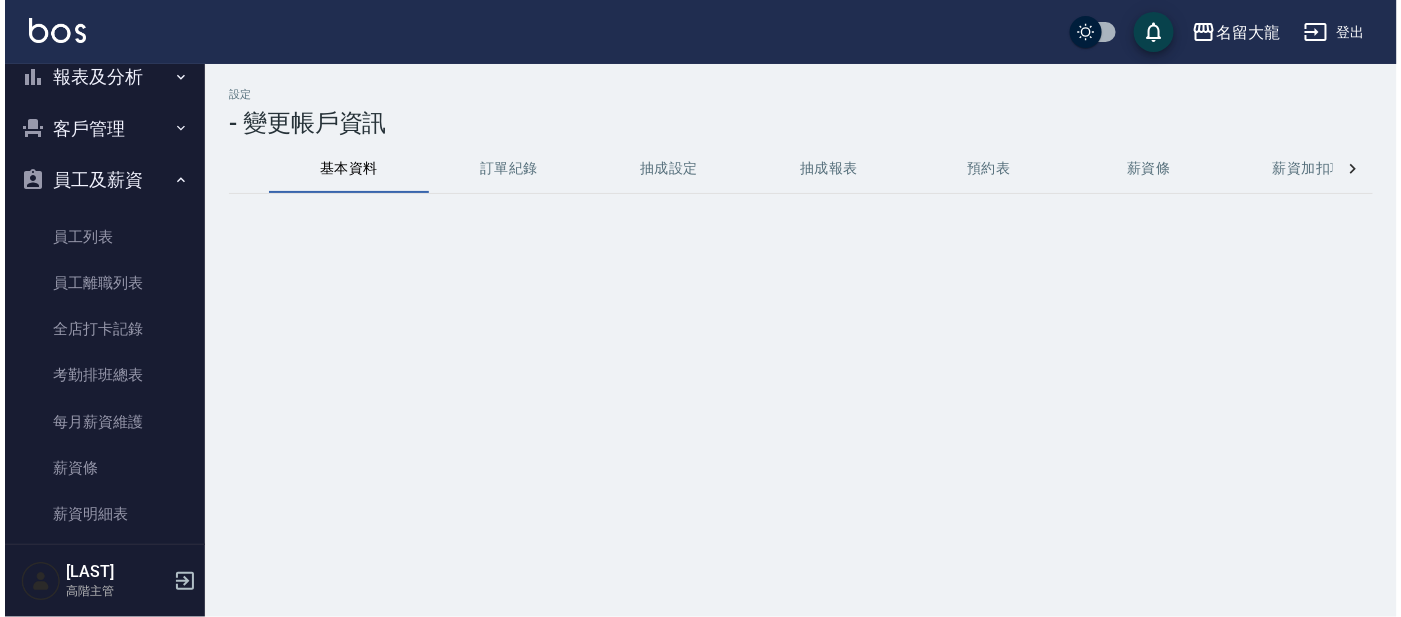 scroll, scrollTop: 0, scrollLeft: 0, axis: both 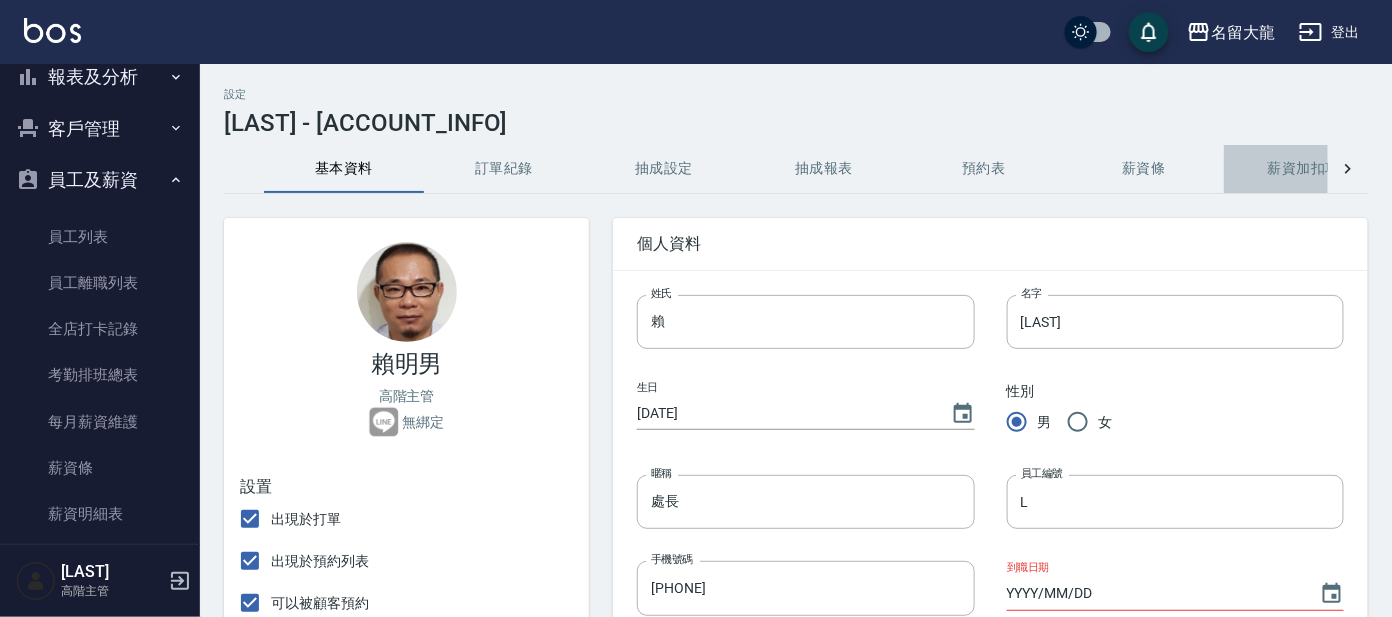 click on "薪資加扣項" at bounding box center [1304, 169] 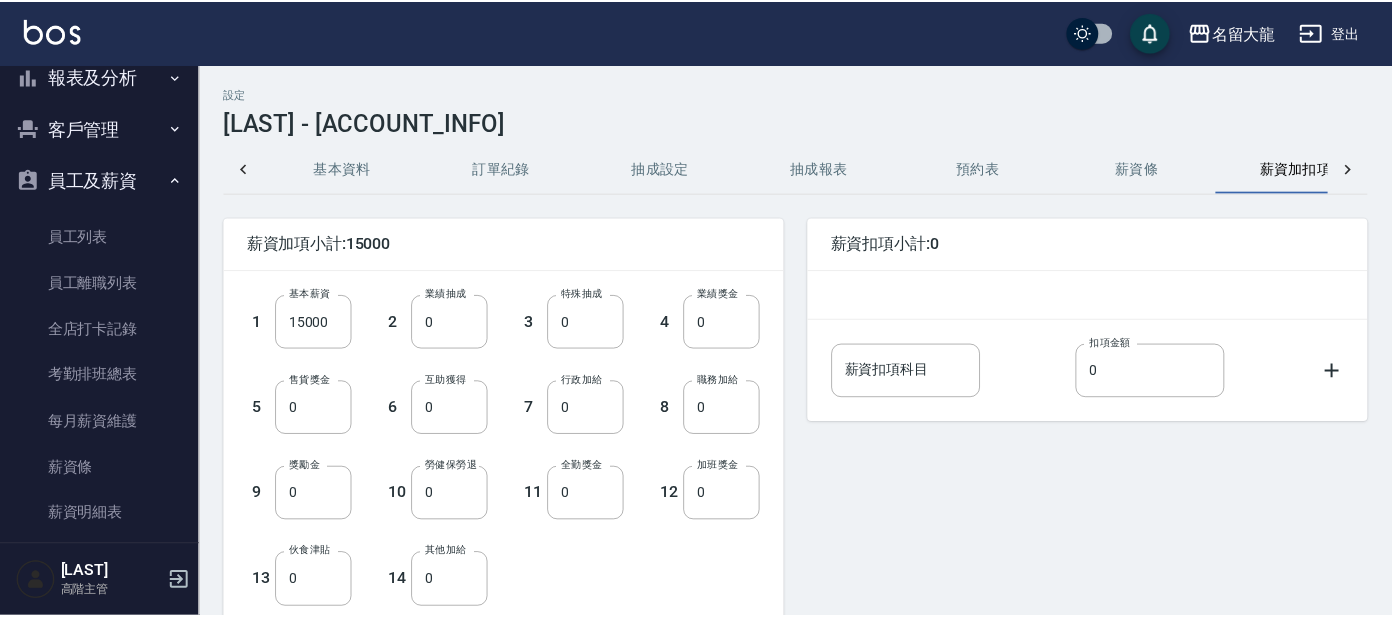 scroll, scrollTop: 0, scrollLeft: 47, axis: horizontal 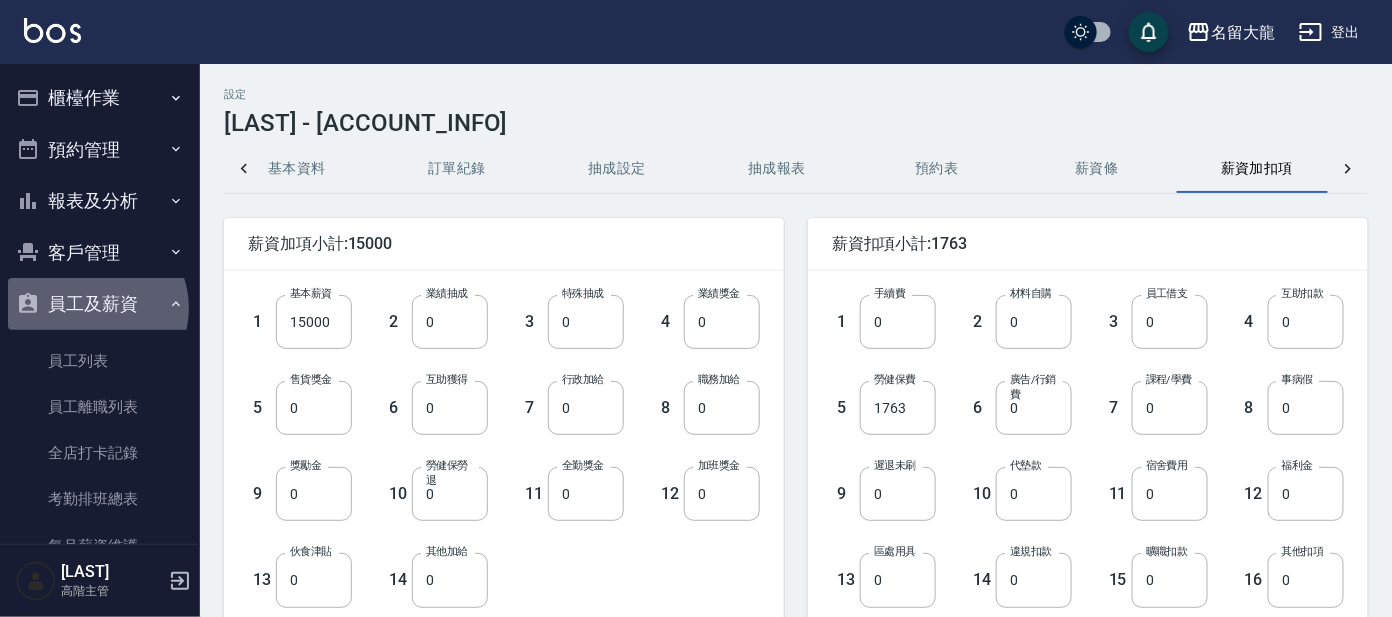 click on "員工及薪資" at bounding box center (100, 304) 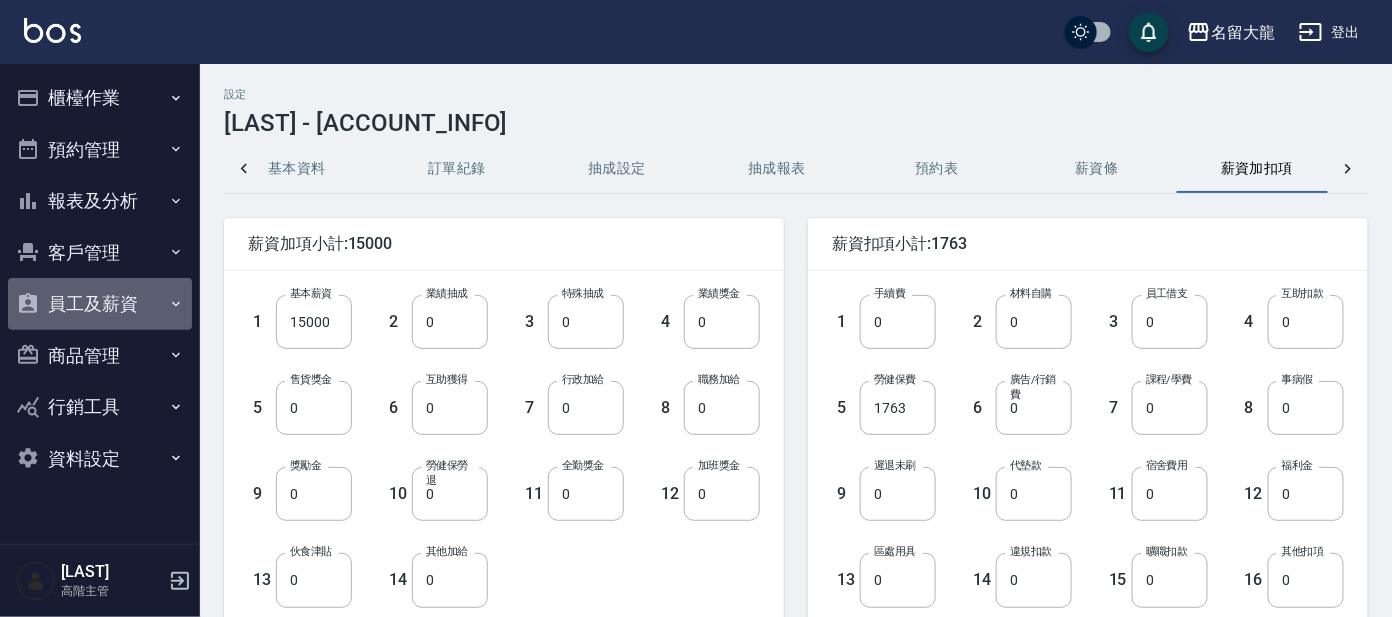 click on "員工及薪資" at bounding box center (100, 304) 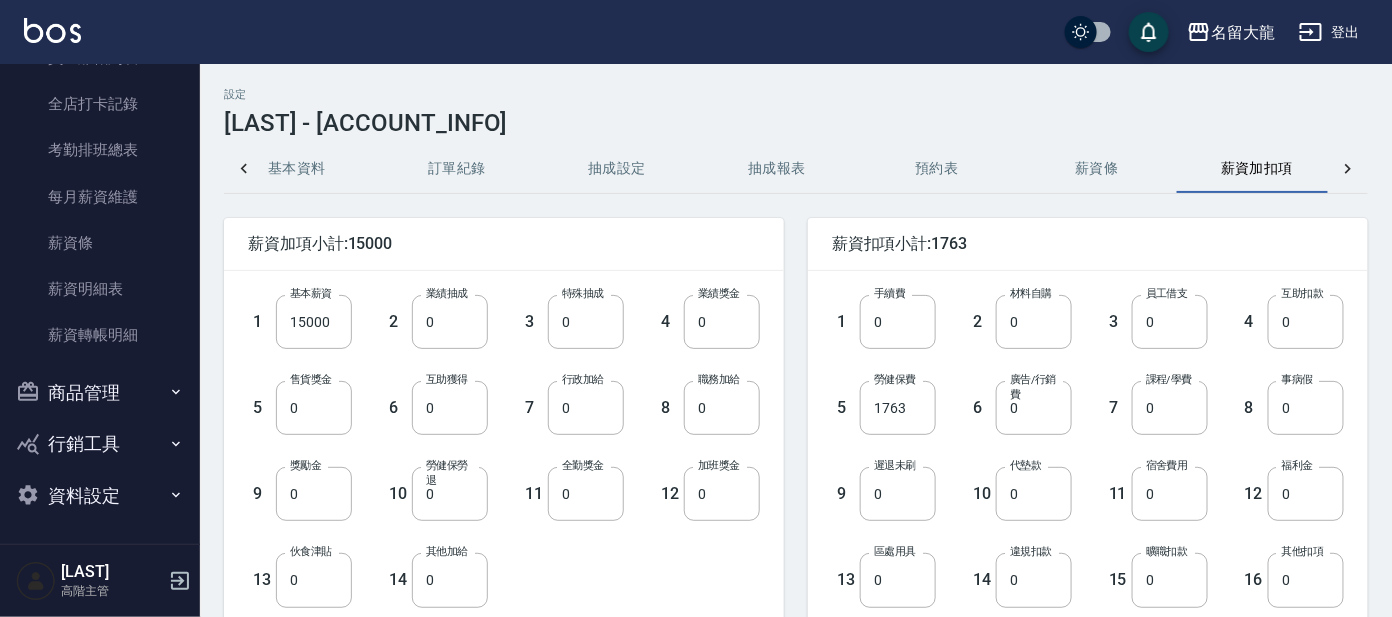 scroll, scrollTop: 224, scrollLeft: 0, axis: vertical 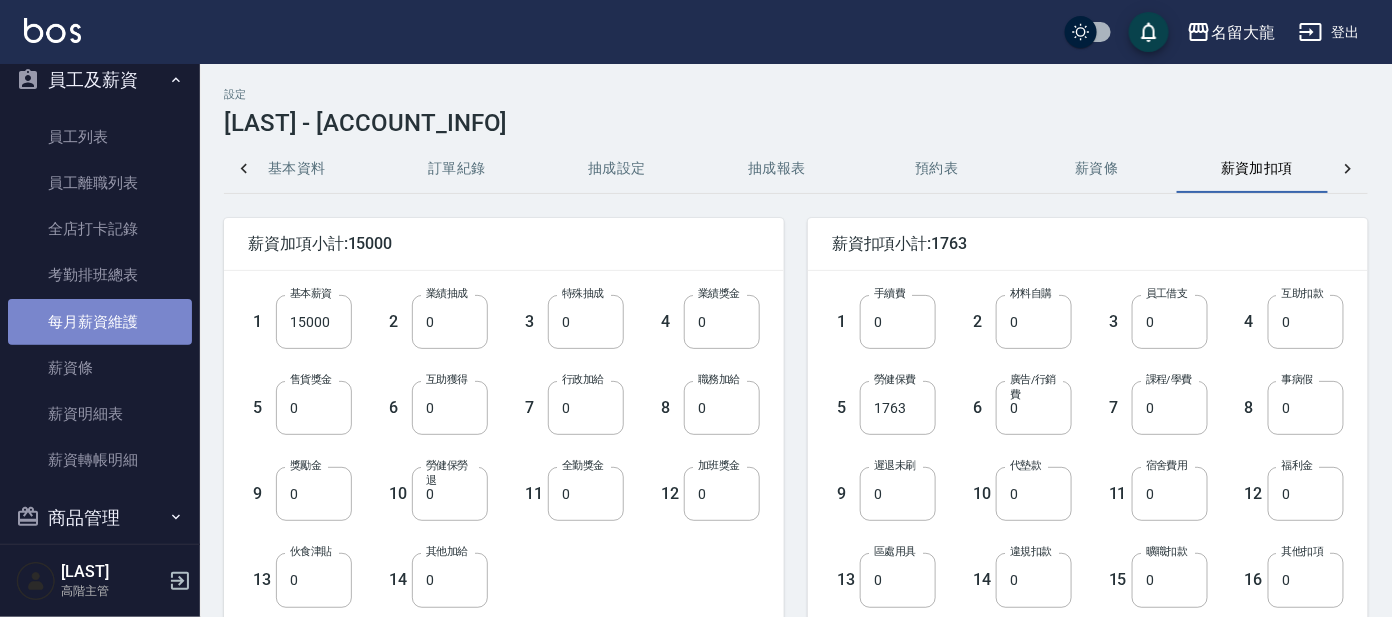 click on "每月薪資維護" at bounding box center (100, 322) 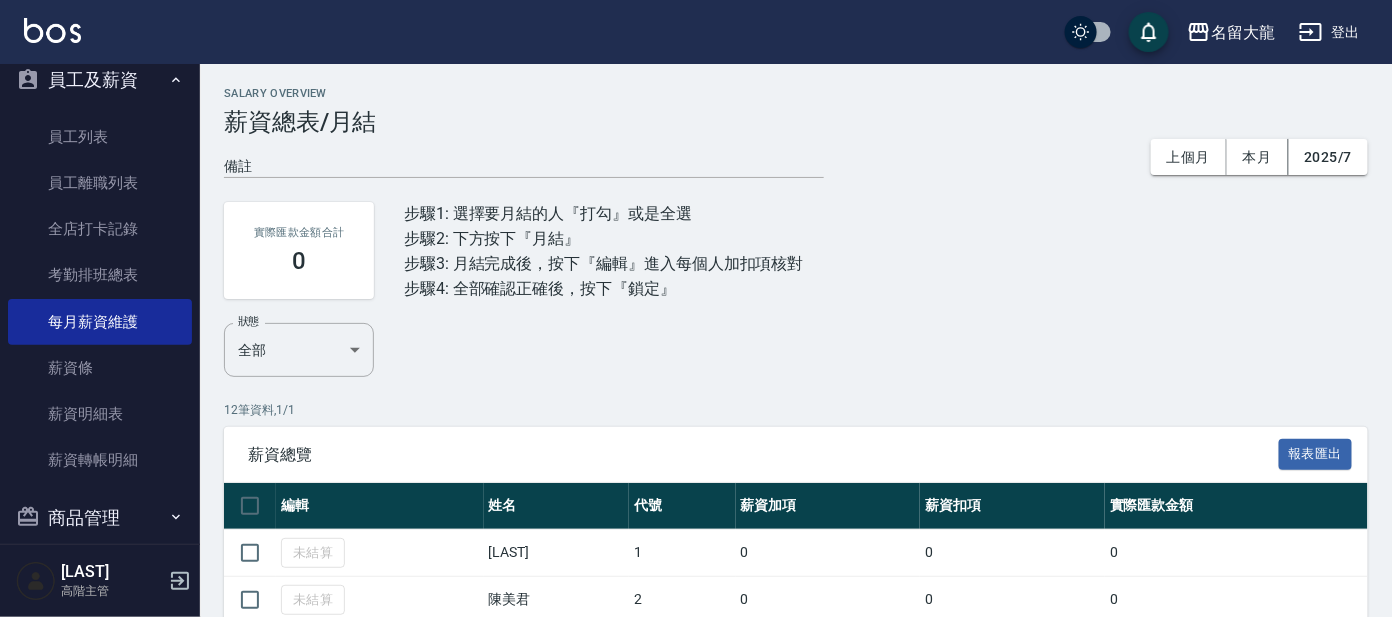 scroll, scrollTop: 0, scrollLeft: 0, axis: both 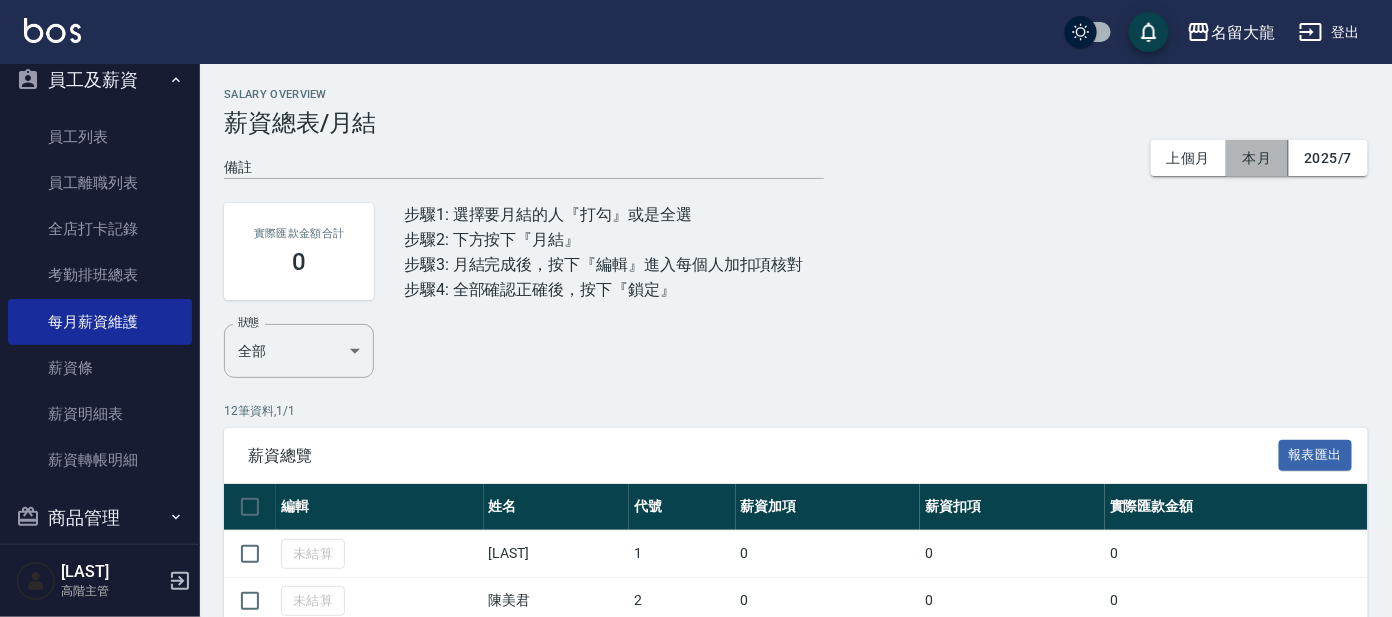 click on "本月" at bounding box center (1258, 158) 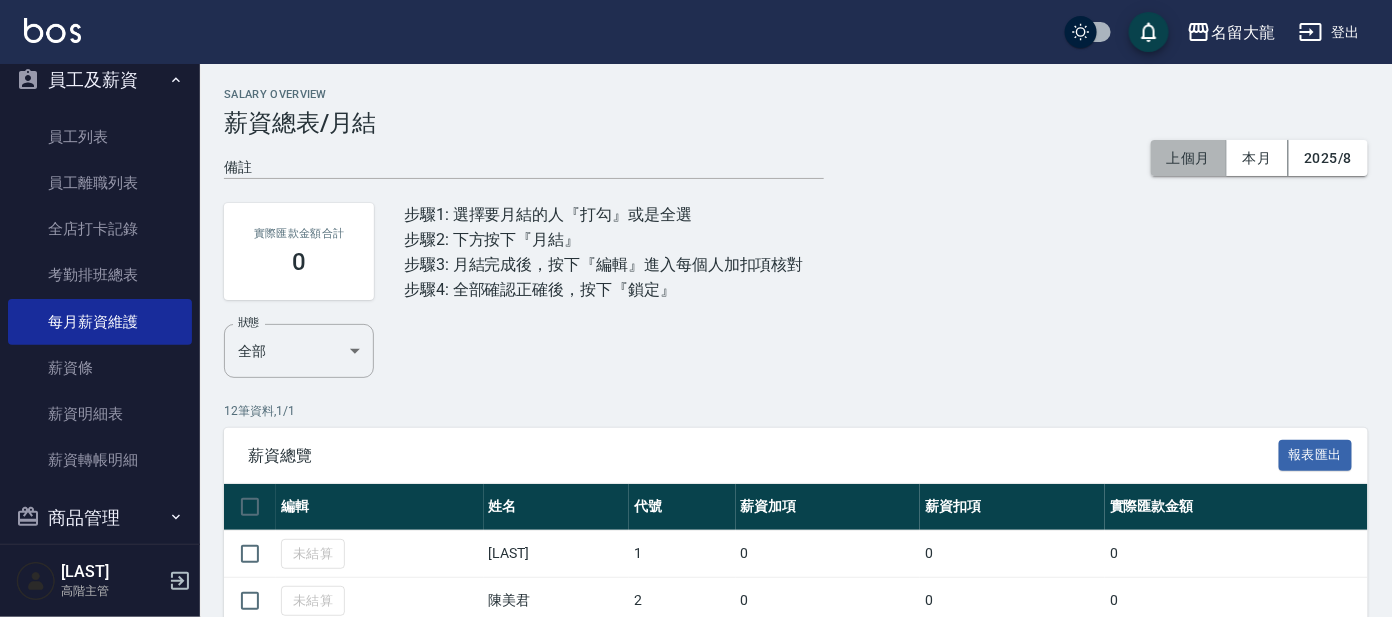 click on "上個月" at bounding box center (1189, 158) 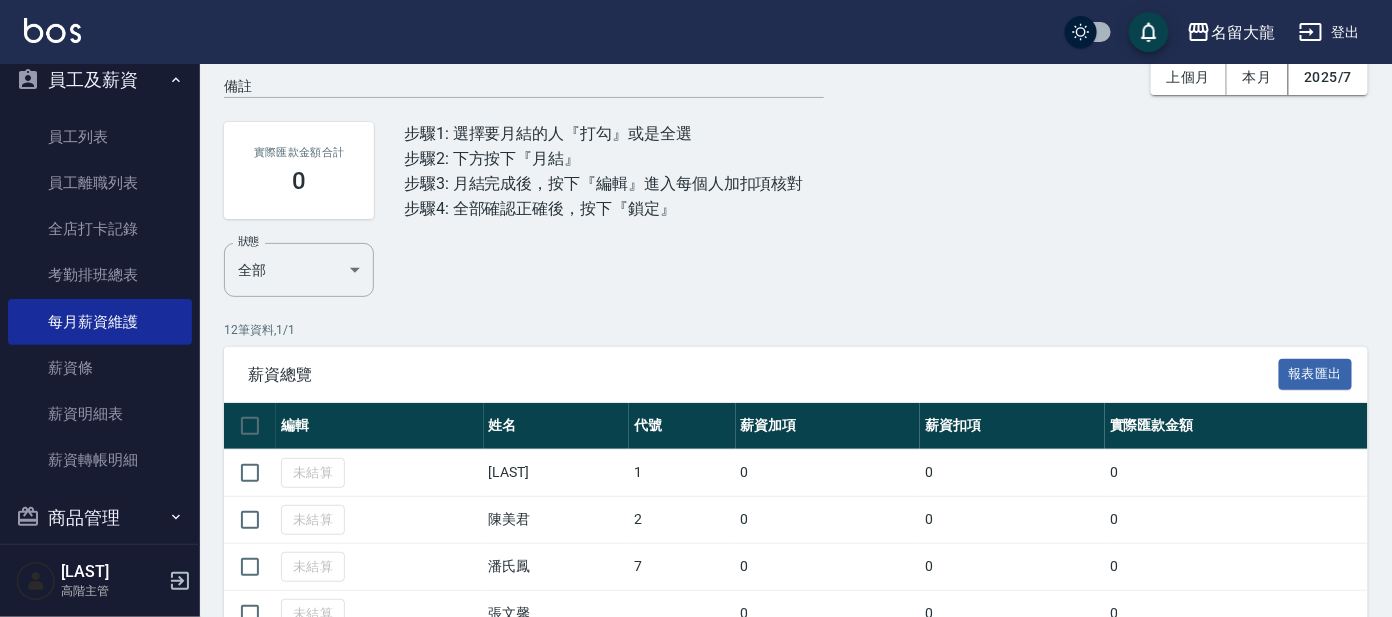 scroll, scrollTop: 124, scrollLeft: 0, axis: vertical 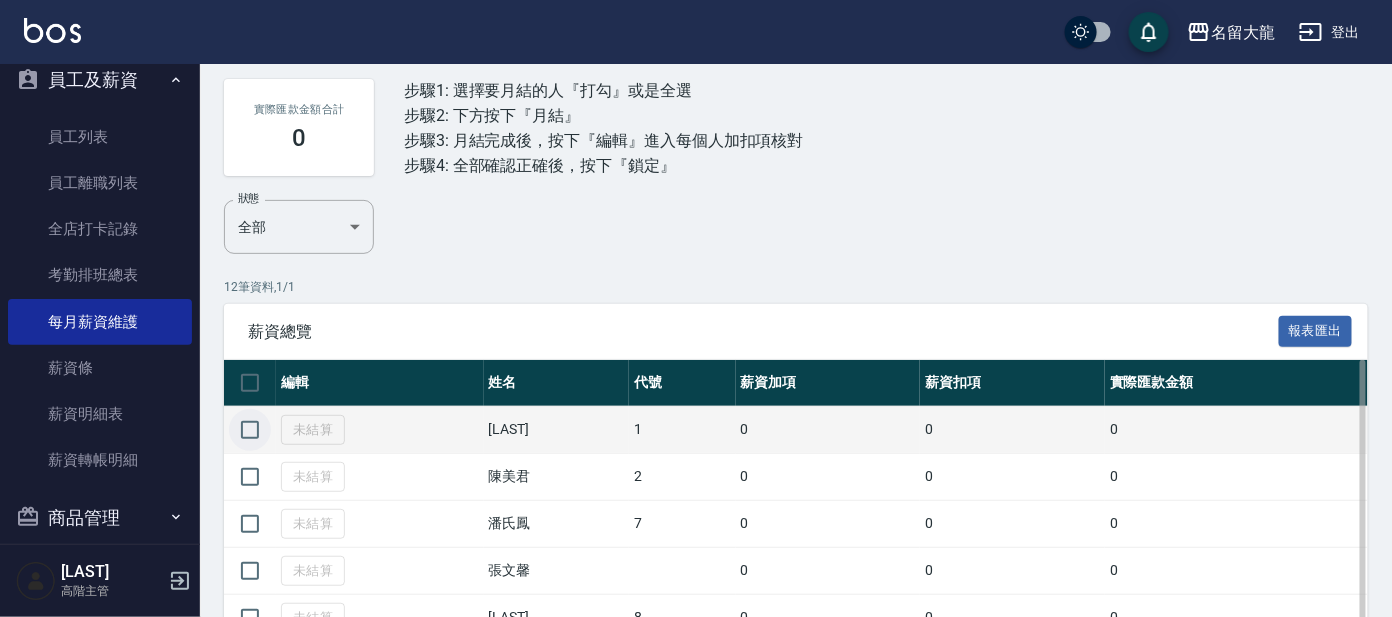 click at bounding box center (250, 430) 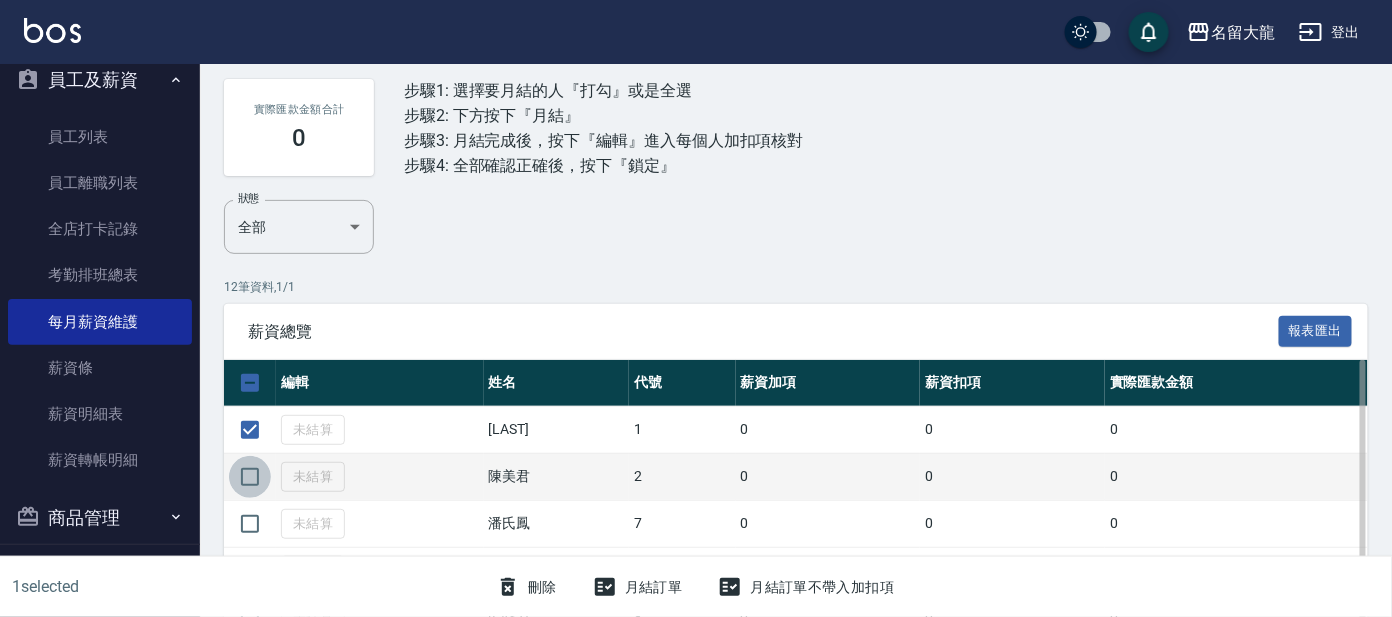 click at bounding box center [250, 477] 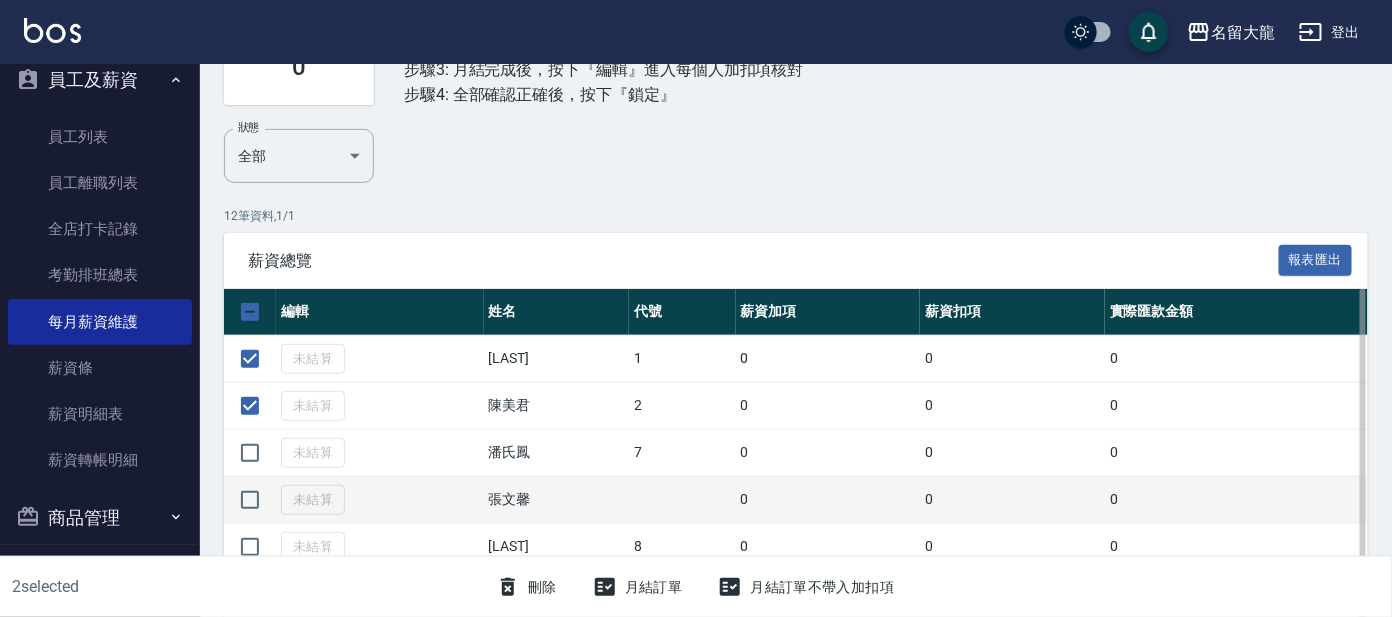 scroll, scrollTop: 249, scrollLeft: 0, axis: vertical 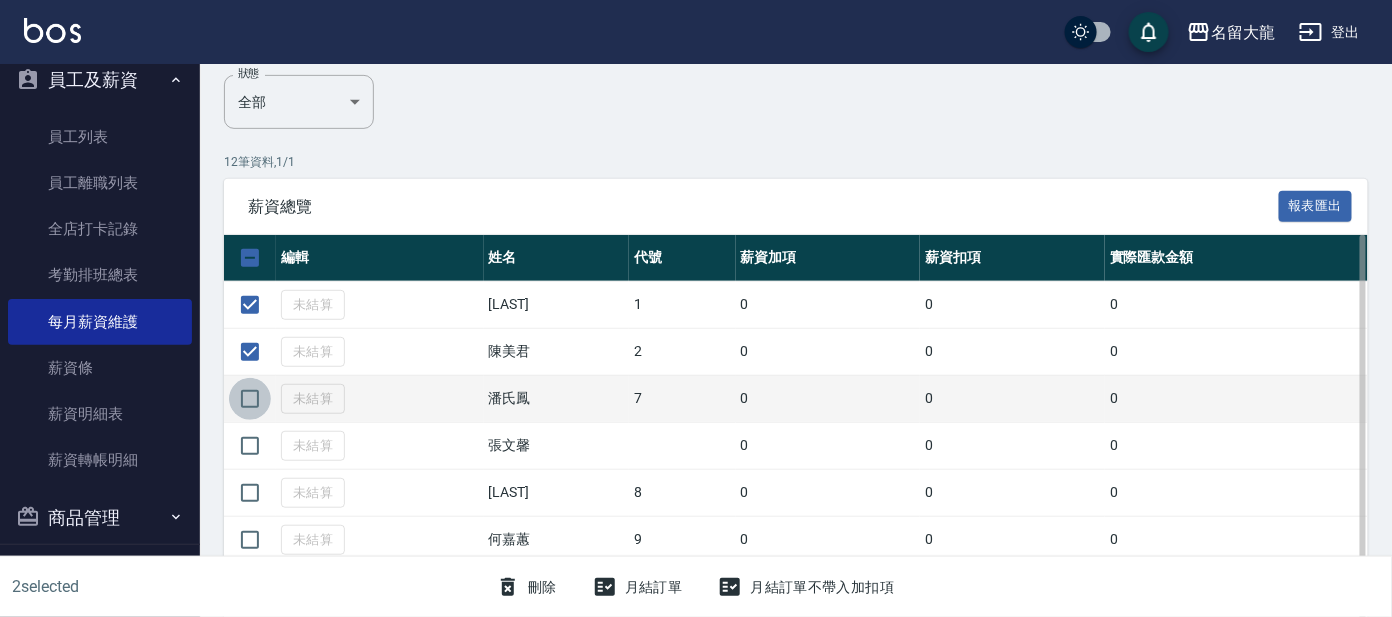 click at bounding box center (250, 399) 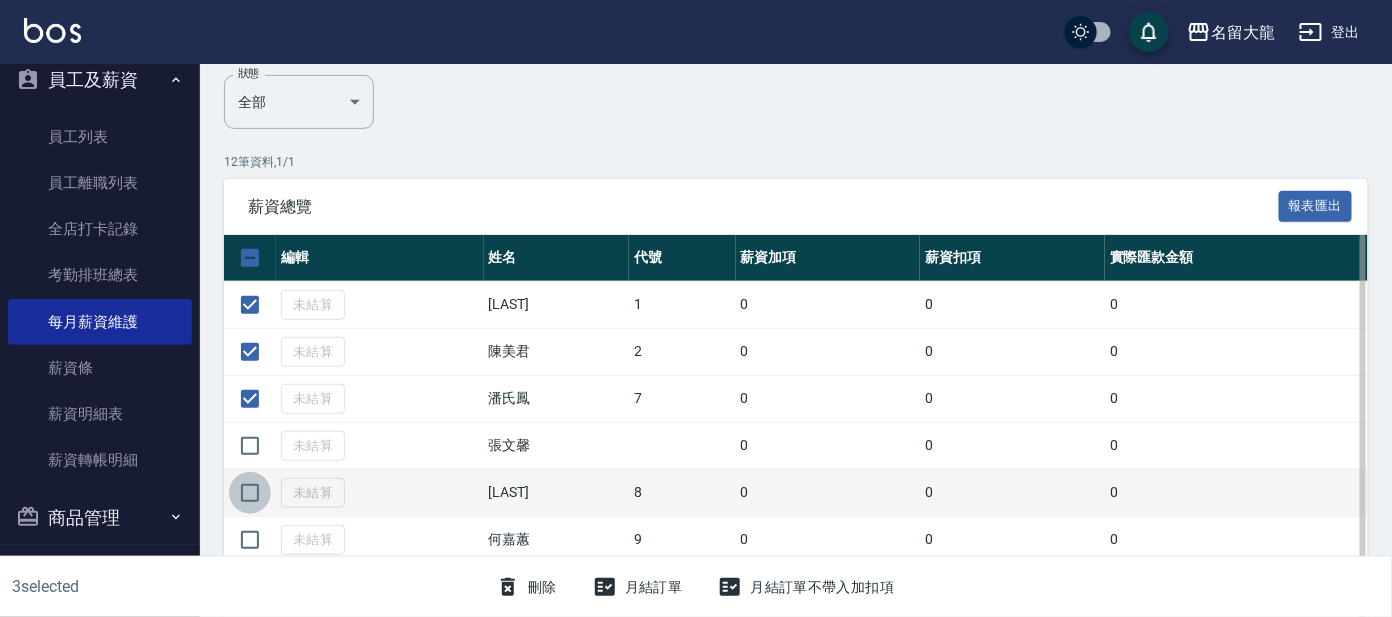 click at bounding box center (250, 493) 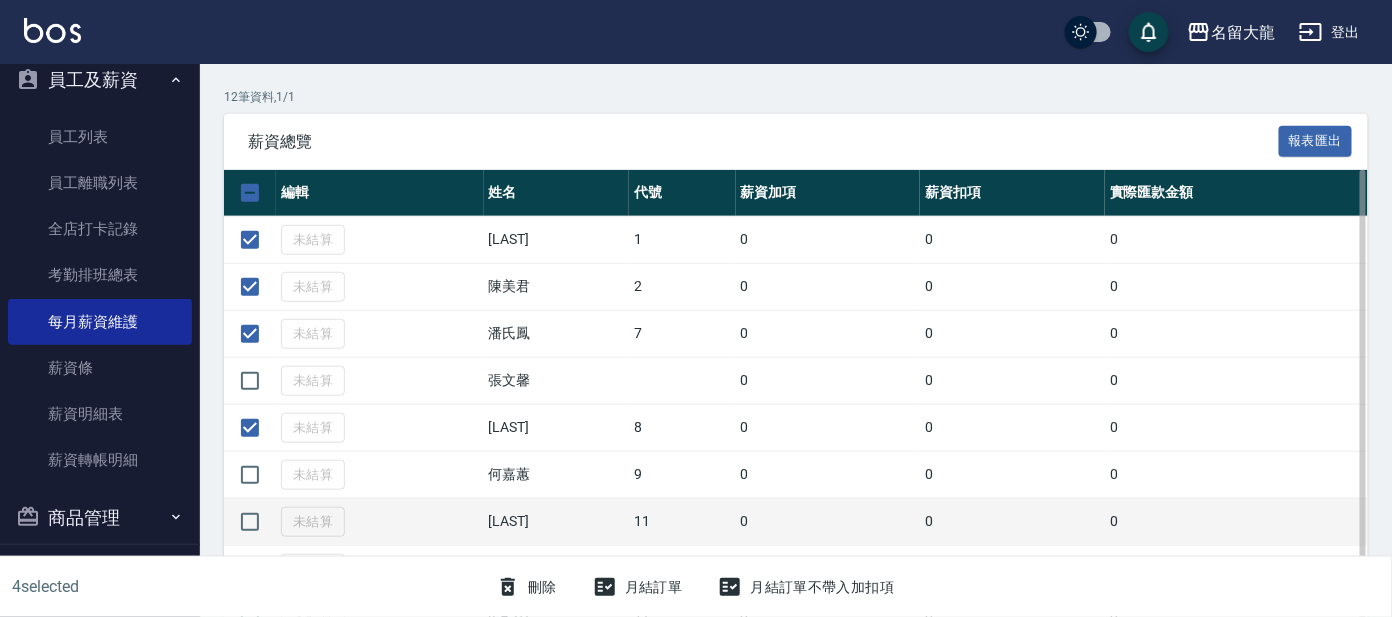 scroll, scrollTop: 374, scrollLeft: 0, axis: vertical 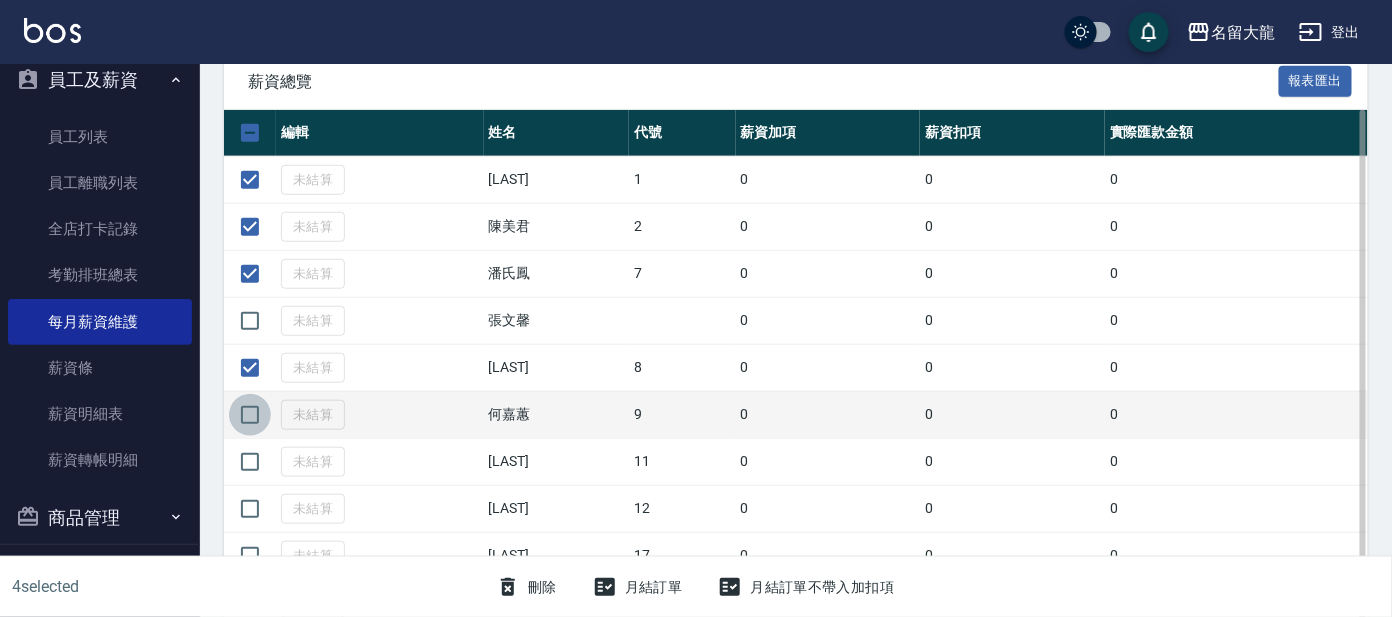 click at bounding box center (250, 415) 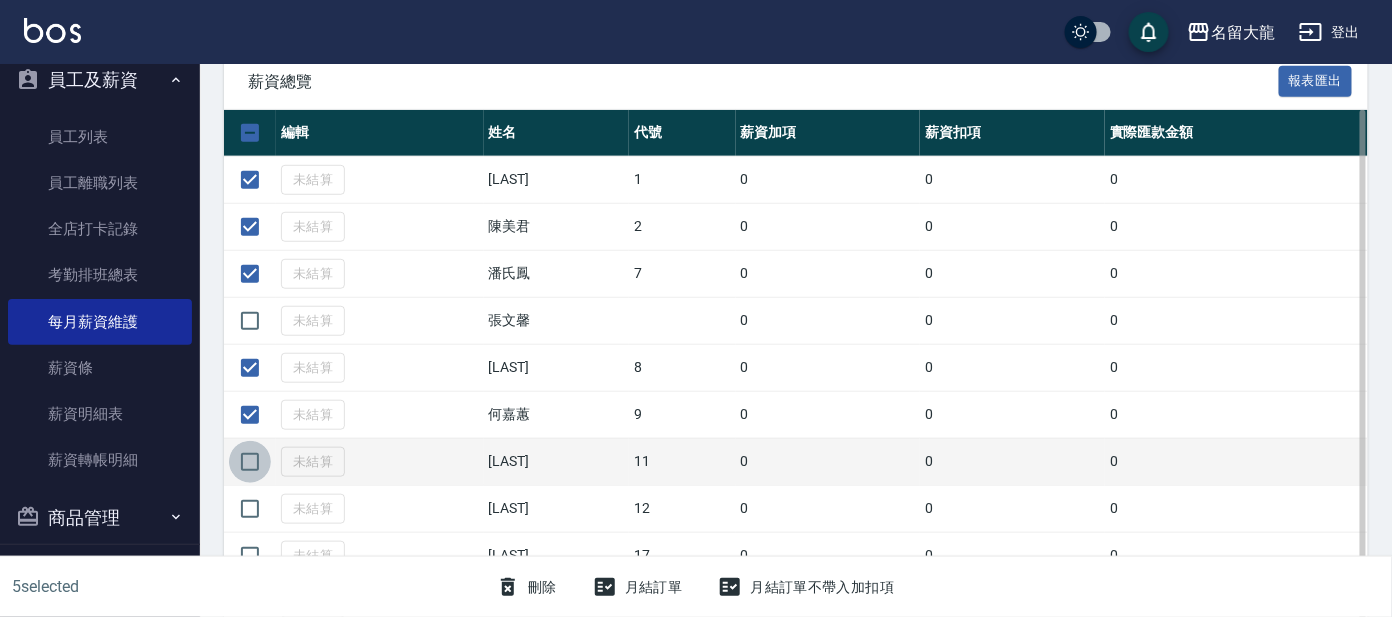 click at bounding box center [250, 462] 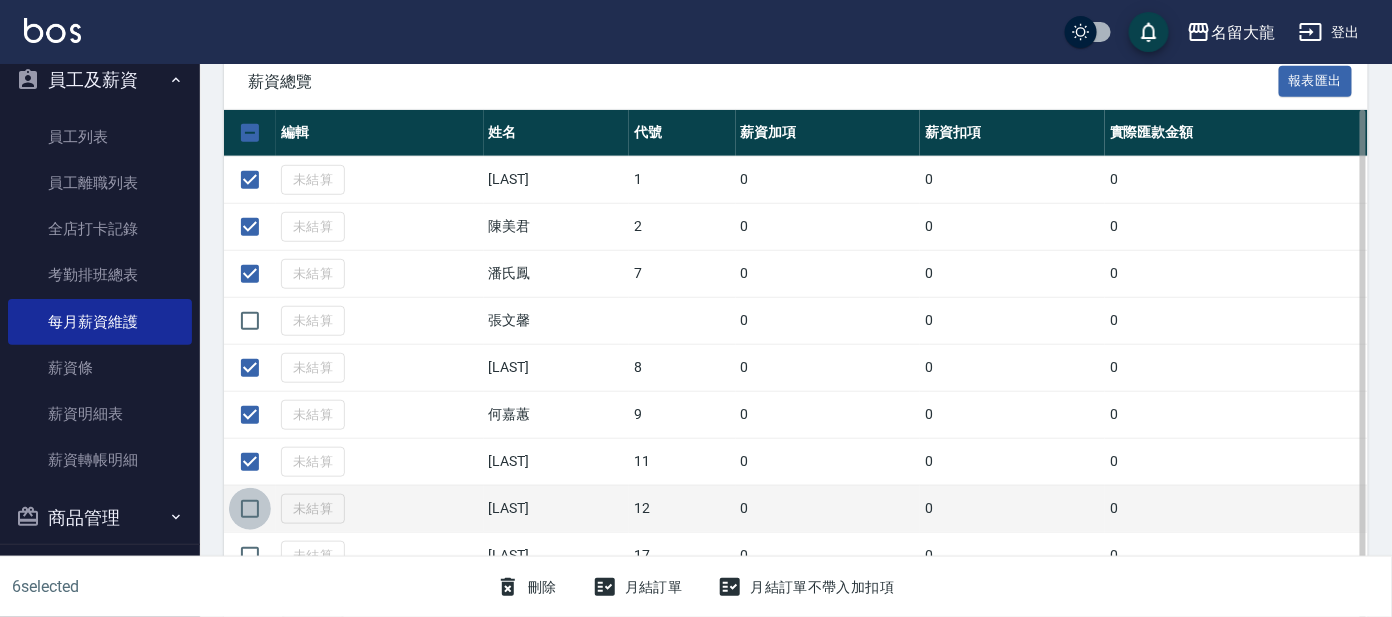click at bounding box center [250, 509] 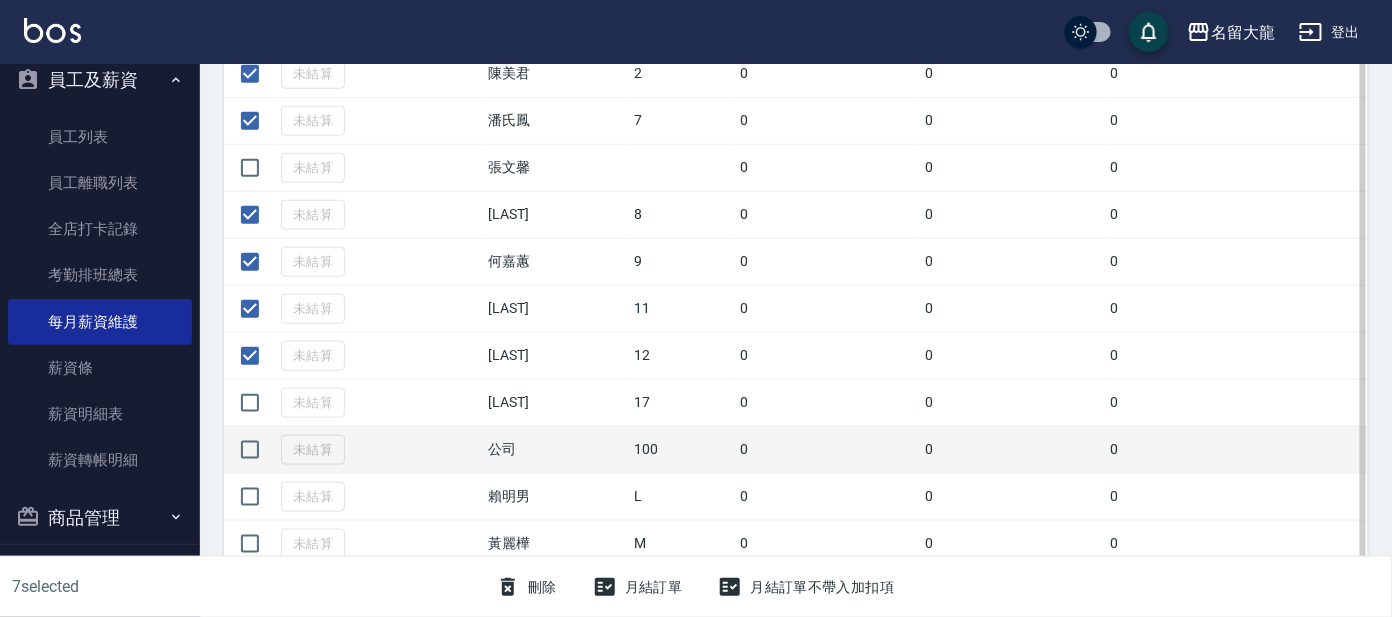scroll, scrollTop: 540, scrollLeft: 0, axis: vertical 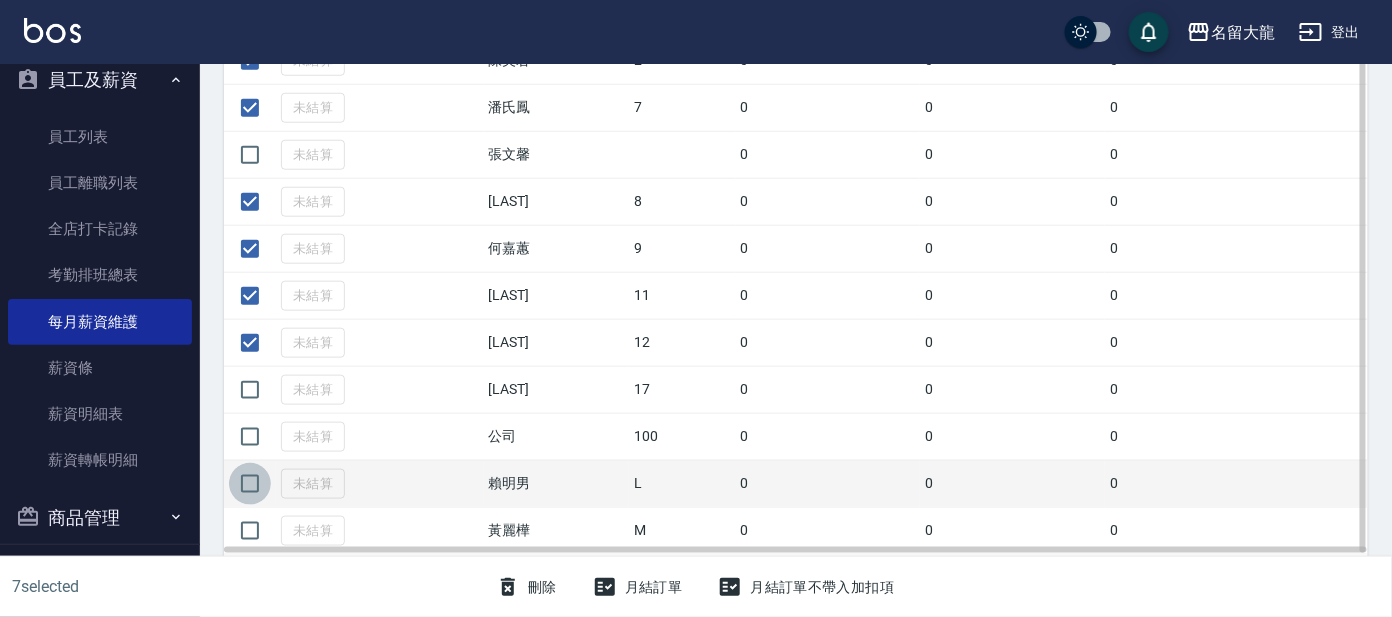 click at bounding box center (250, 484) 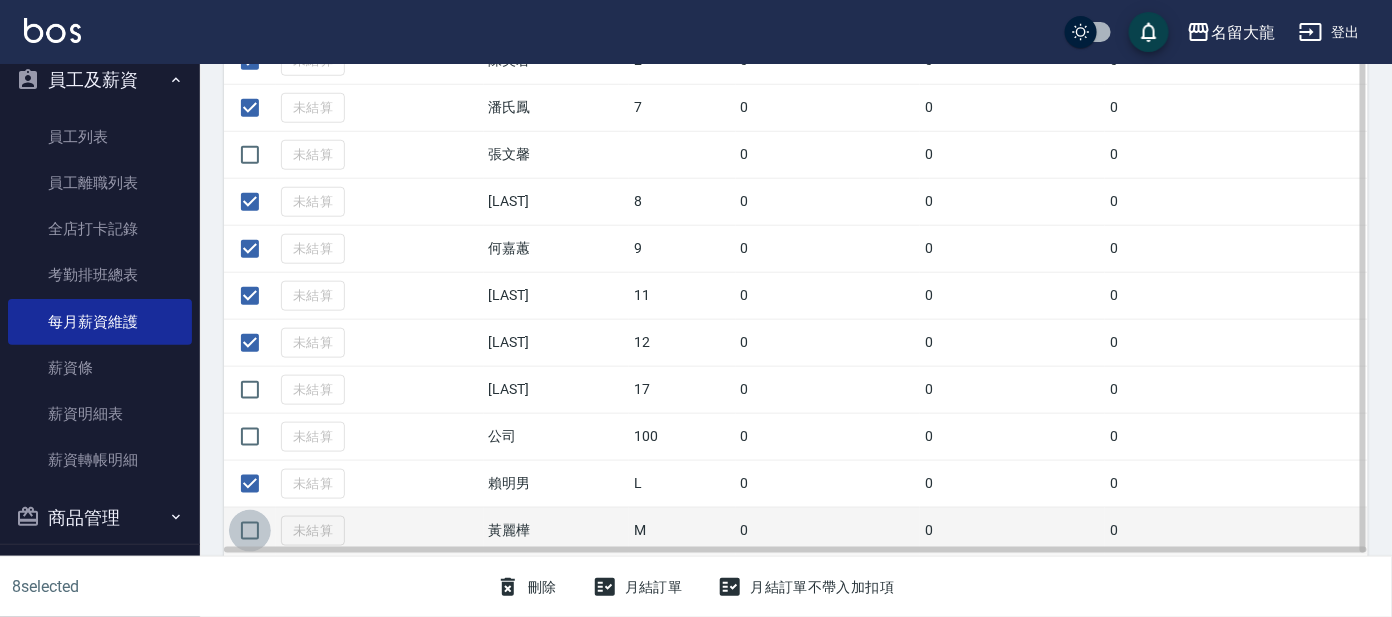 click at bounding box center (250, 531) 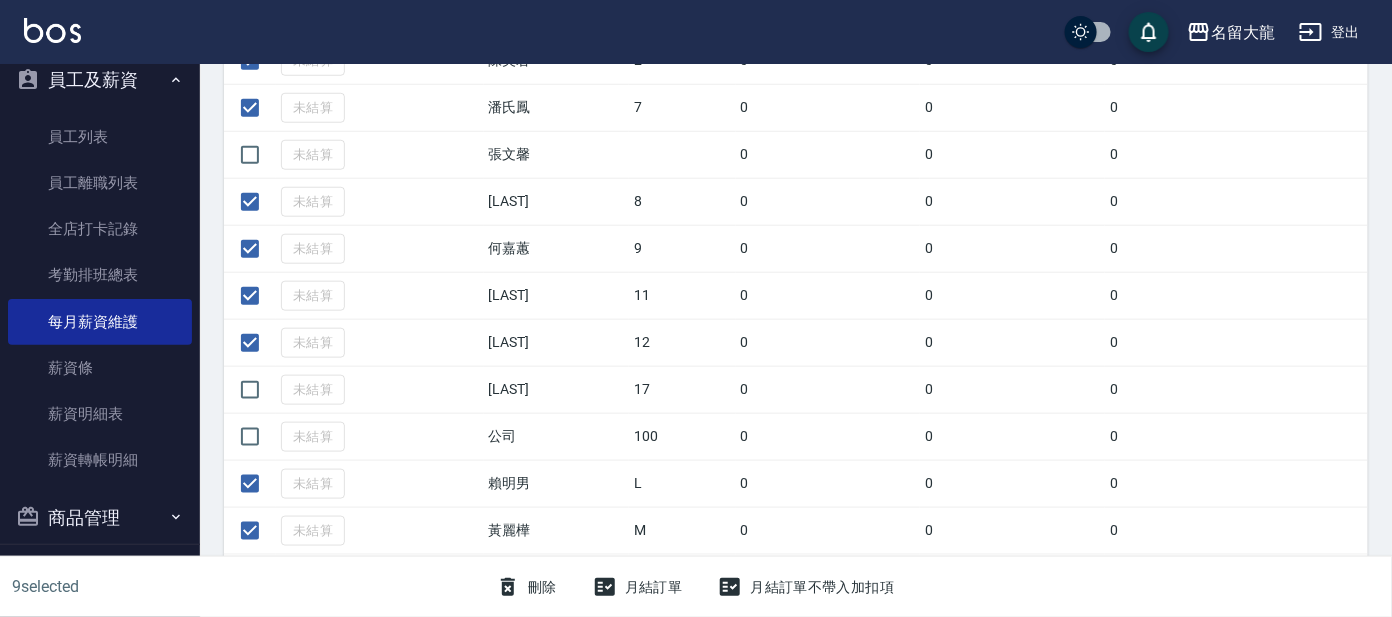 click on "月結訂單" at bounding box center [638, 587] 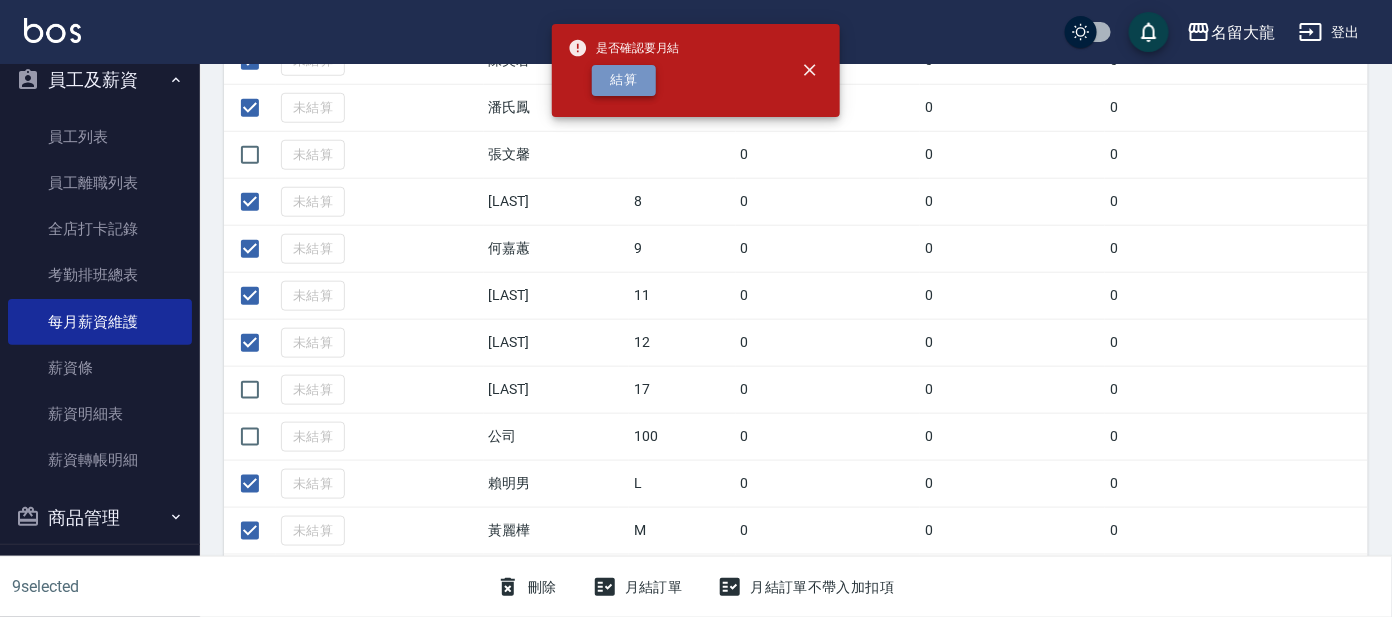 click on "結算" at bounding box center (624, 80) 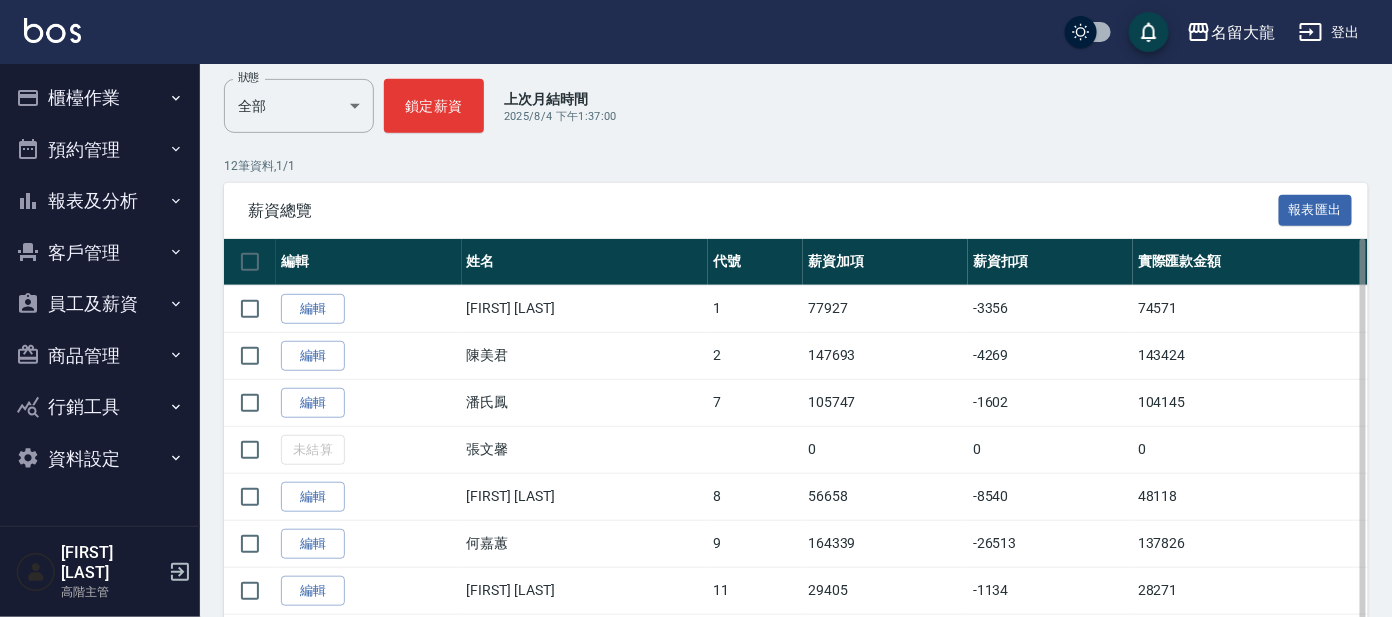 scroll, scrollTop: 249, scrollLeft: 0, axis: vertical 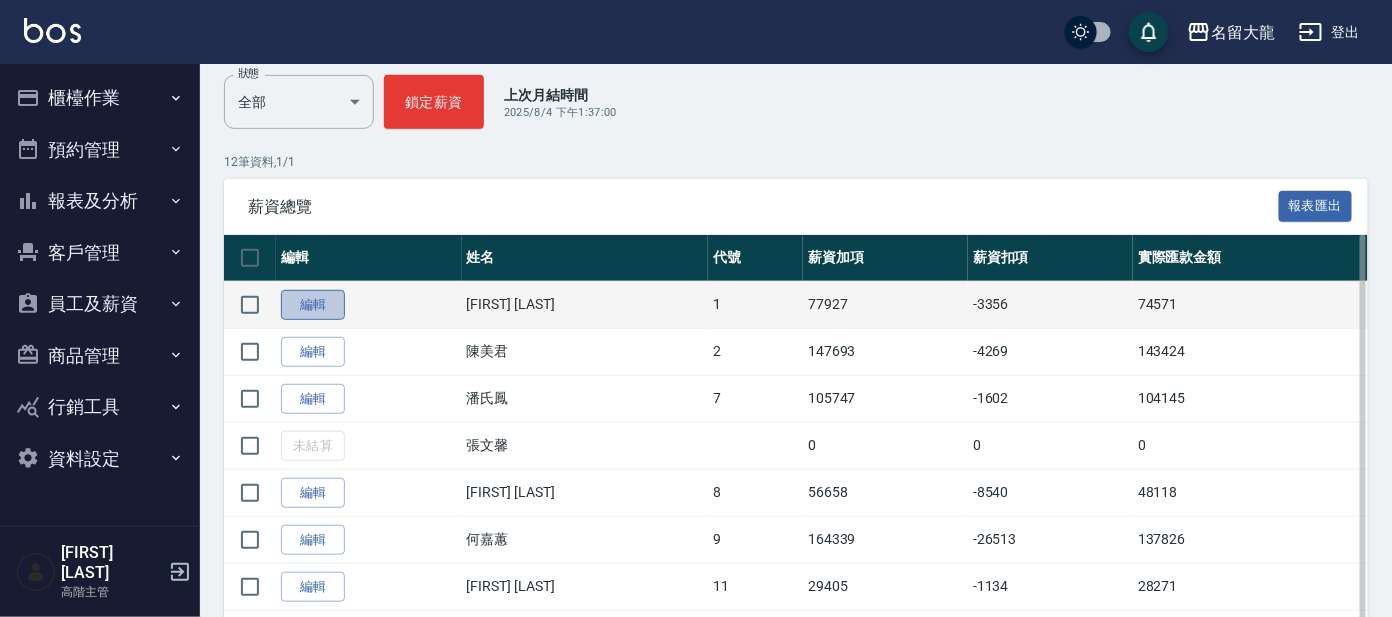 click on "編輯" at bounding box center (313, 305) 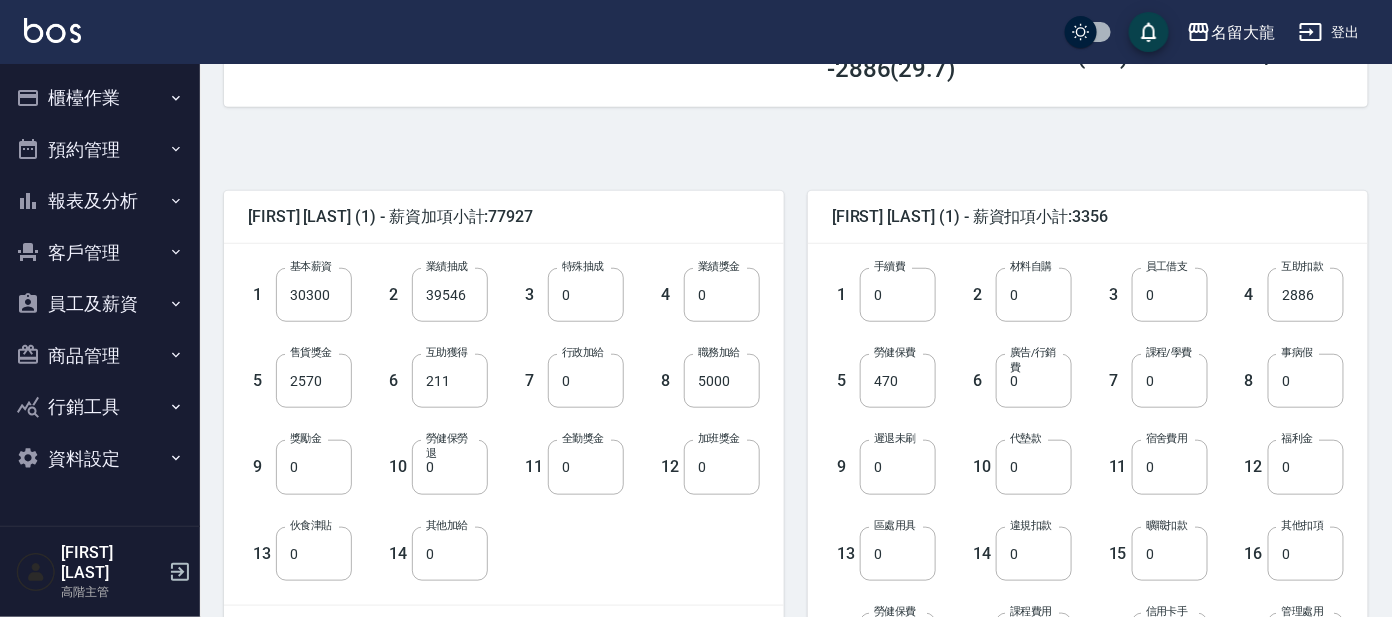 scroll, scrollTop: 374, scrollLeft: 0, axis: vertical 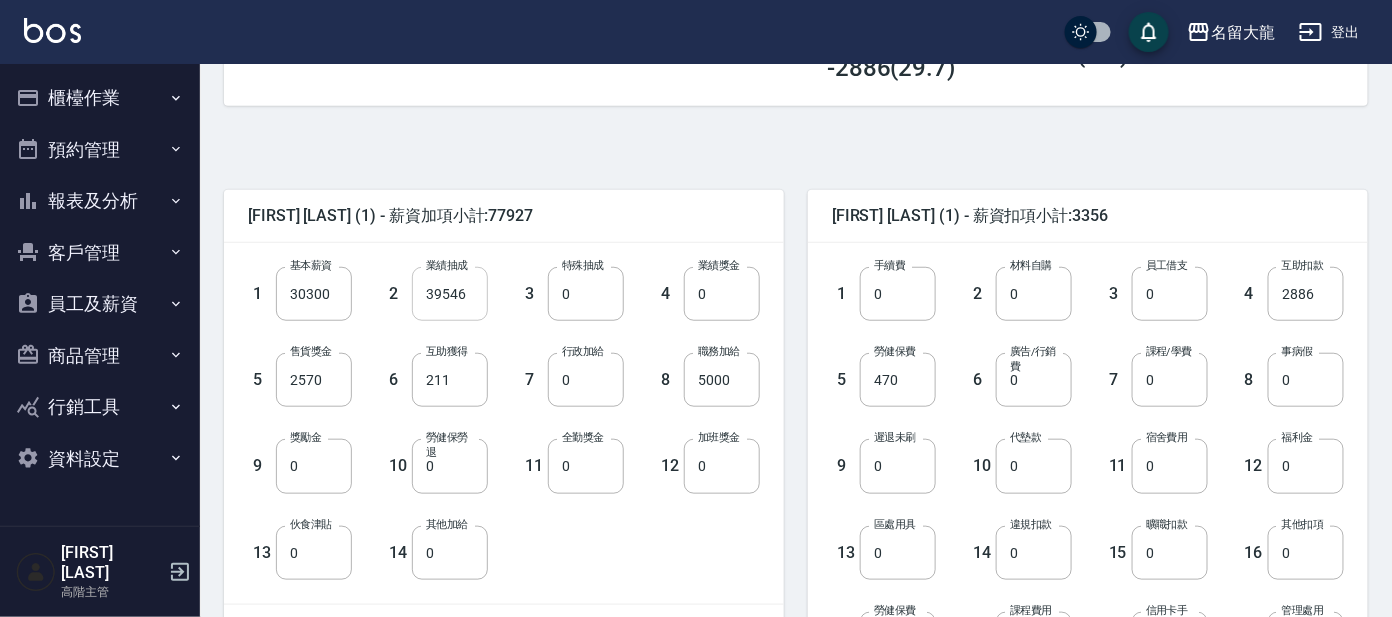 click on "39546" at bounding box center [450, 294] 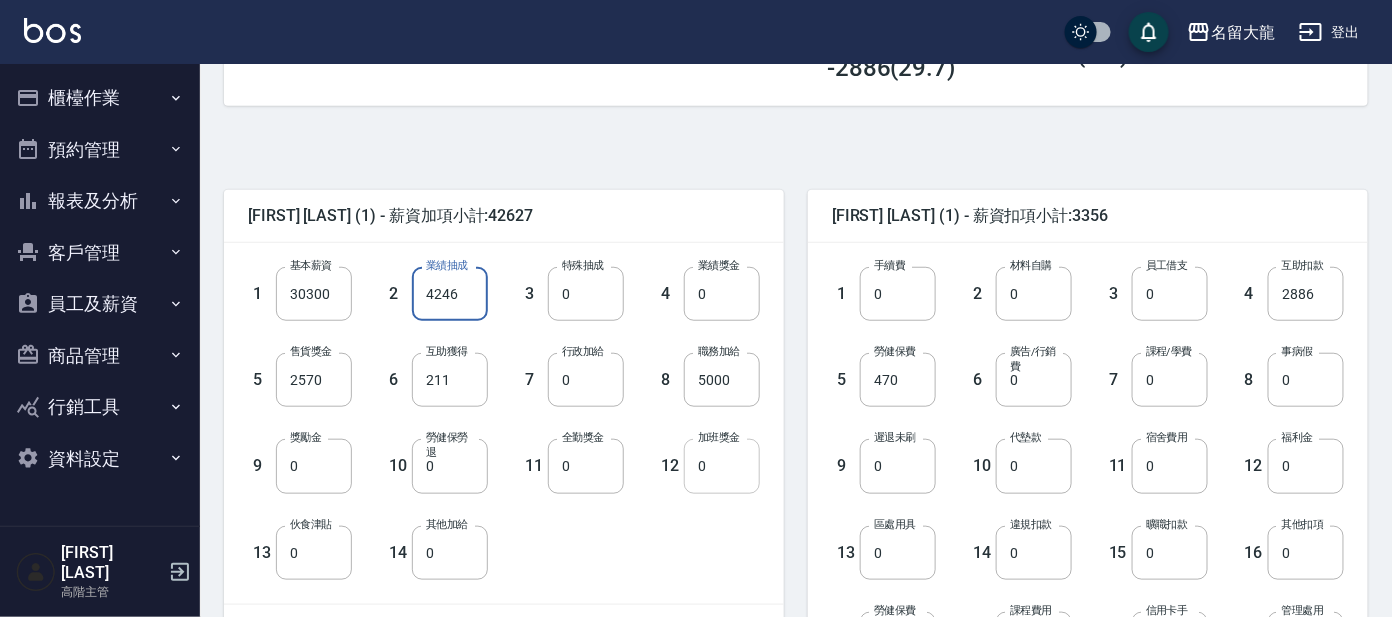 type on "4246" 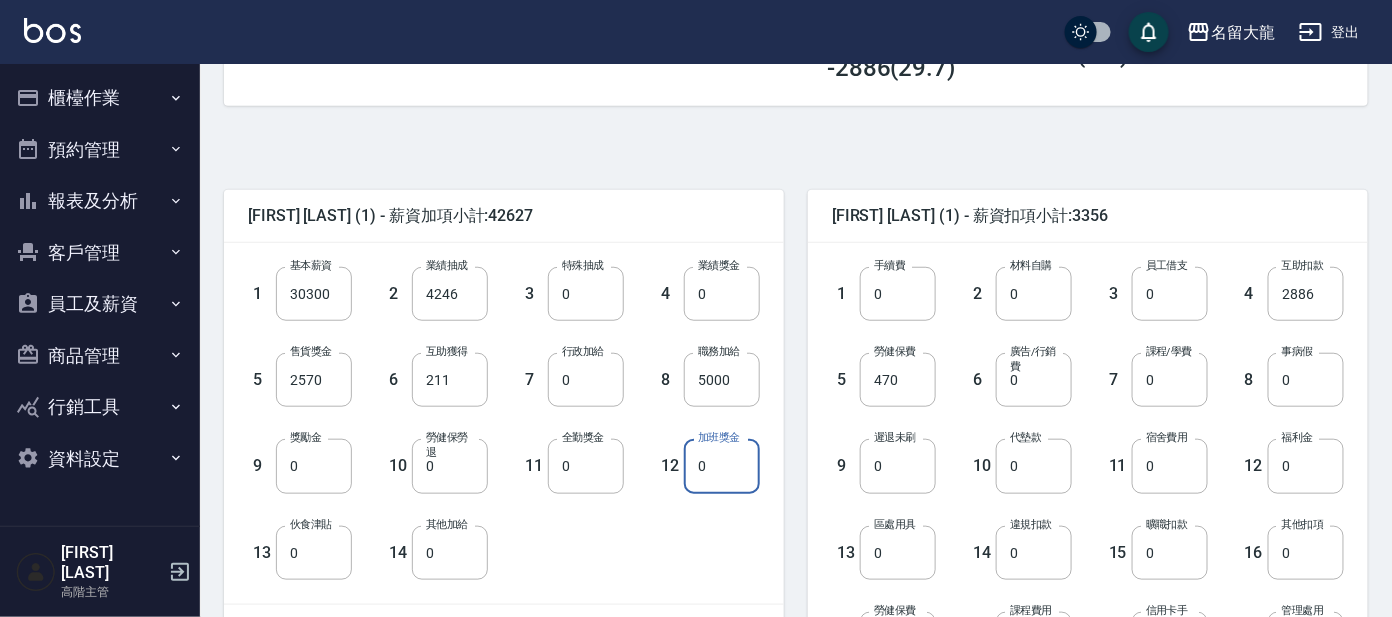 click on "0" at bounding box center [722, 466] 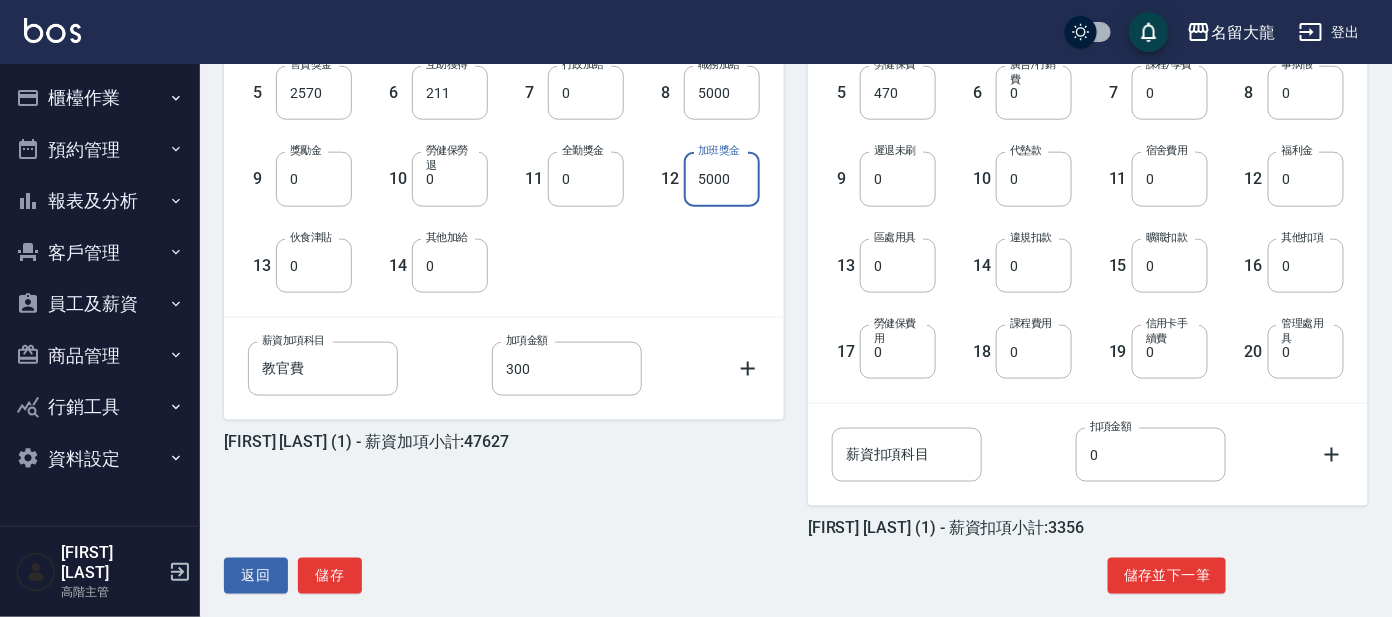scroll, scrollTop: 680, scrollLeft: 0, axis: vertical 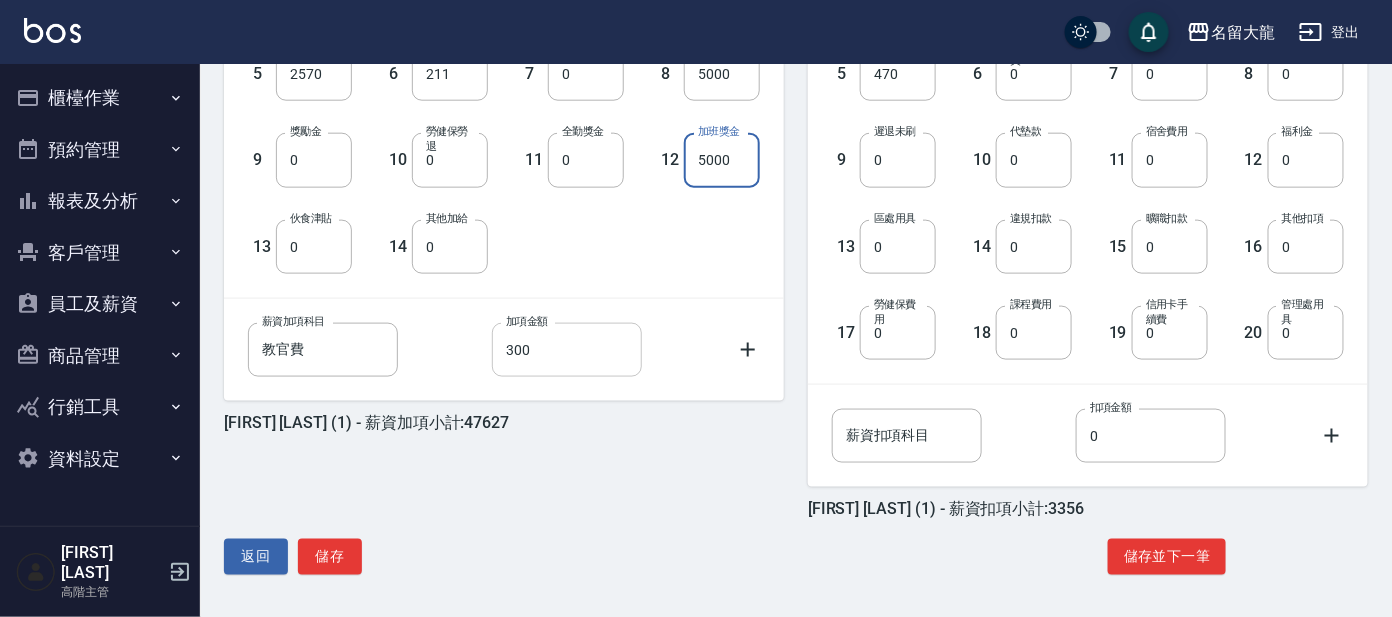 type on "5000" 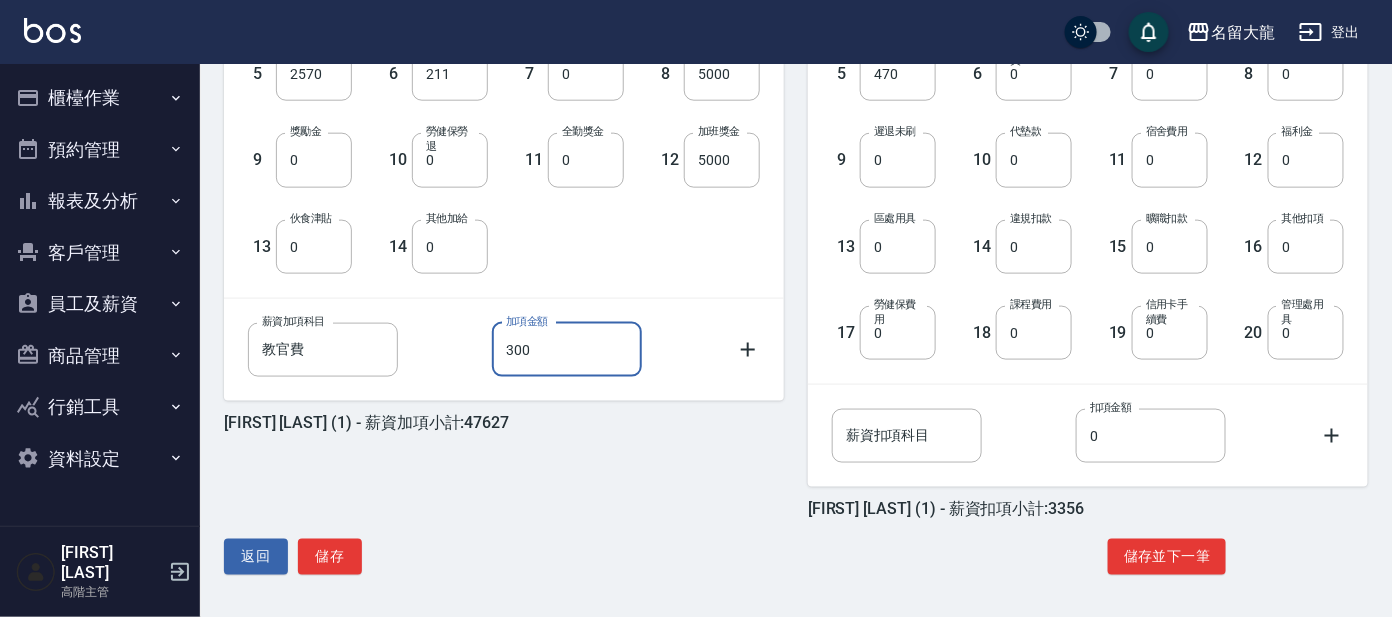 click on "300" at bounding box center (567, 350) 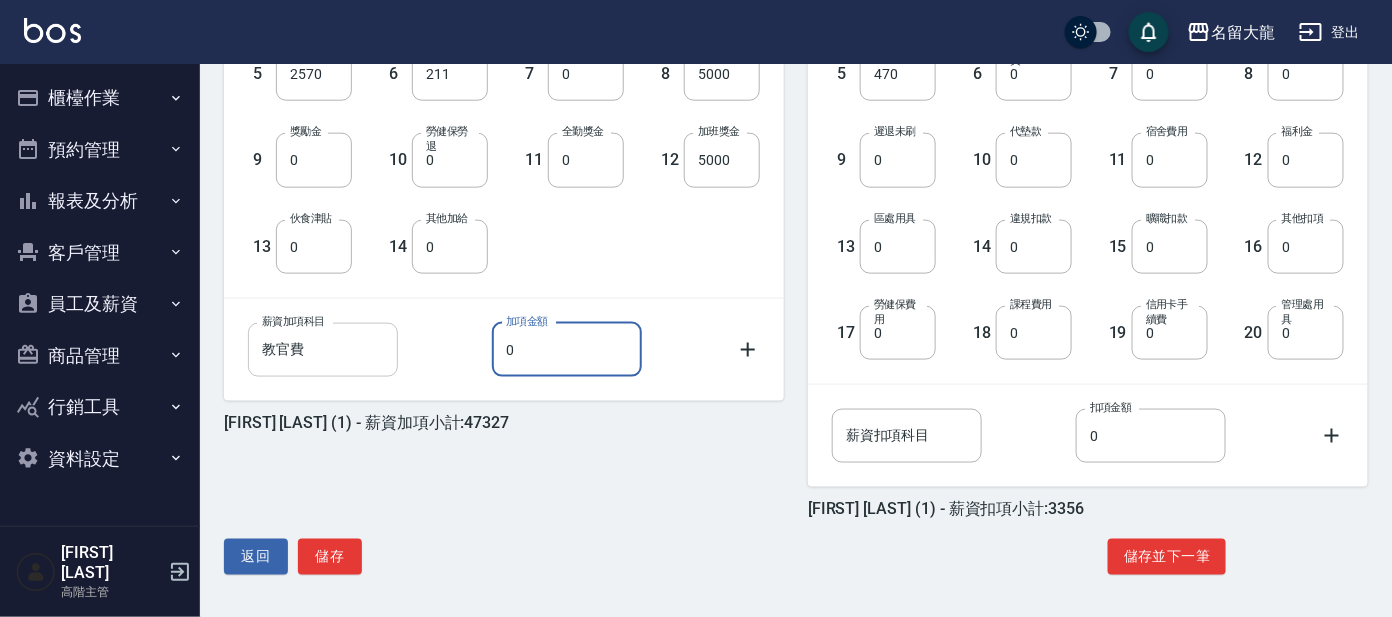 type on "0" 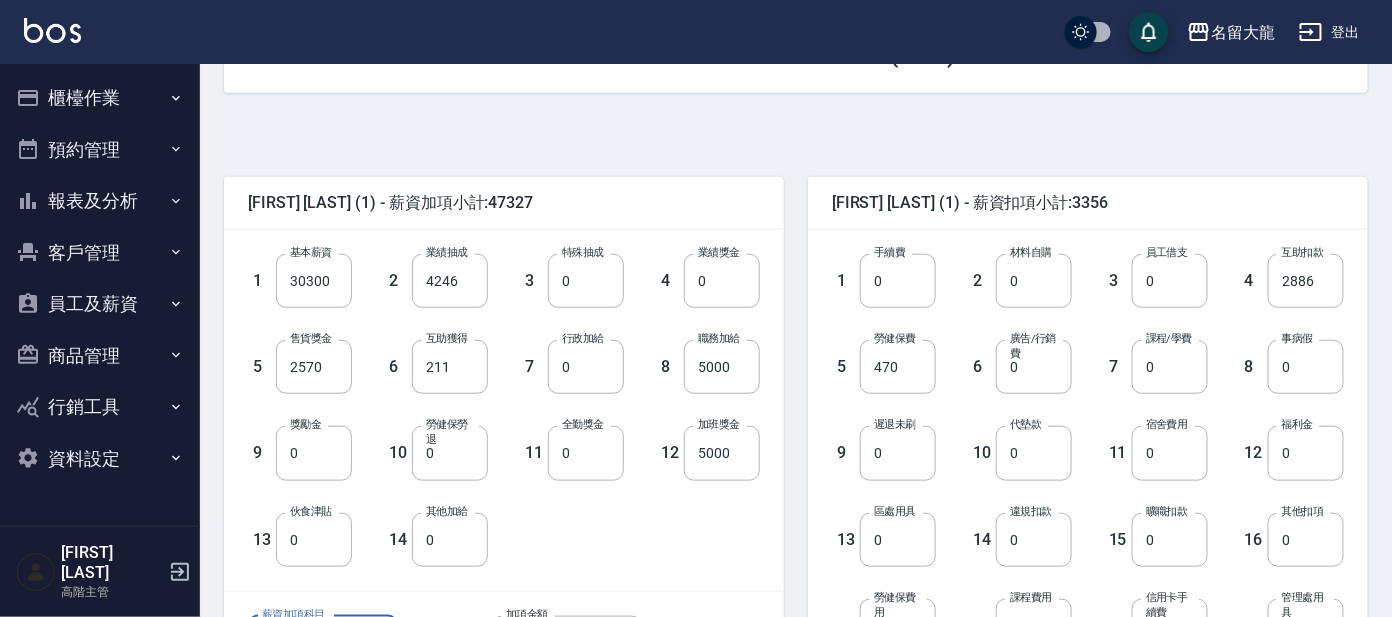 scroll, scrollTop: 430, scrollLeft: 0, axis: vertical 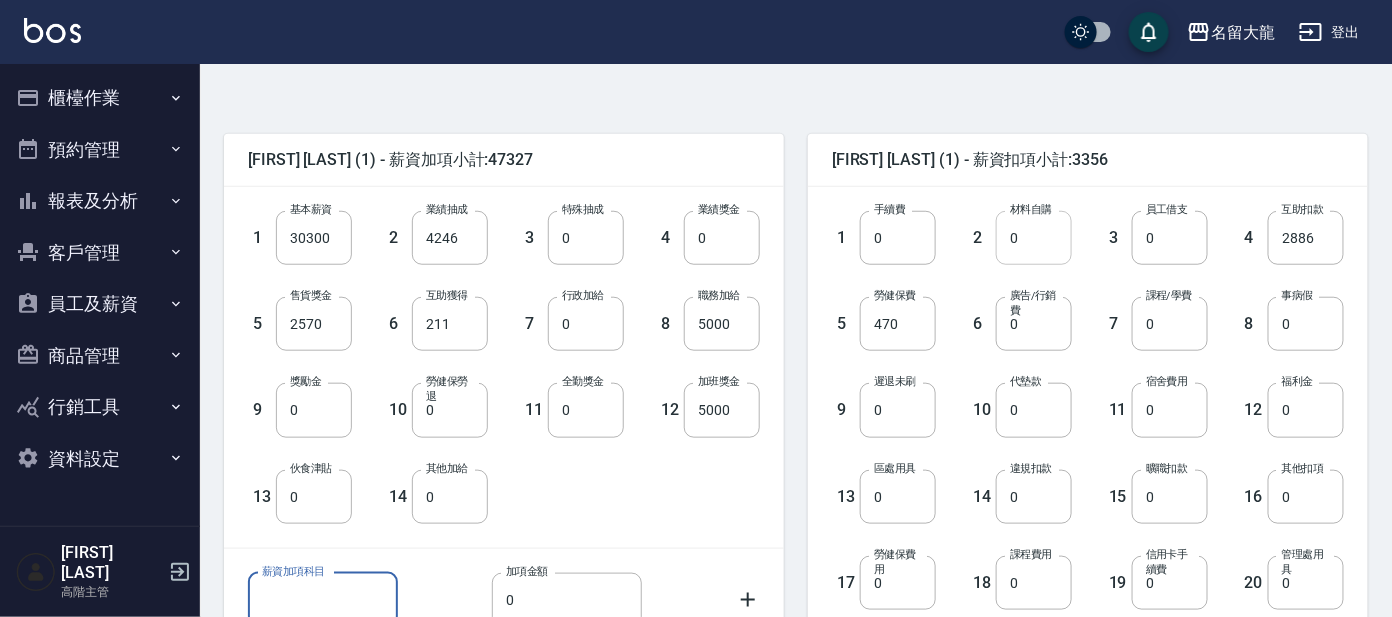 type 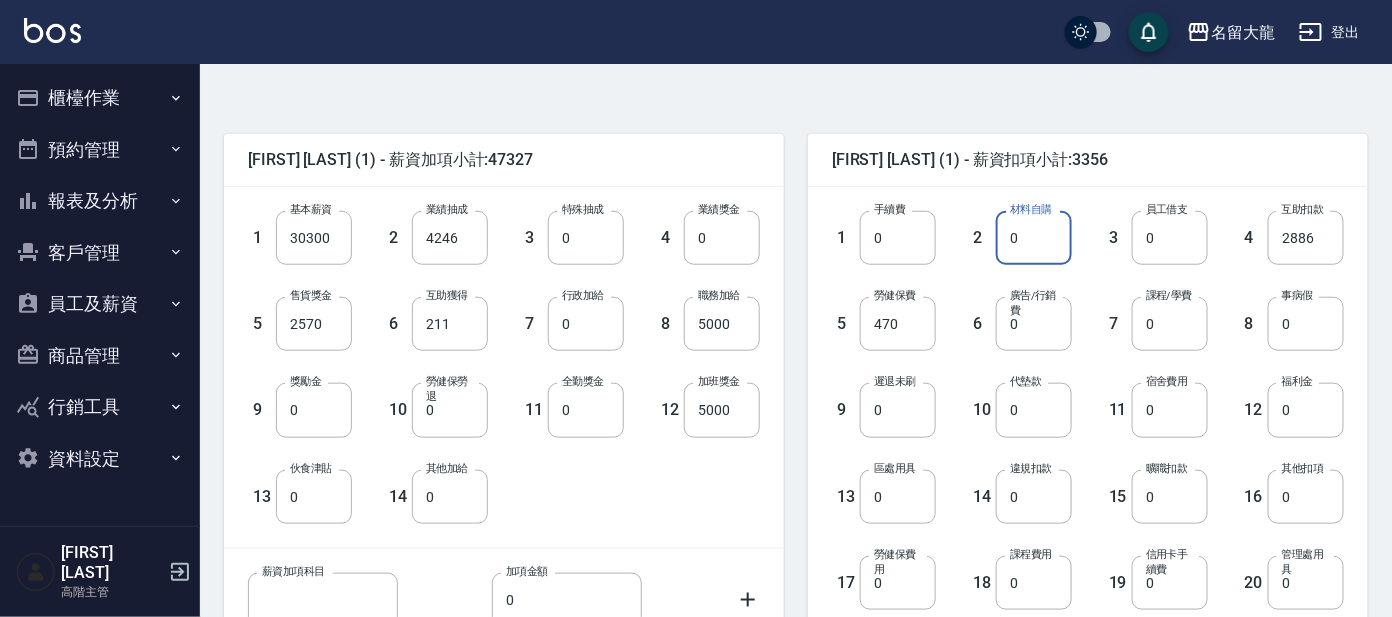 click on "0" at bounding box center [1034, 238] 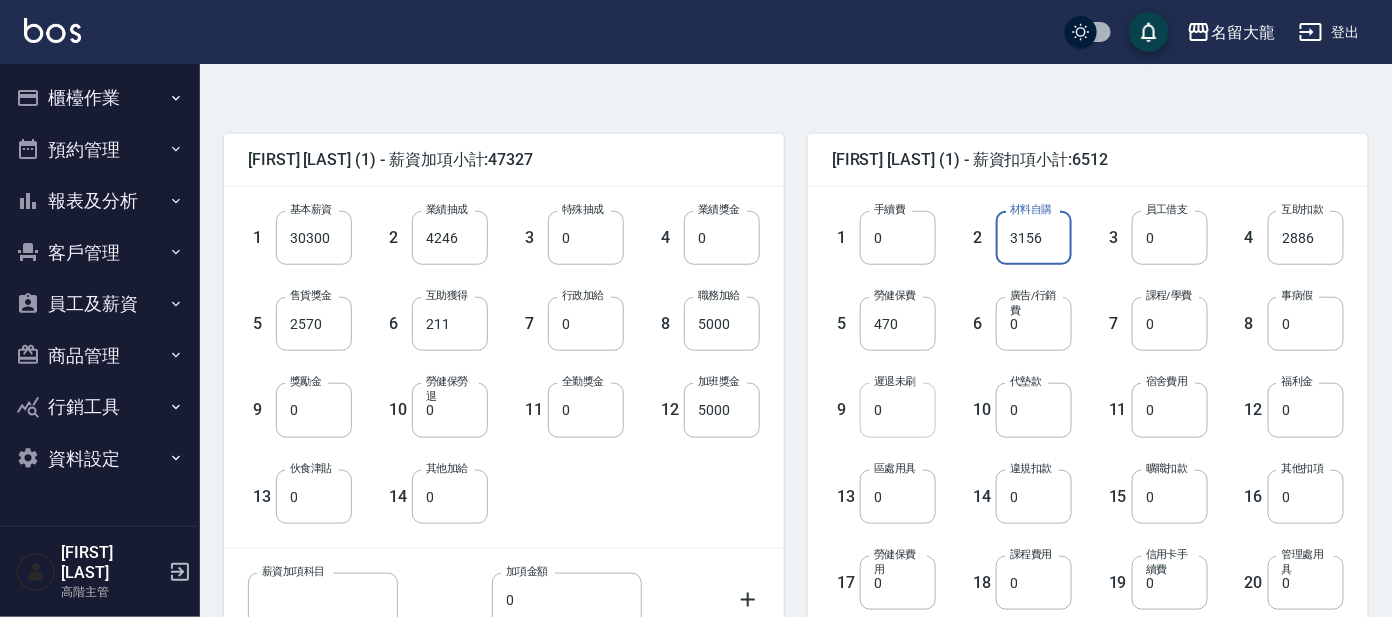type on "3156" 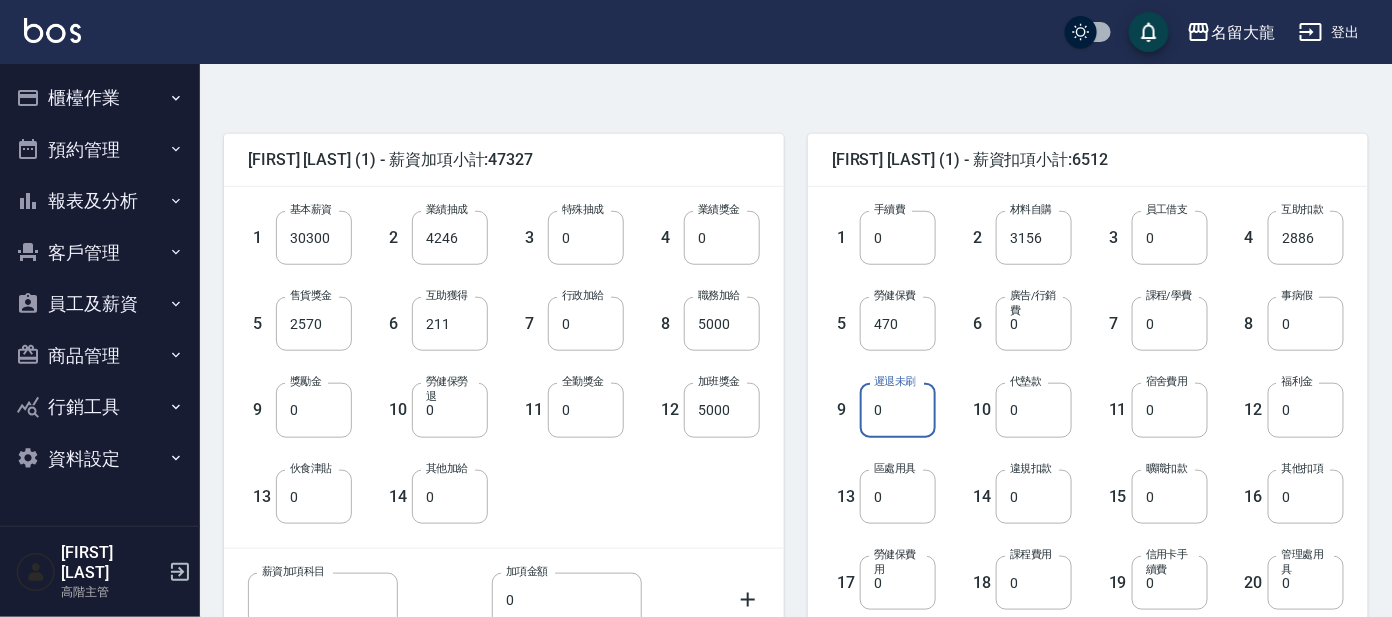 click on "0" at bounding box center (898, 410) 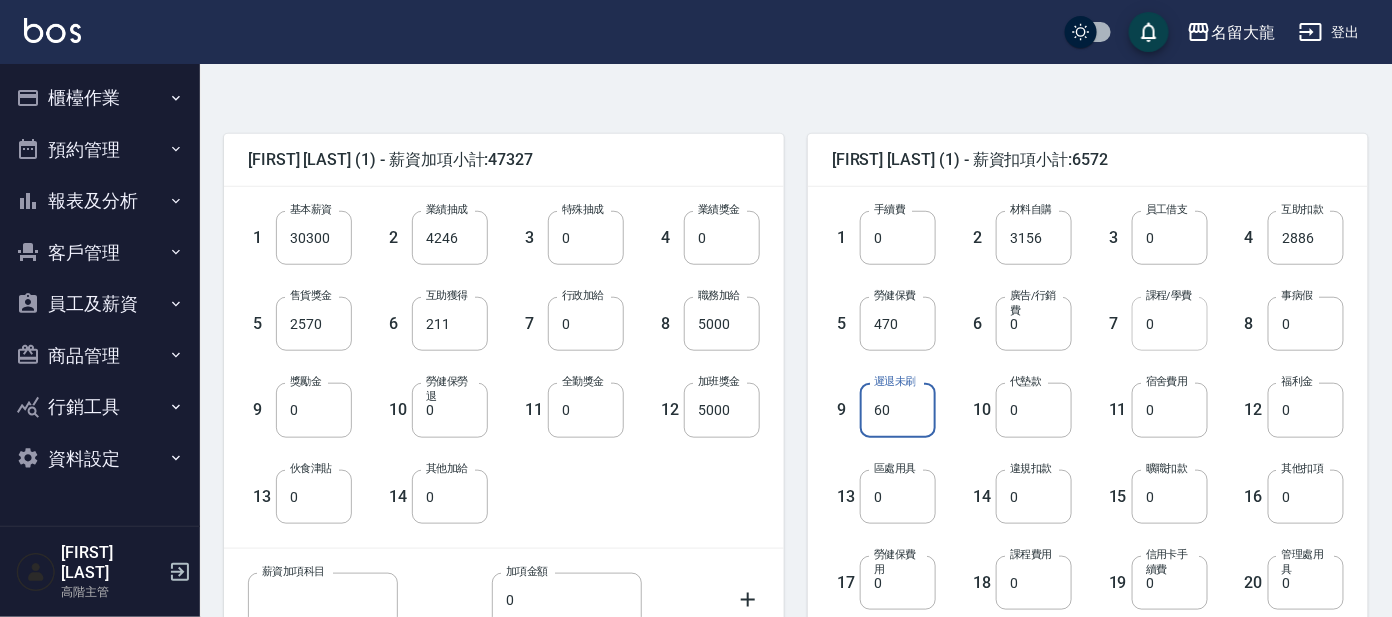 type on "60" 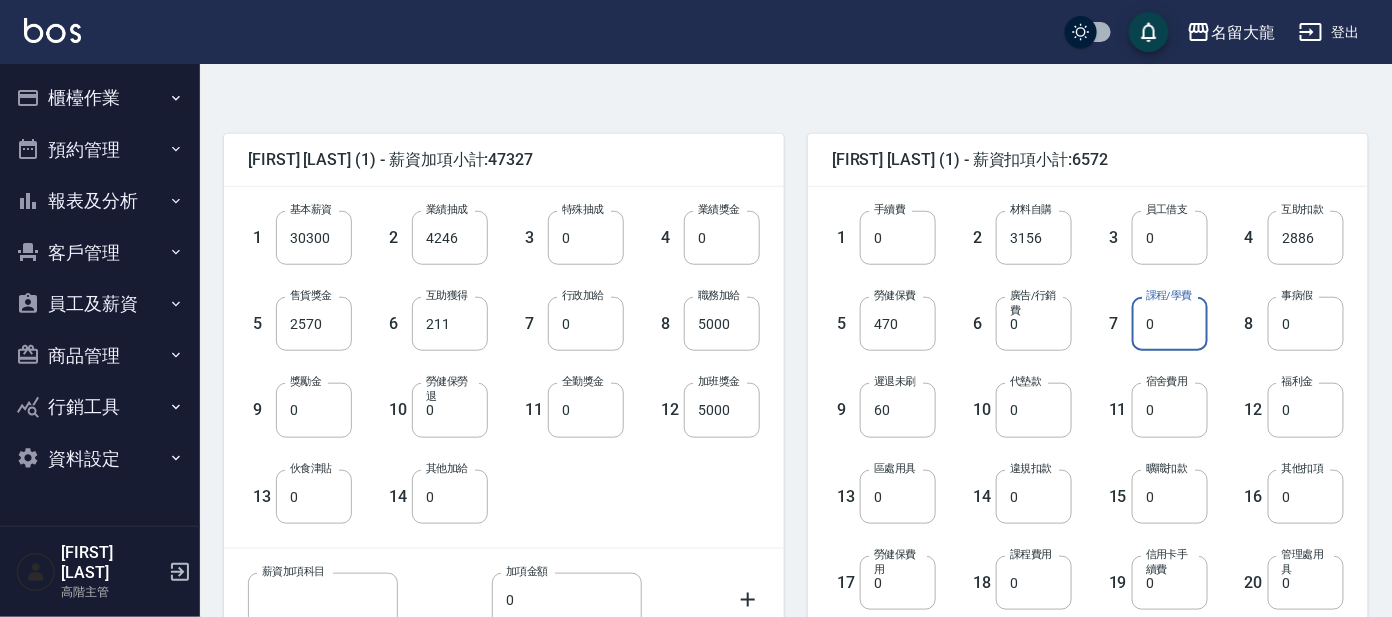 click on "0" at bounding box center (1170, 324) 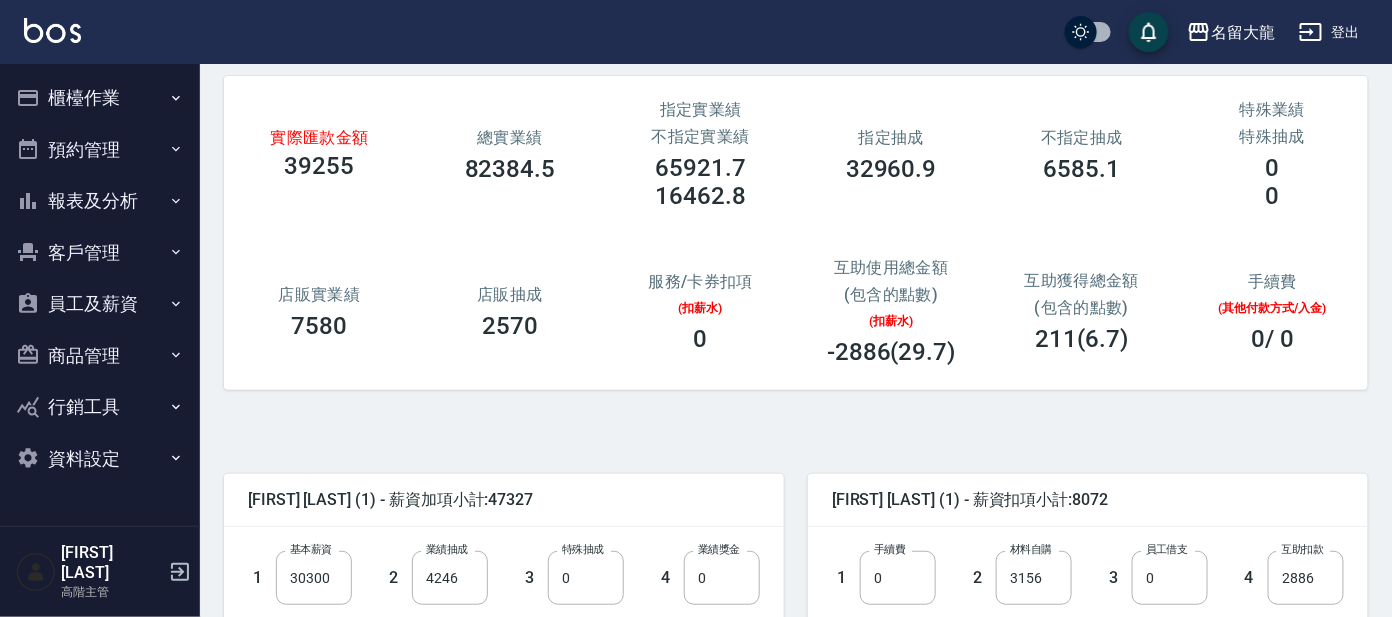 scroll, scrollTop: 374, scrollLeft: 0, axis: vertical 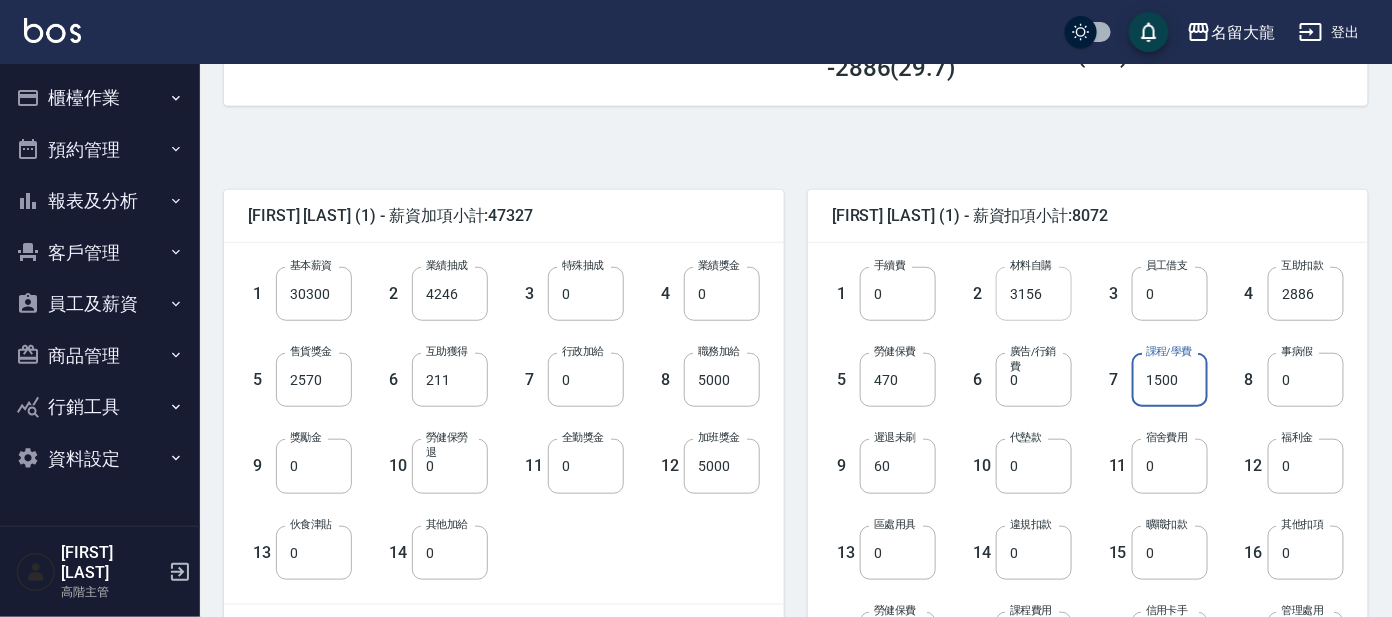 type on "1500" 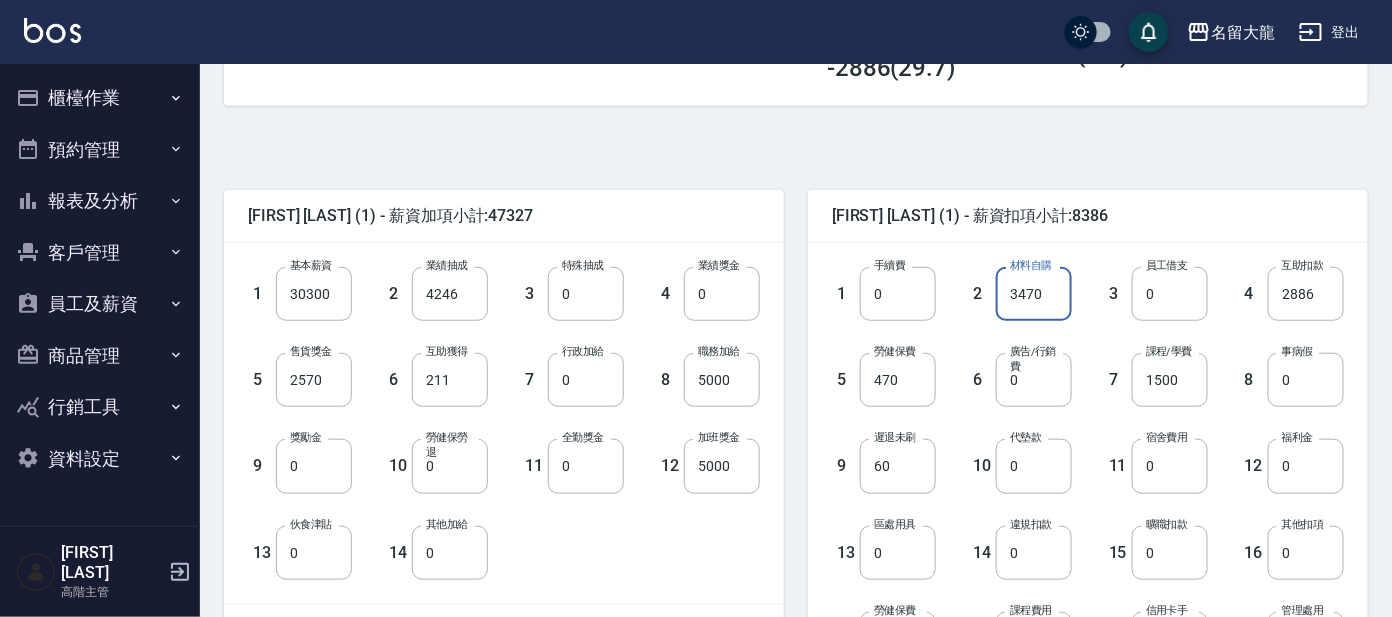 type on "3470" 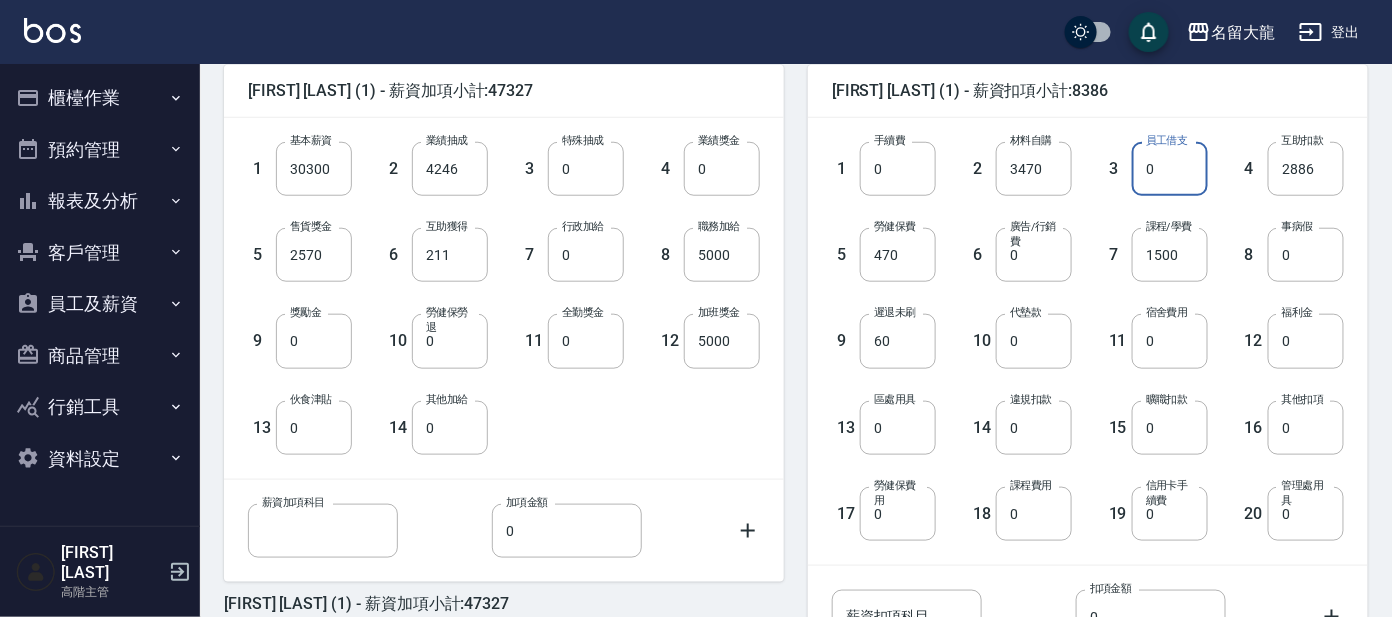 scroll, scrollTop: 680, scrollLeft: 0, axis: vertical 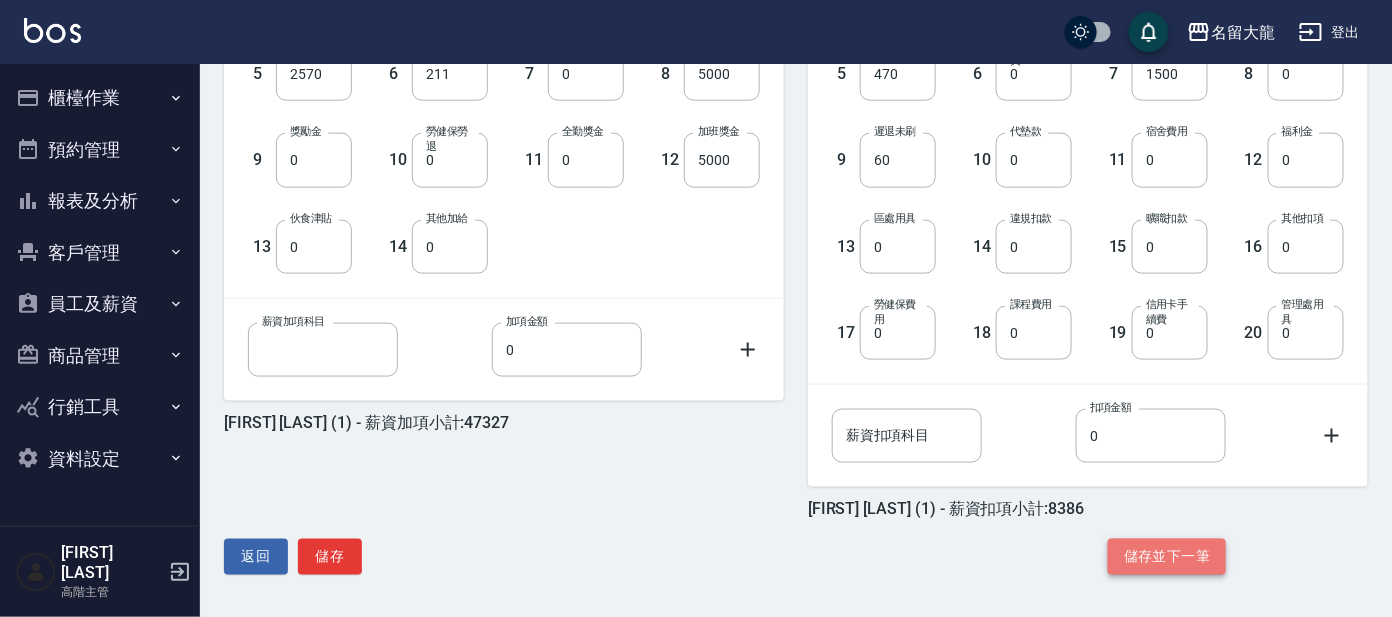 click on "儲存並下一筆" 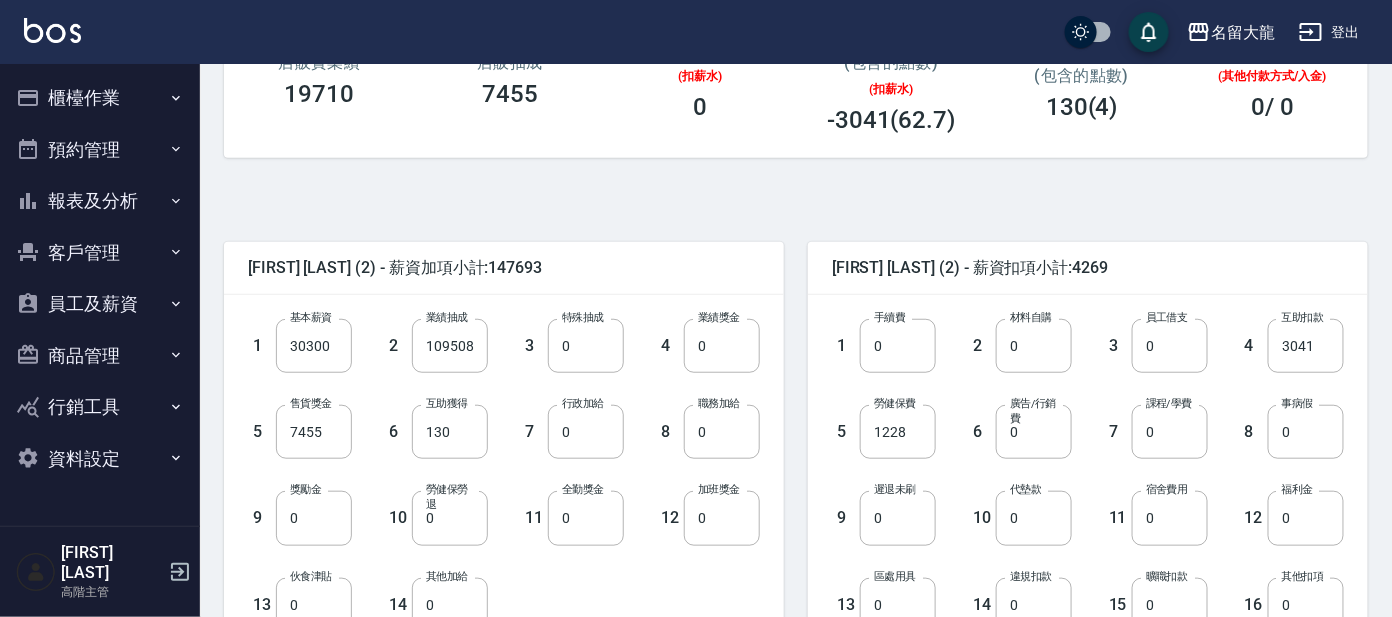 scroll, scrollTop: 374, scrollLeft: 0, axis: vertical 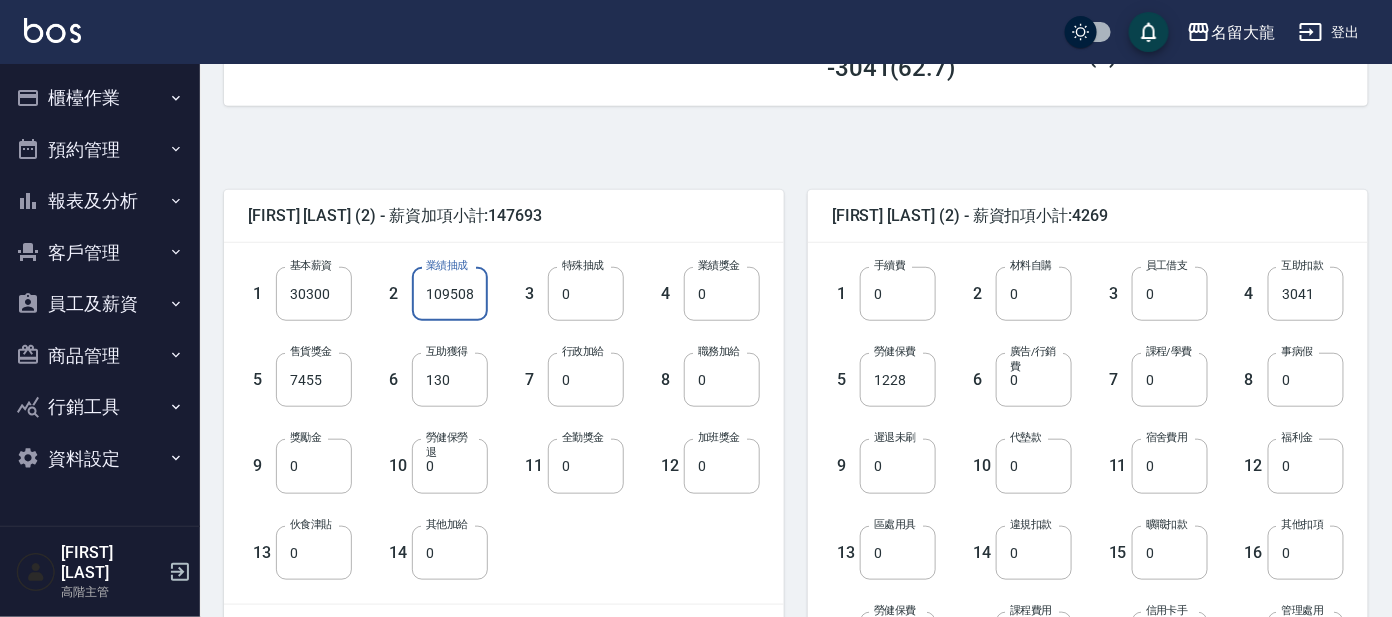 click on "109508" at bounding box center [450, 294] 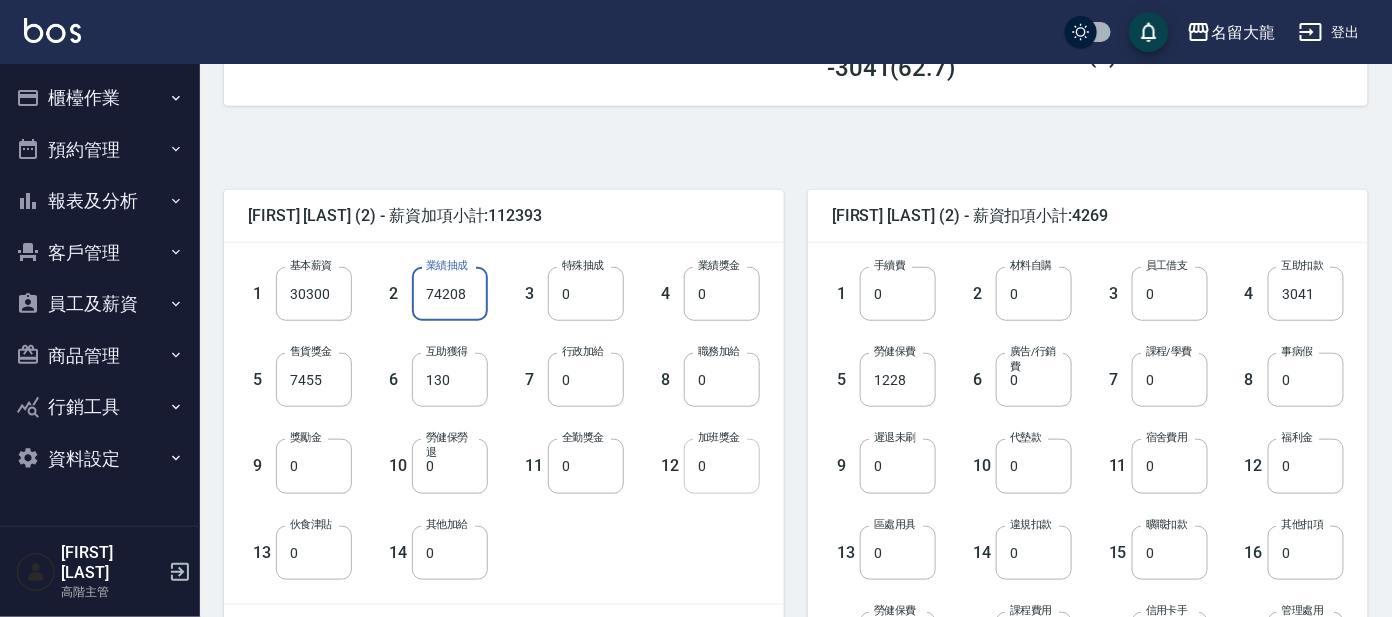 type on "74208" 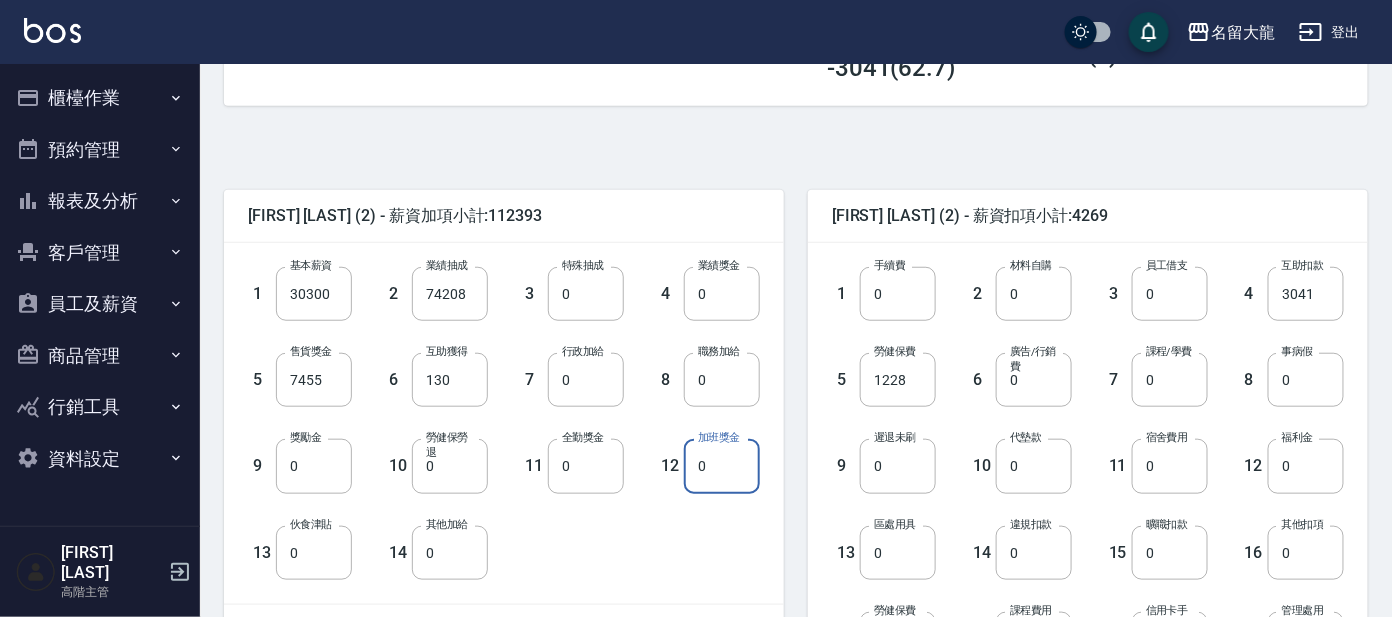 click on "0" at bounding box center (722, 466) 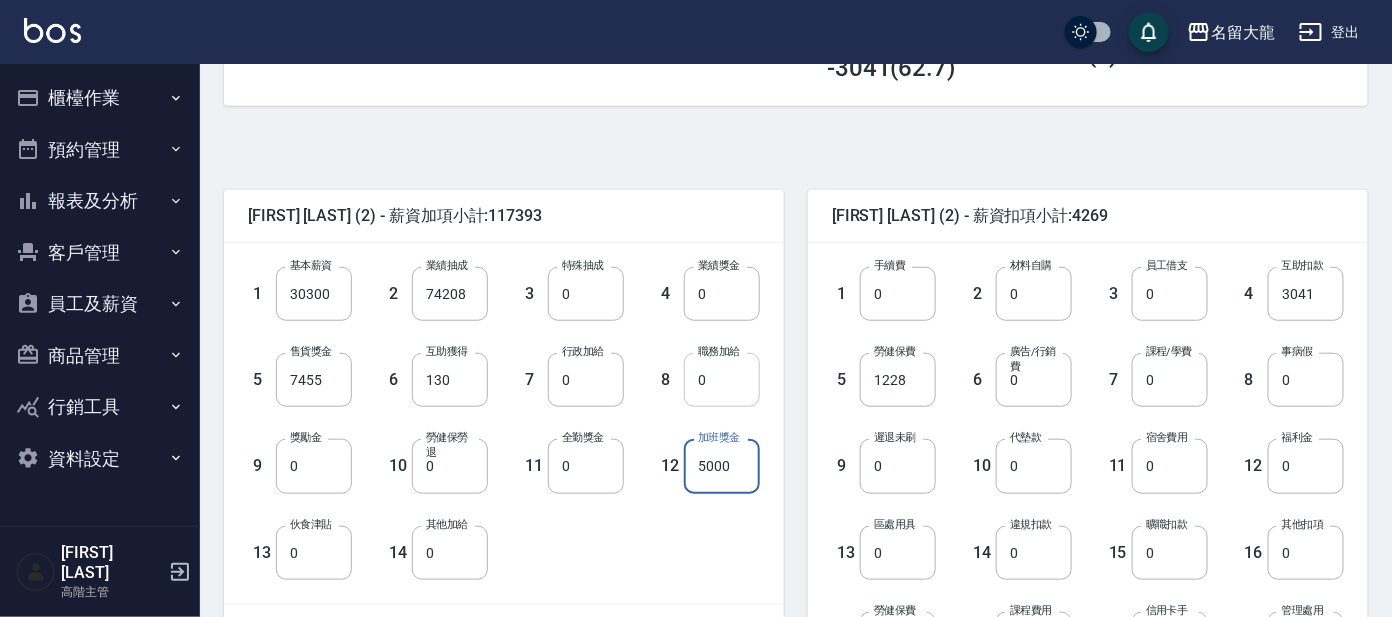 type on "5000" 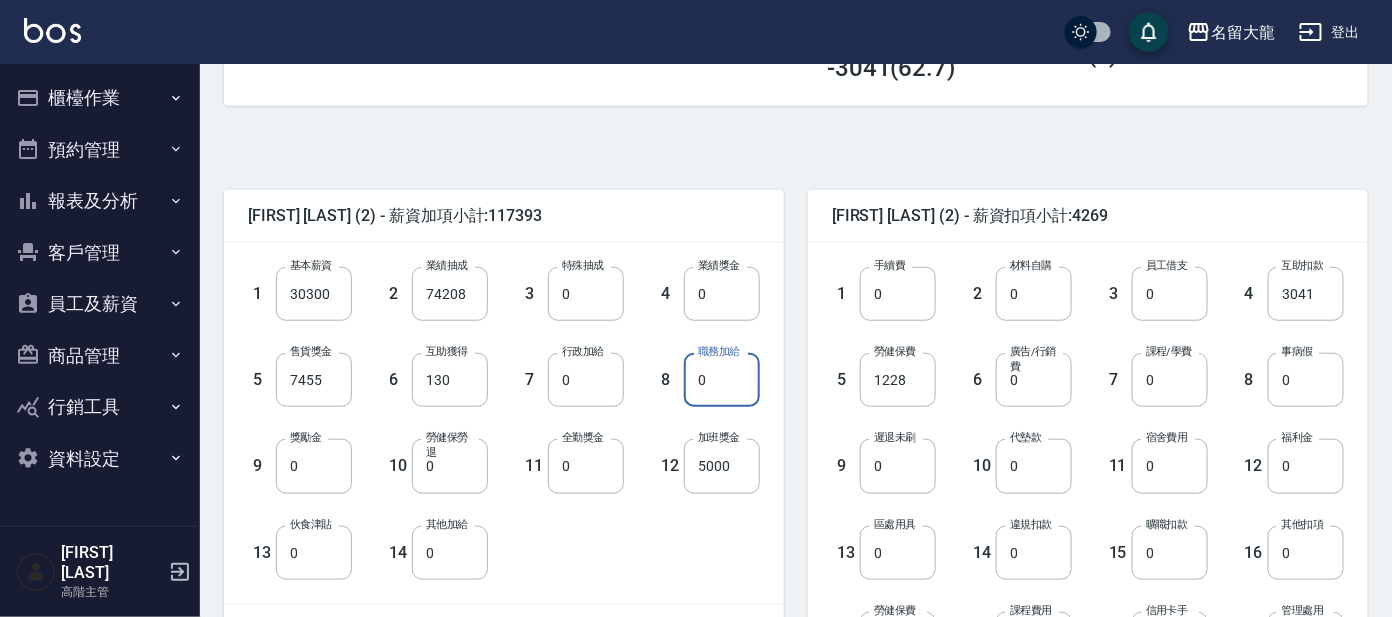 click on "0" at bounding box center [722, 380] 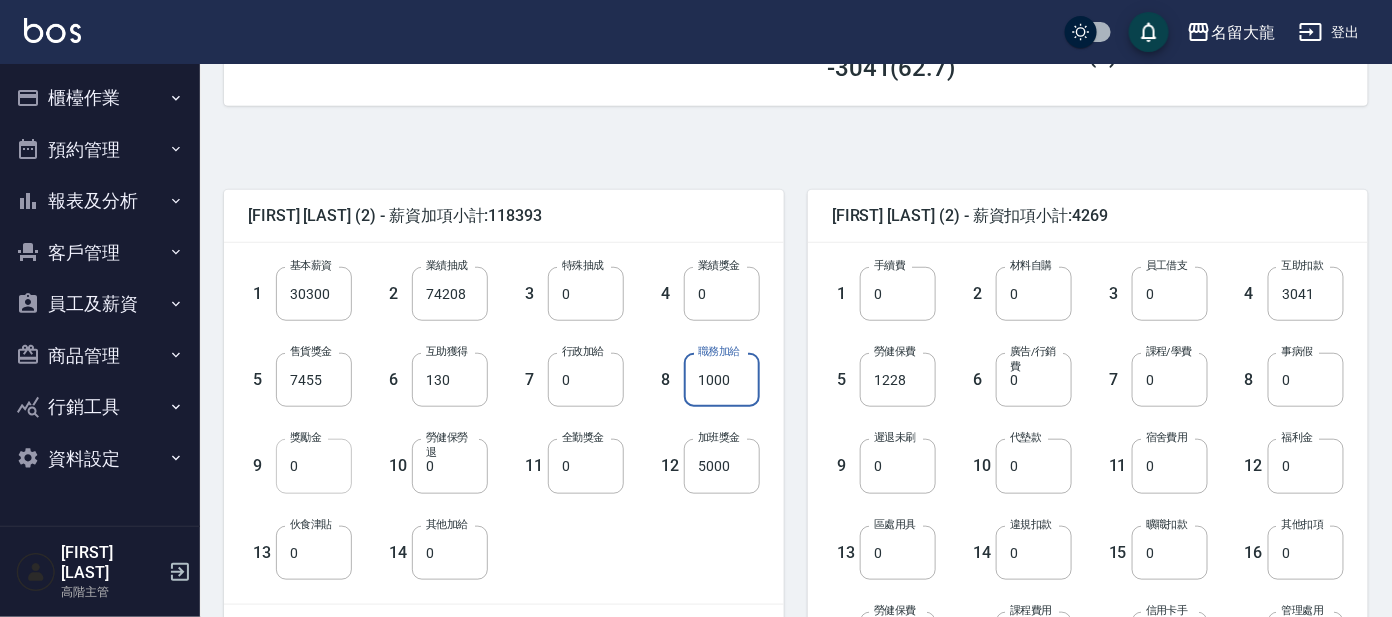 type on "1000" 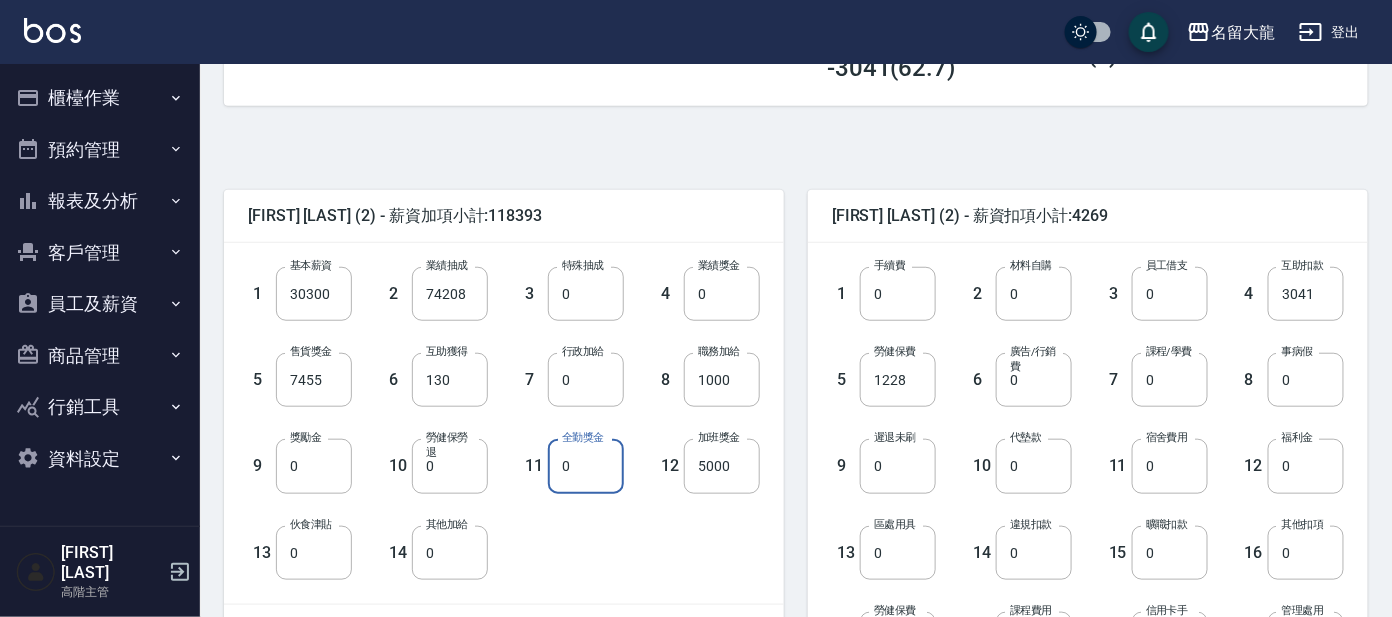 click on "0" at bounding box center [586, 466] 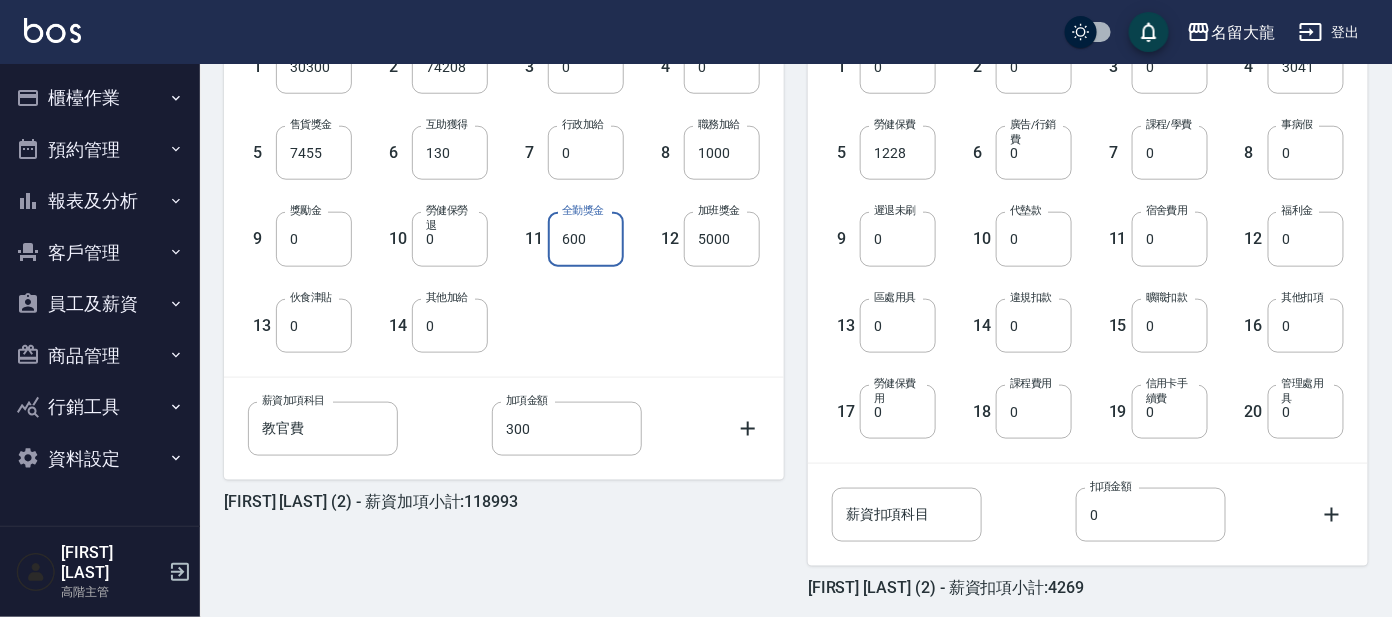 scroll, scrollTop: 624, scrollLeft: 0, axis: vertical 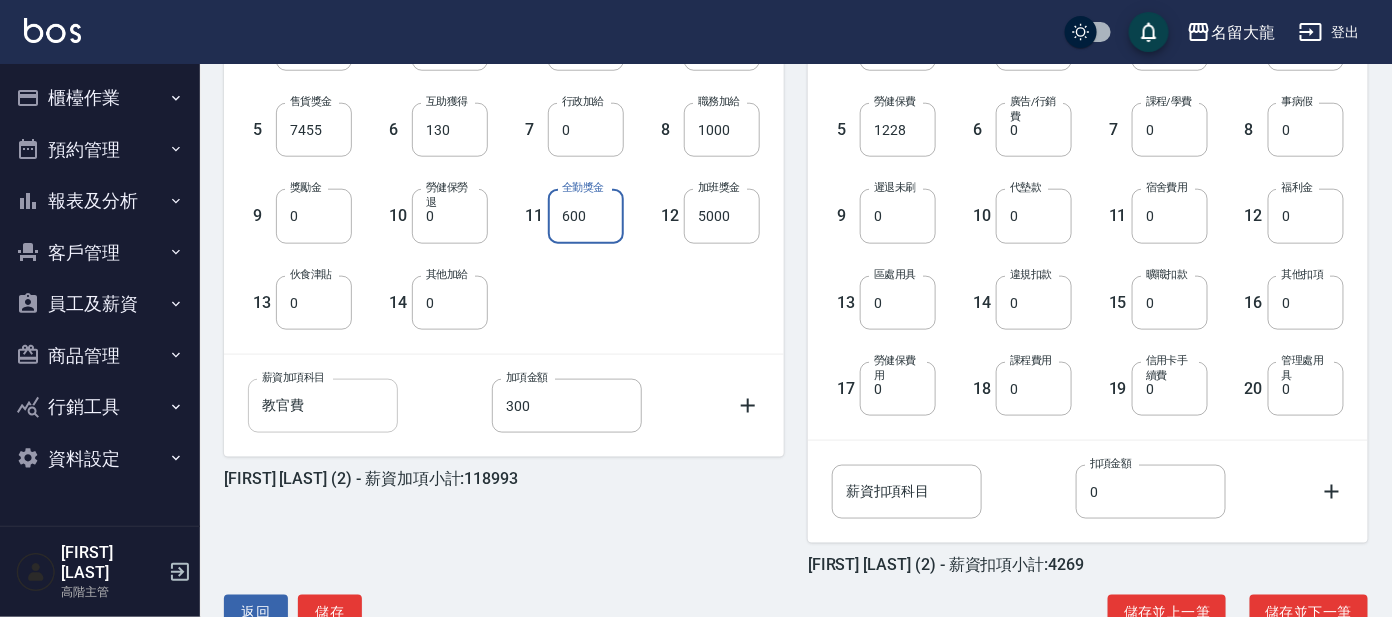 type on "600" 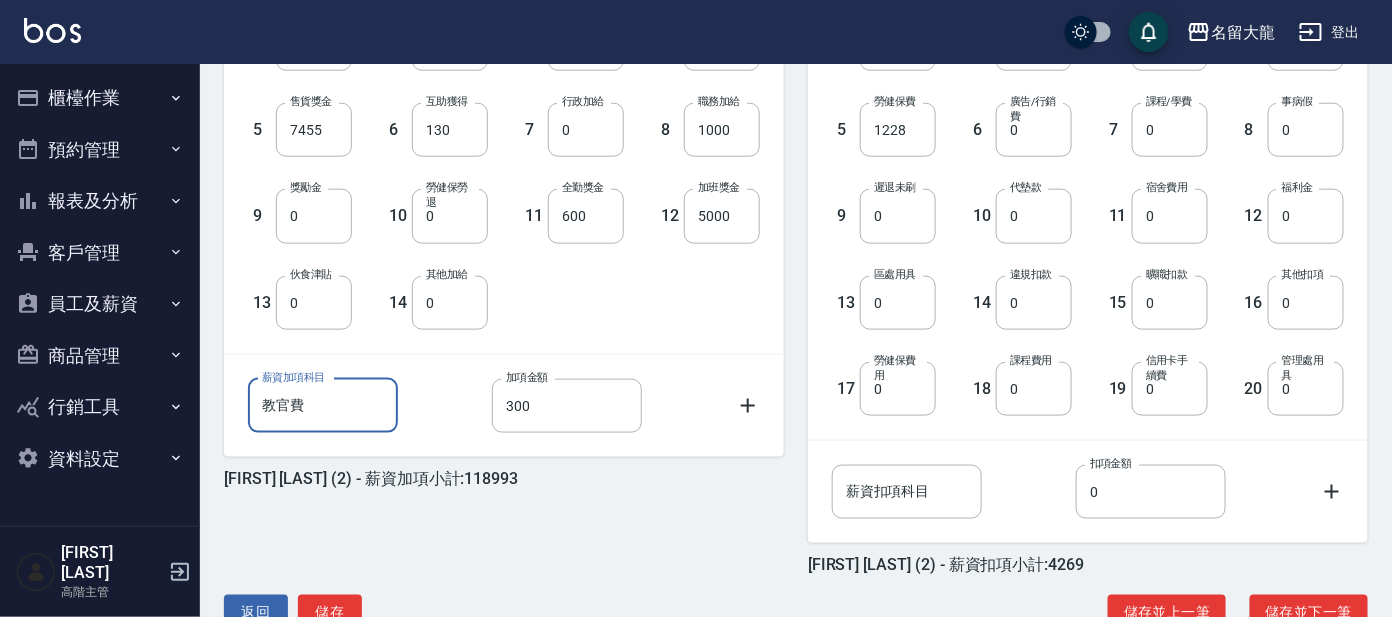 click on "教官費" at bounding box center (323, 406) 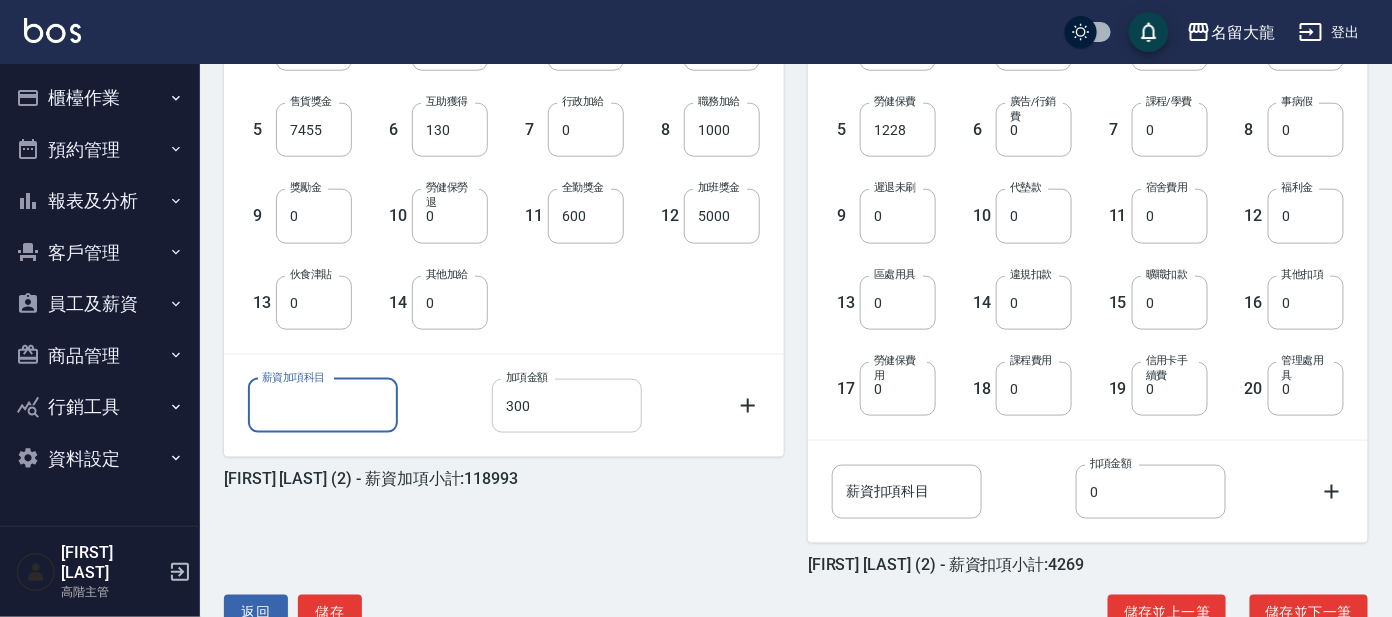 type 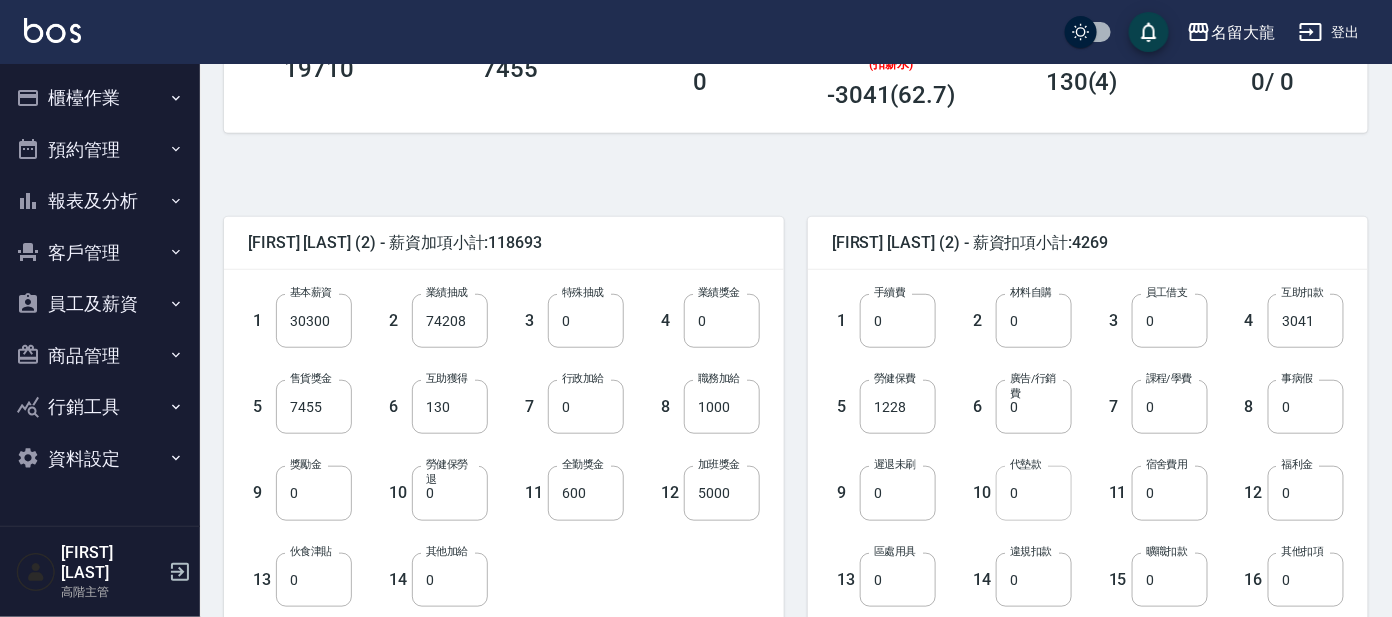 scroll, scrollTop: 374, scrollLeft: 0, axis: vertical 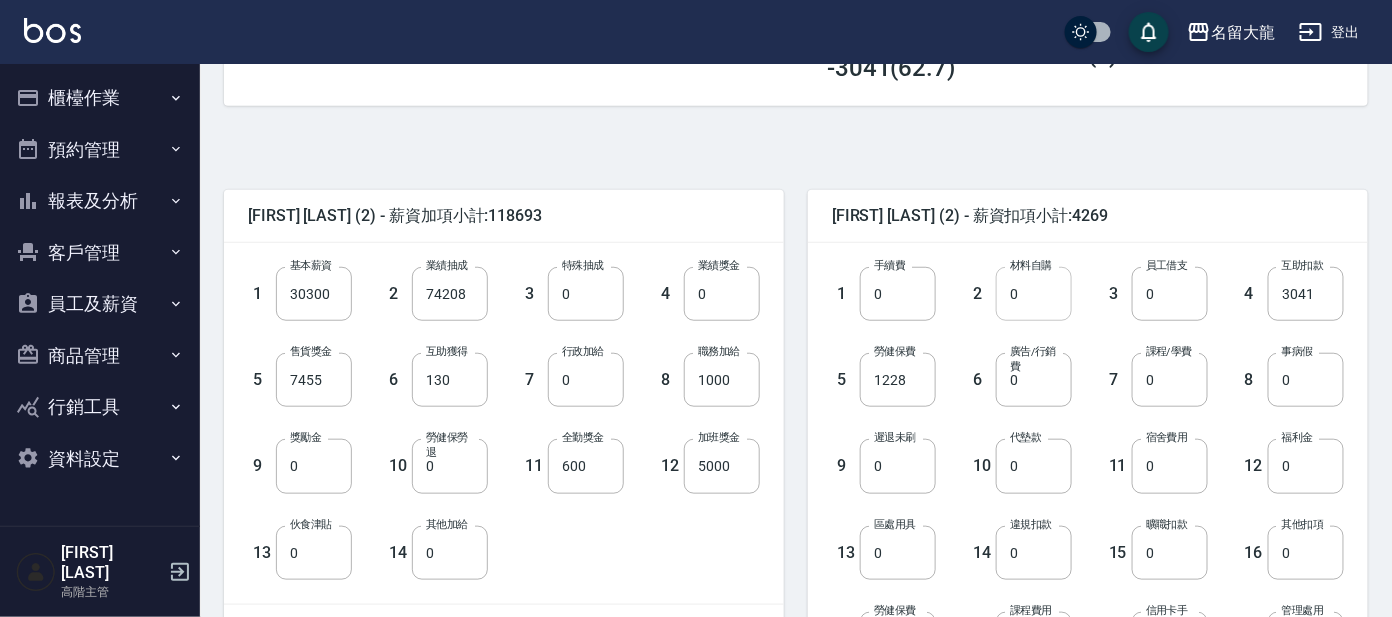 type on "0" 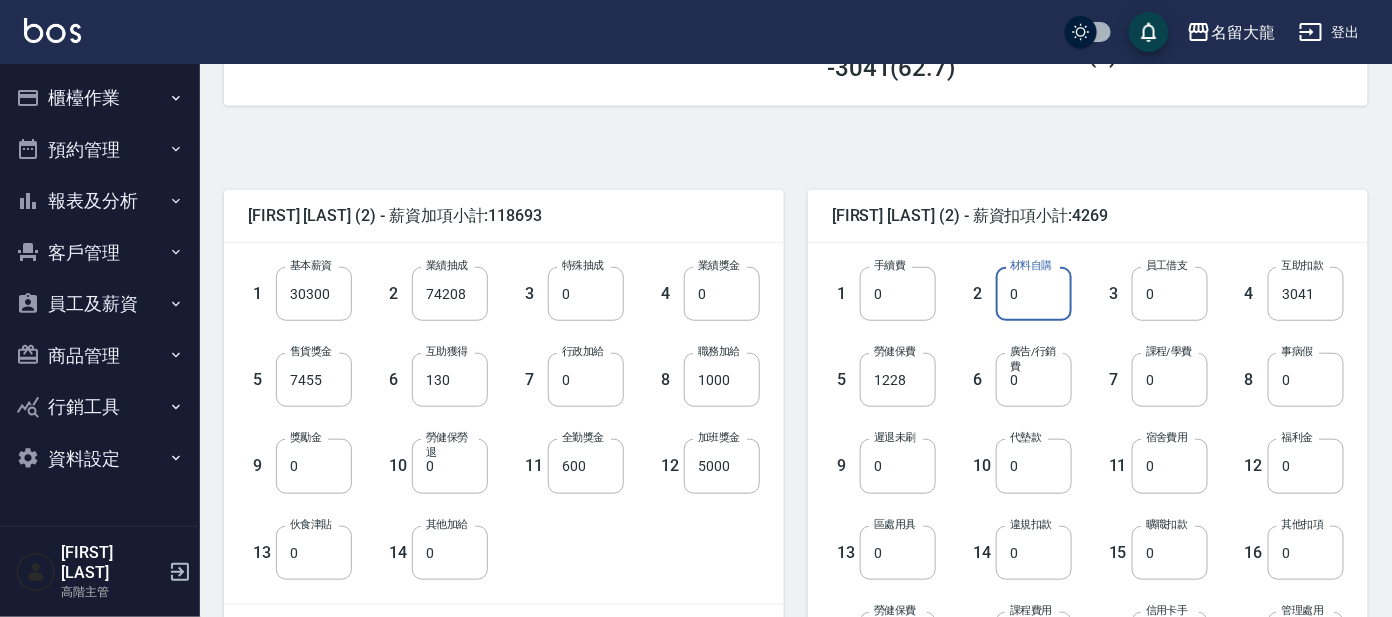 click on "0" at bounding box center (1034, 294) 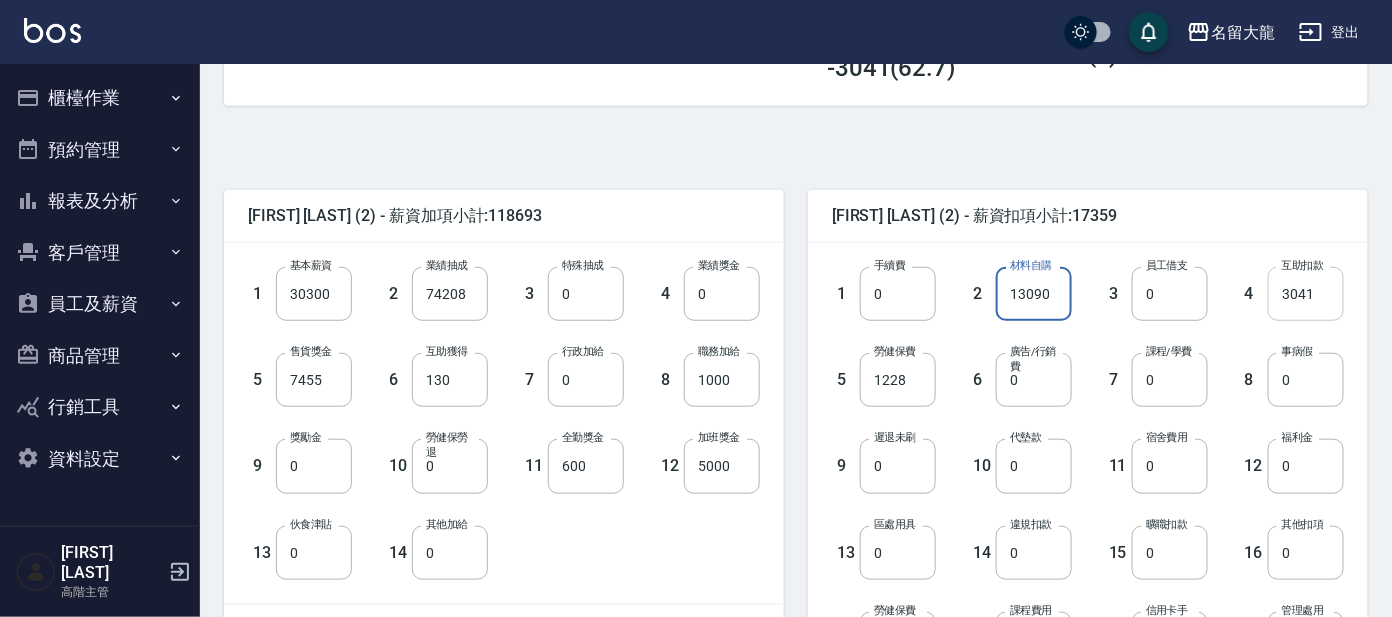 type on "13090" 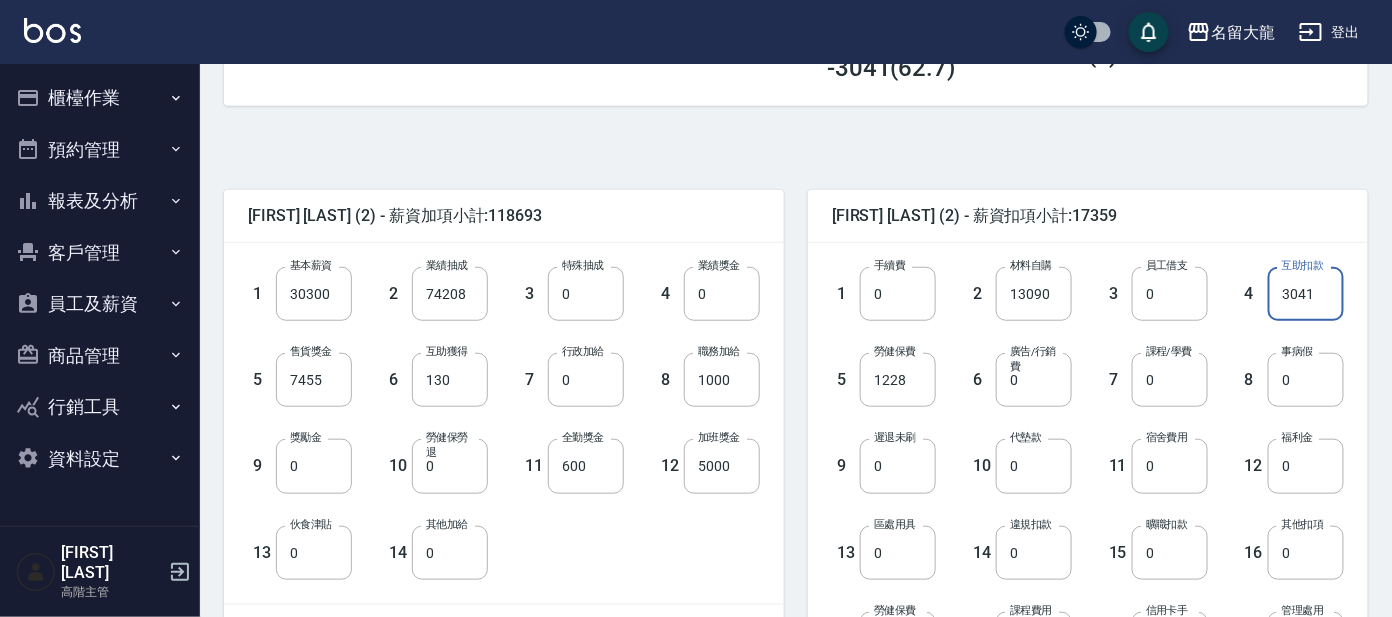 click on "3041" at bounding box center [1306, 294] 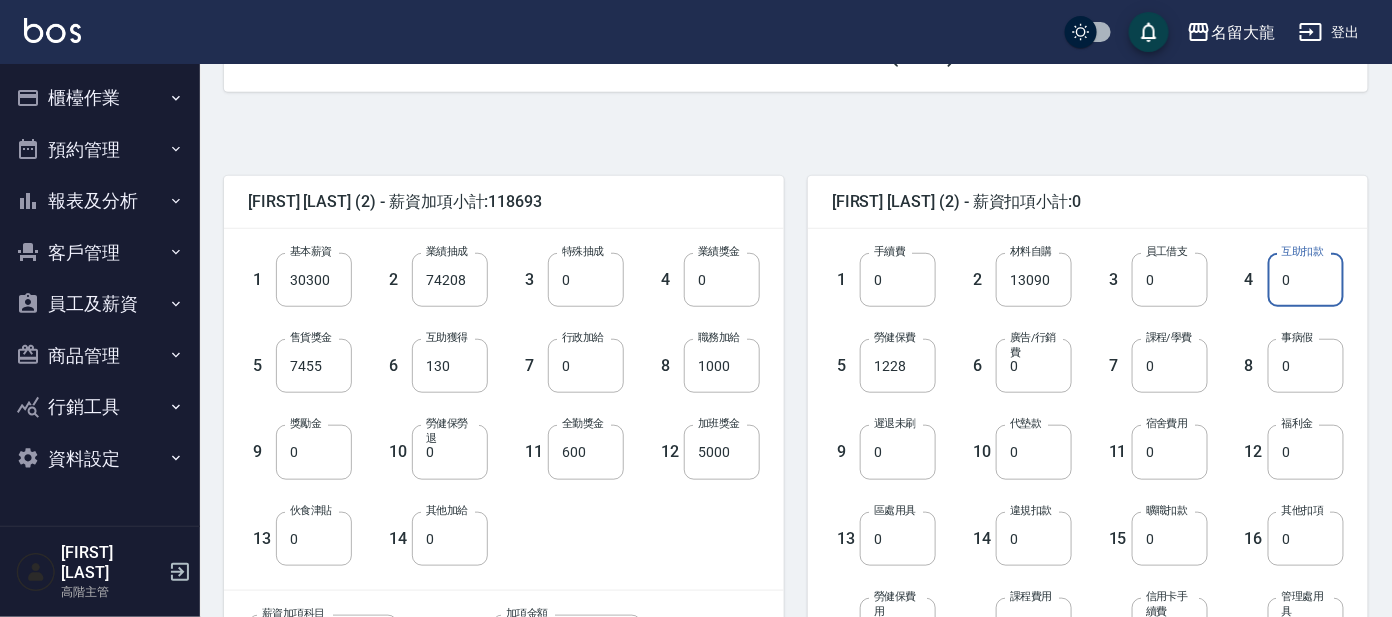 scroll, scrollTop: 124, scrollLeft: 0, axis: vertical 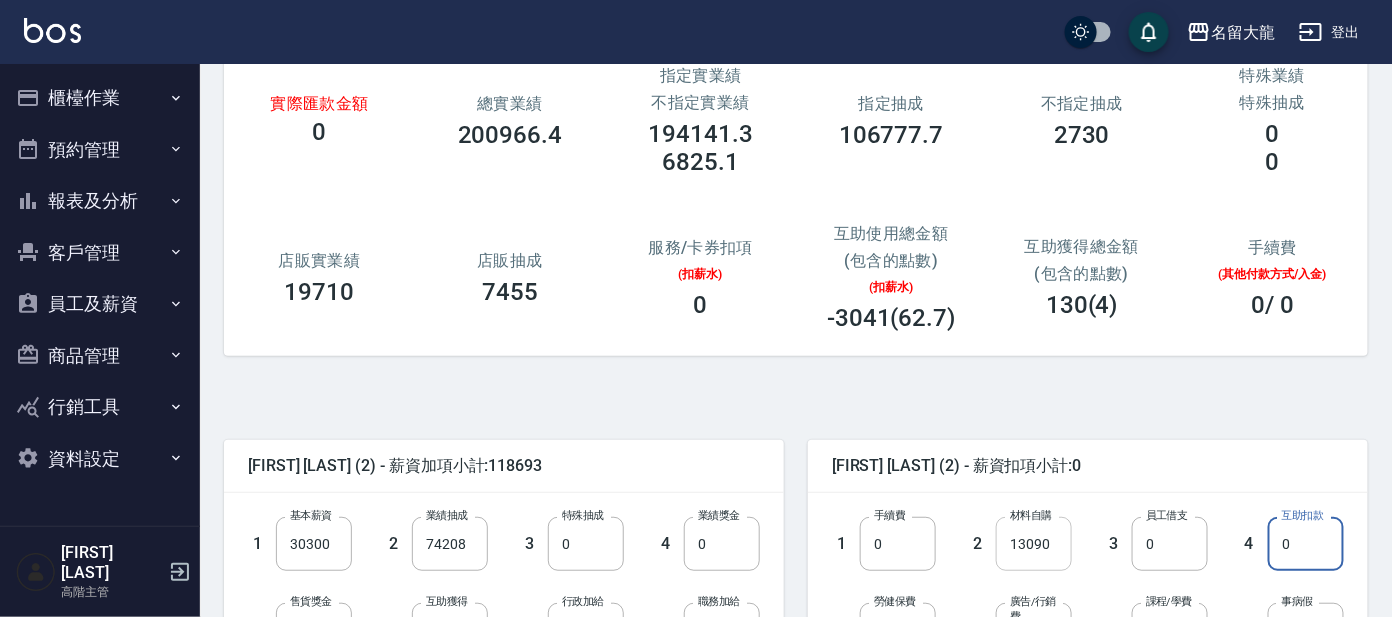type on "0" 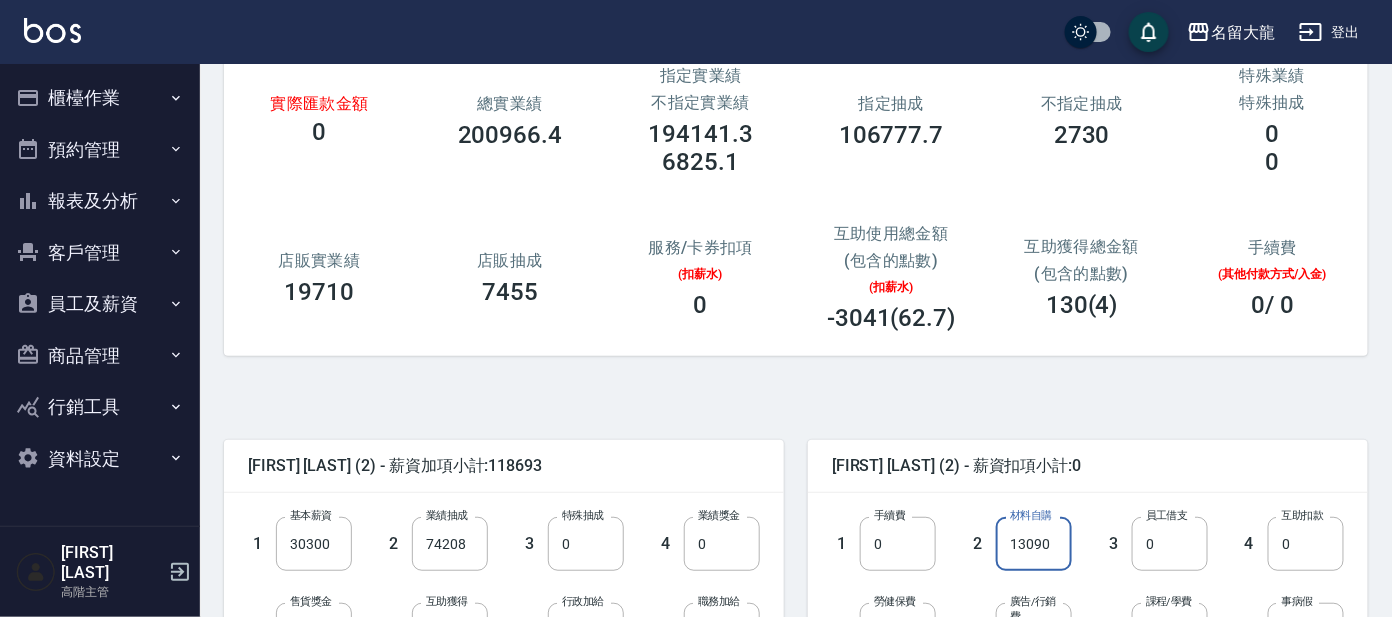 click on "13090" at bounding box center [1034, 544] 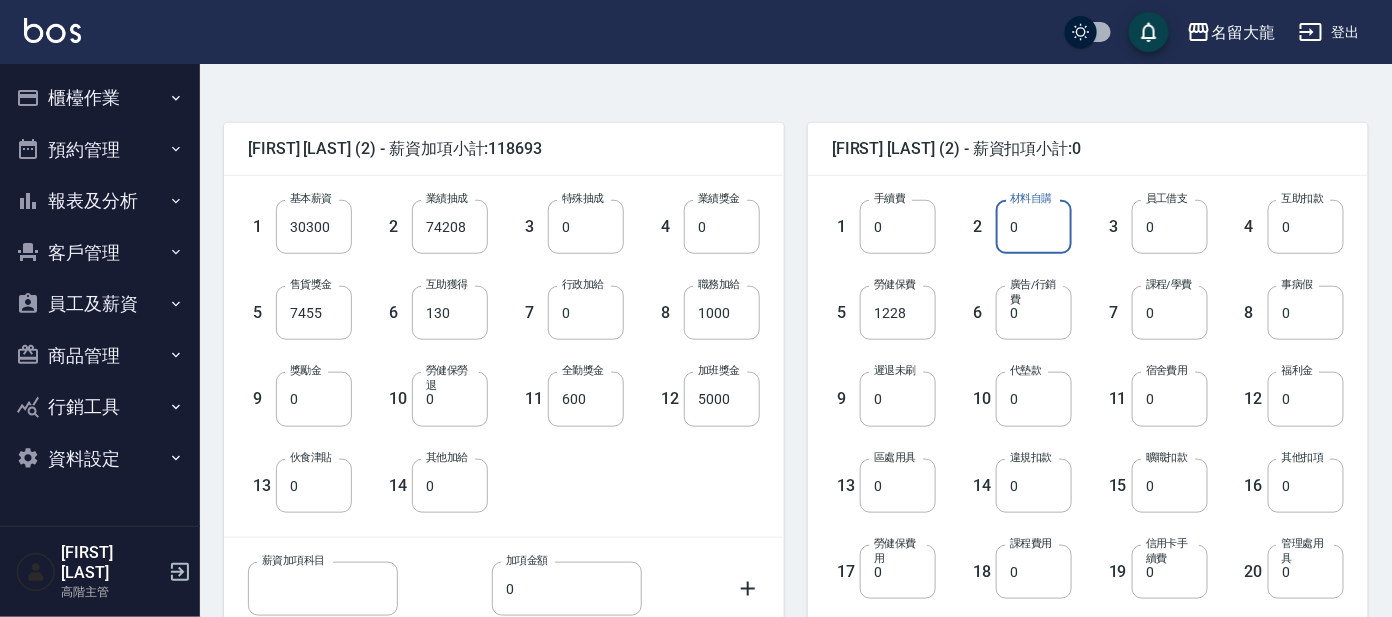 scroll, scrollTop: 680, scrollLeft: 0, axis: vertical 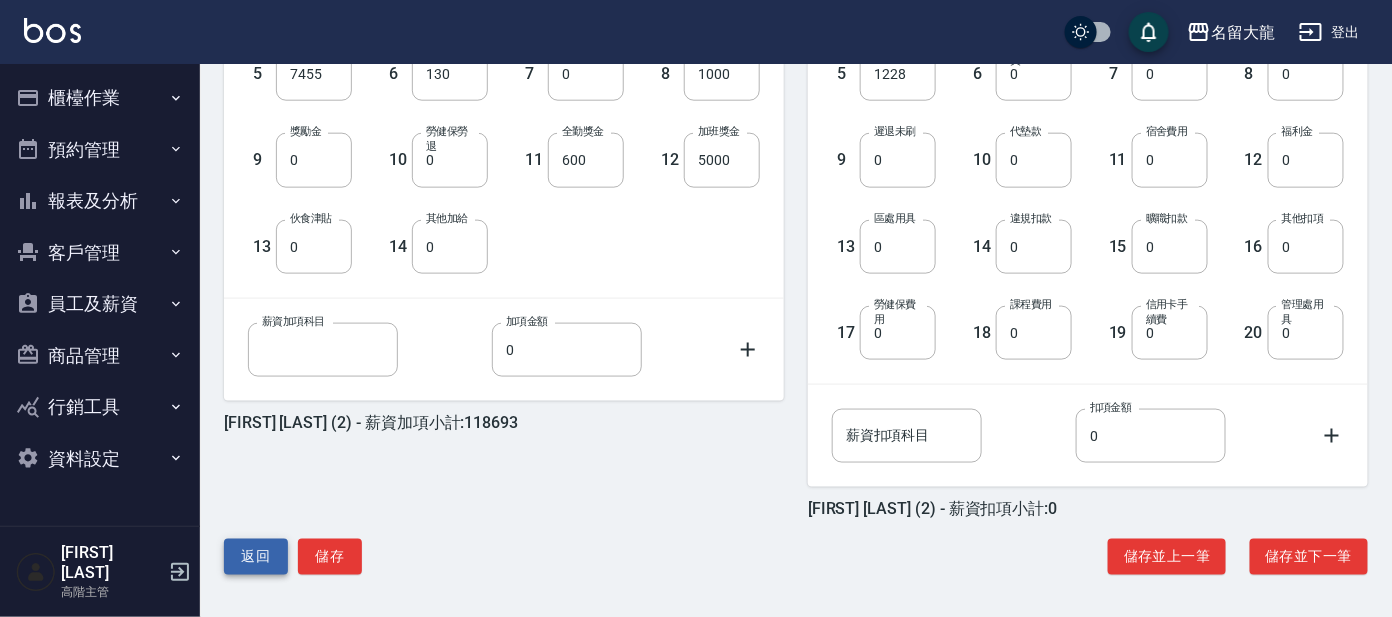 type on "0" 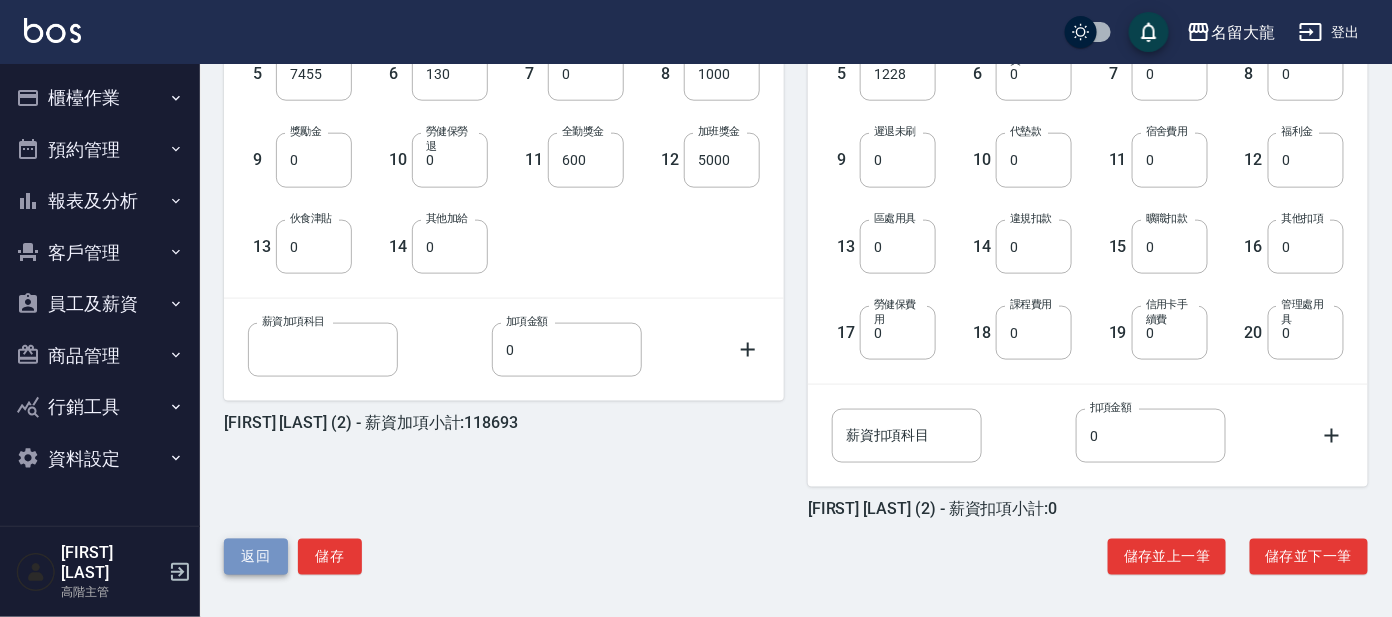 click on "返回" at bounding box center [256, 557] 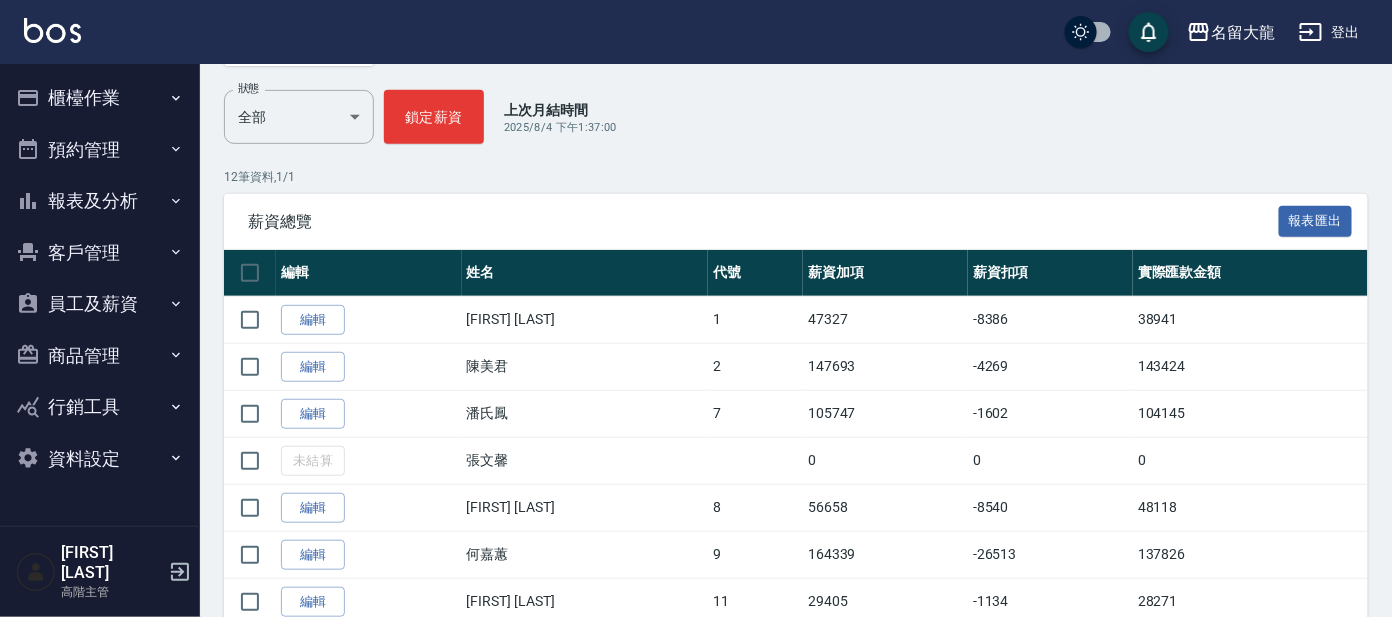 scroll, scrollTop: 249, scrollLeft: 0, axis: vertical 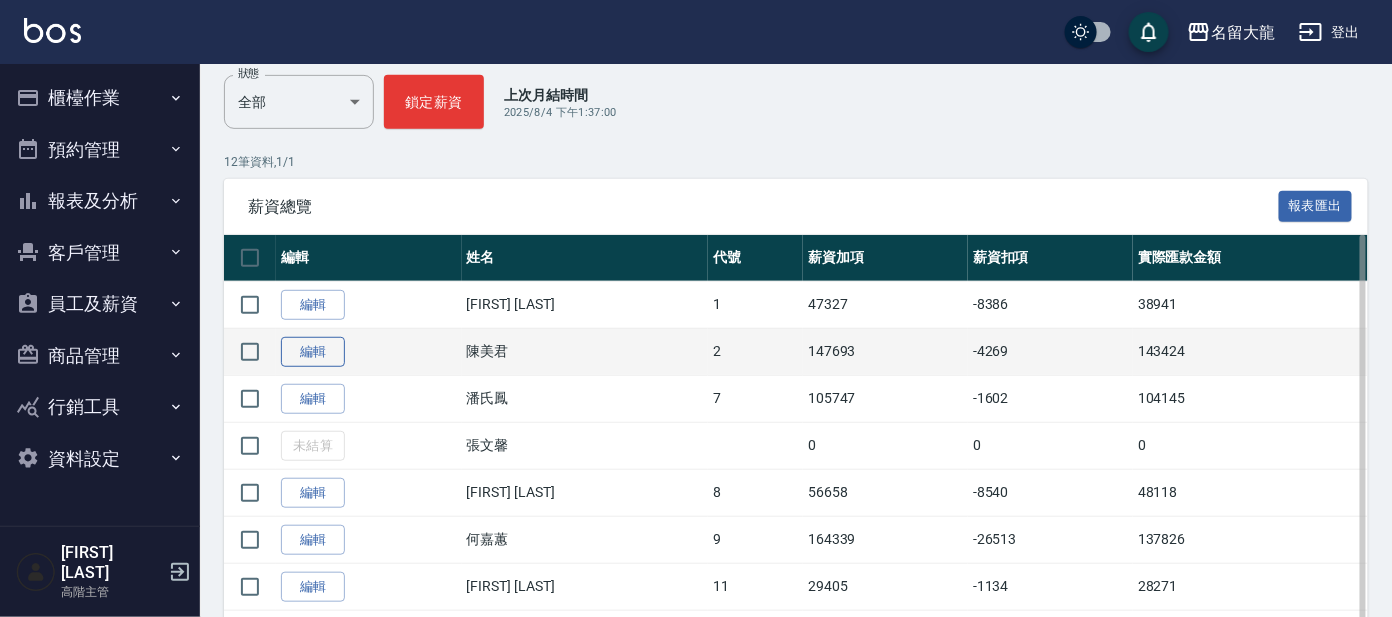 click on "編輯" at bounding box center [313, 352] 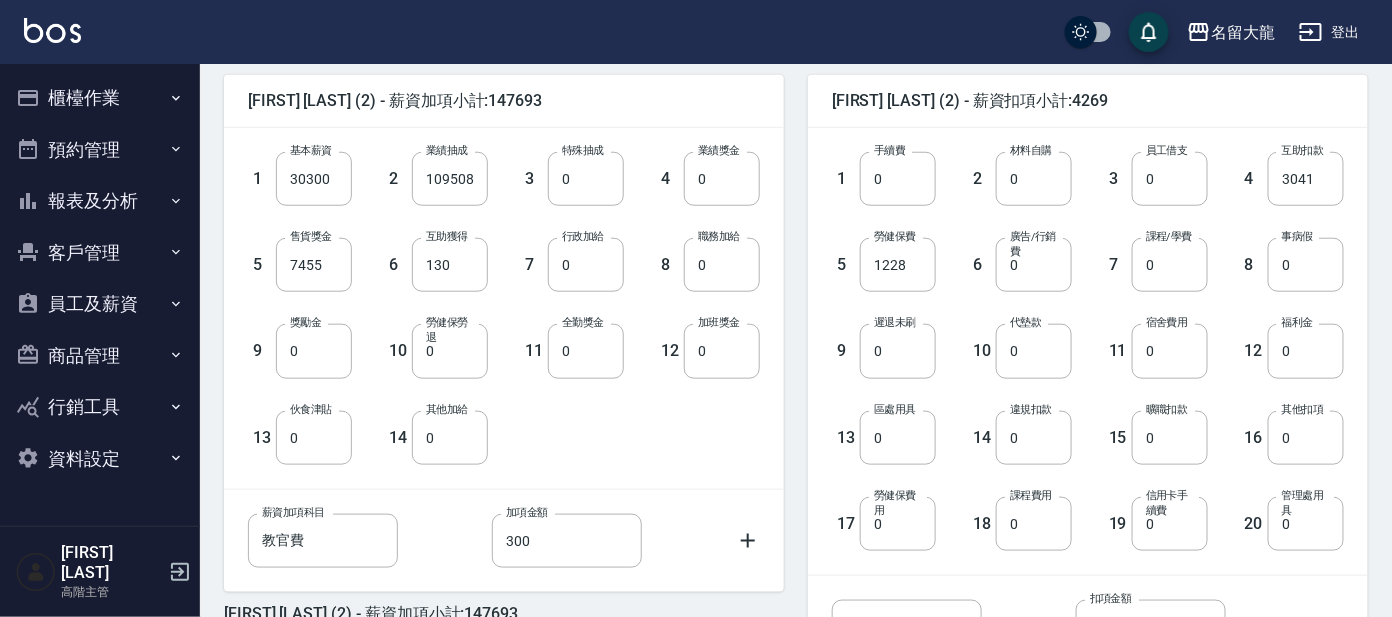 scroll, scrollTop: 499, scrollLeft: 0, axis: vertical 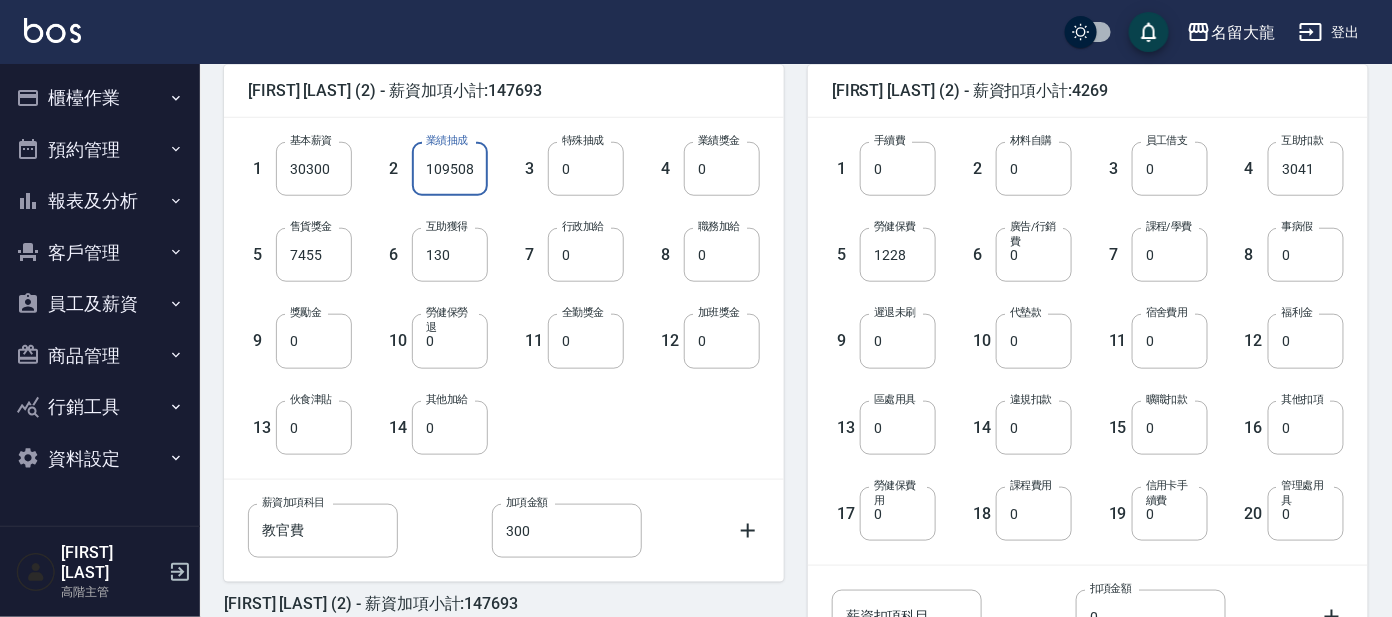 click on "109508" at bounding box center [450, 169] 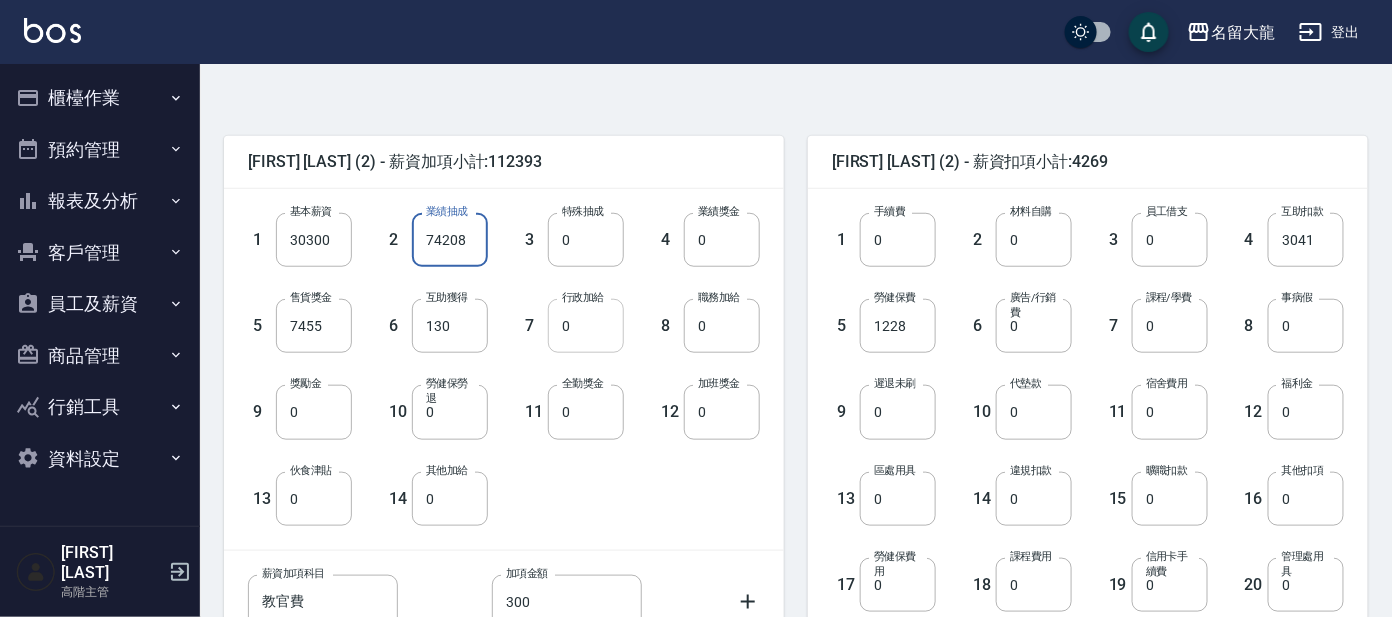 scroll, scrollTop: 499, scrollLeft: 0, axis: vertical 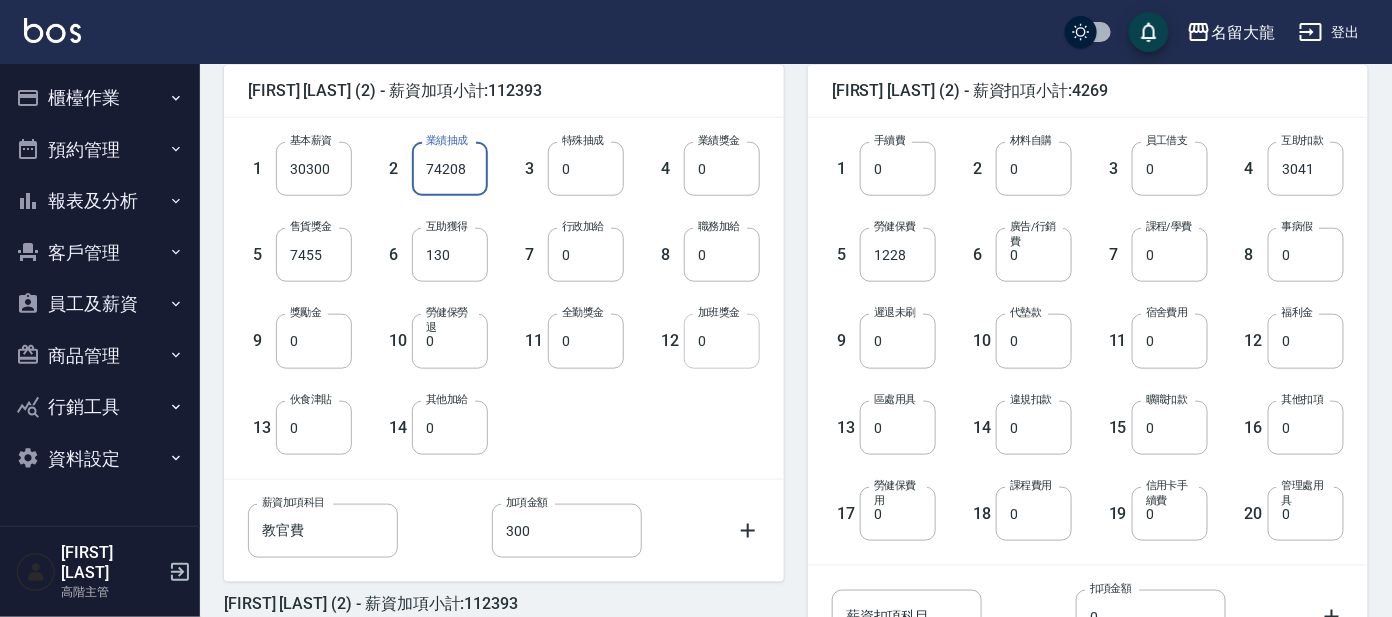 type on "74208" 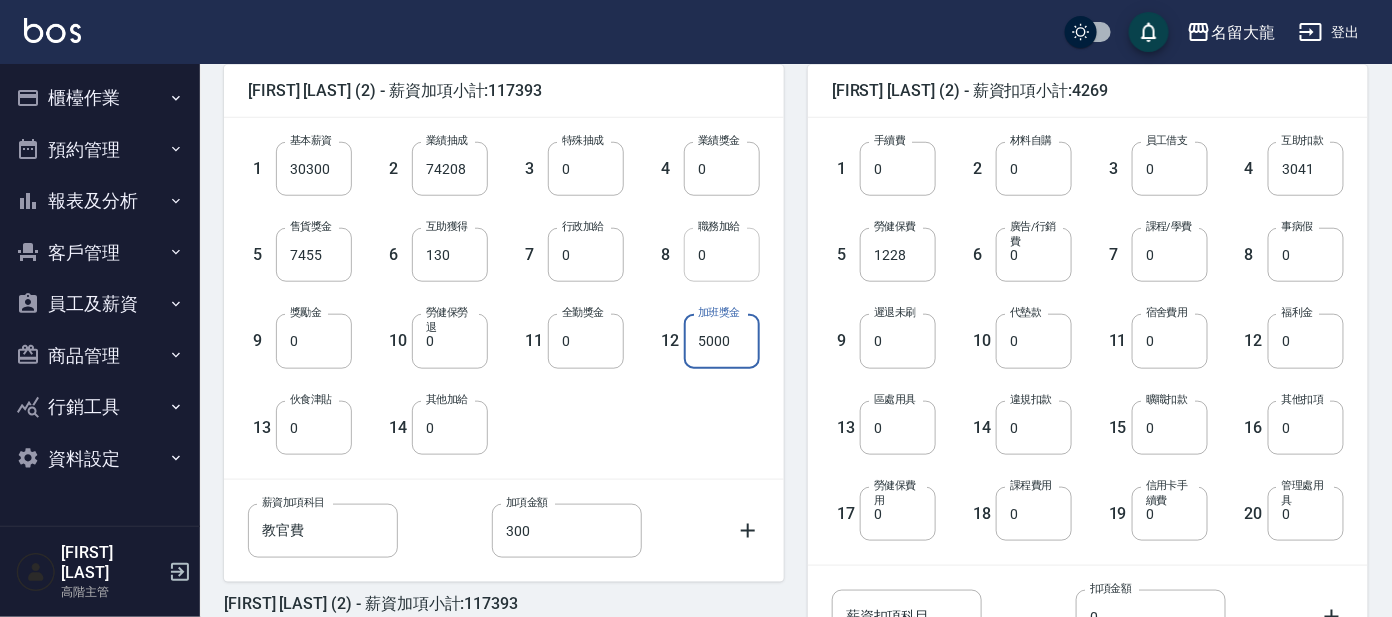 type on "5000" 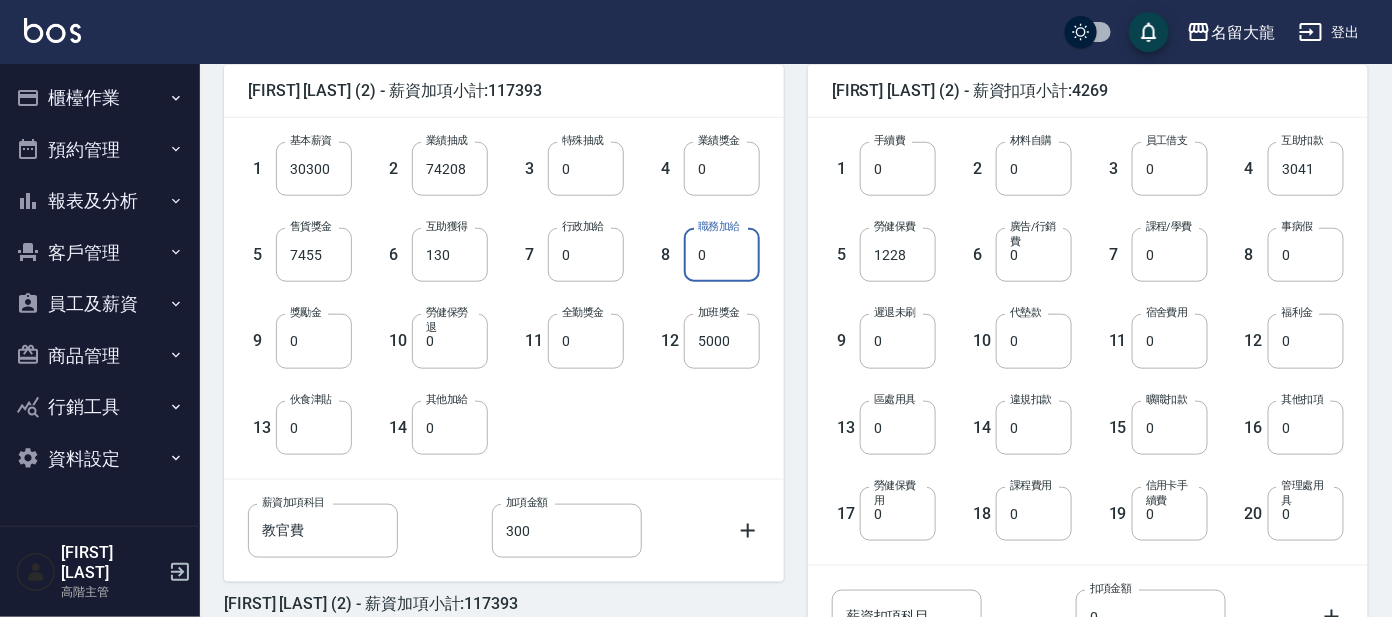 click on "0" at bounding box center (722, 255) 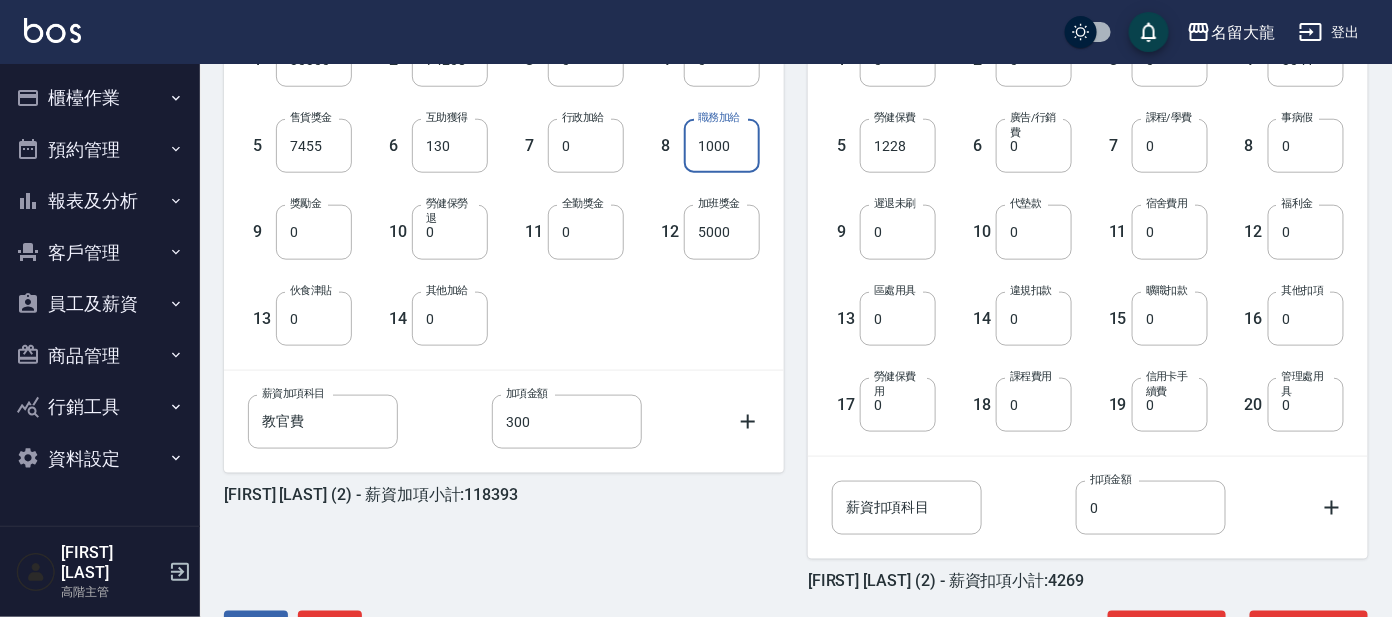 scroll, scrollTop: 499, scrollLeft: 0, axis: vertical 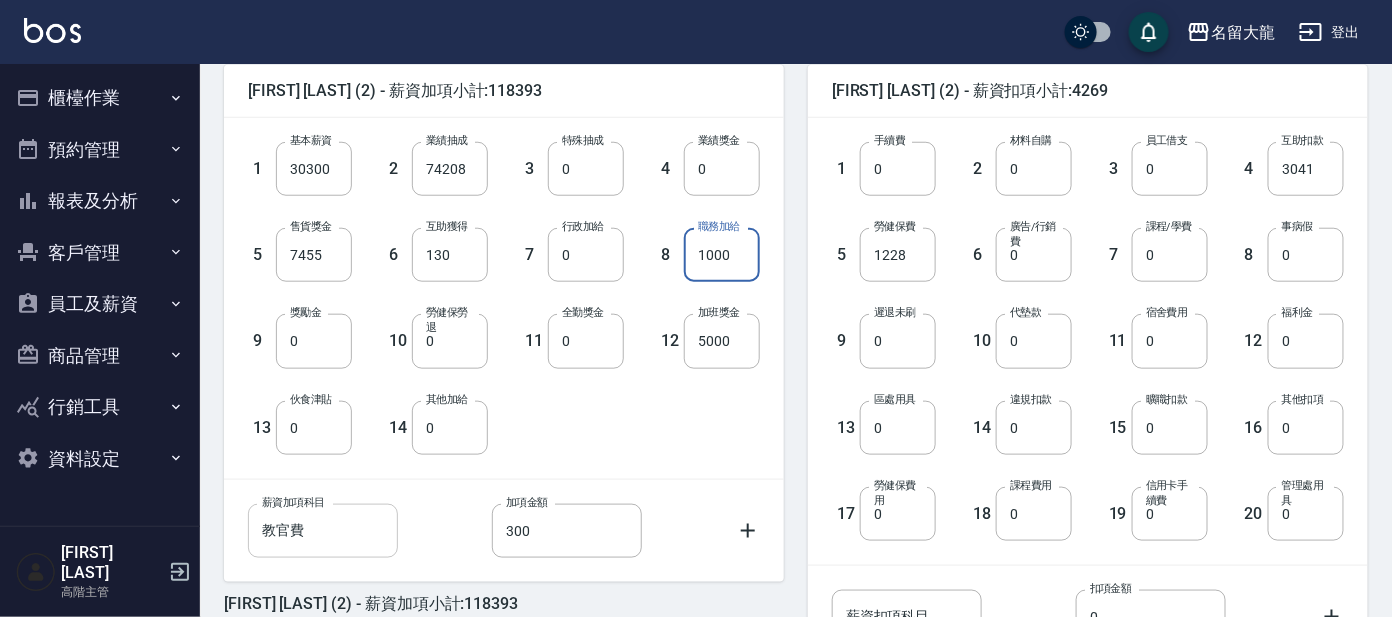 type on "1000" 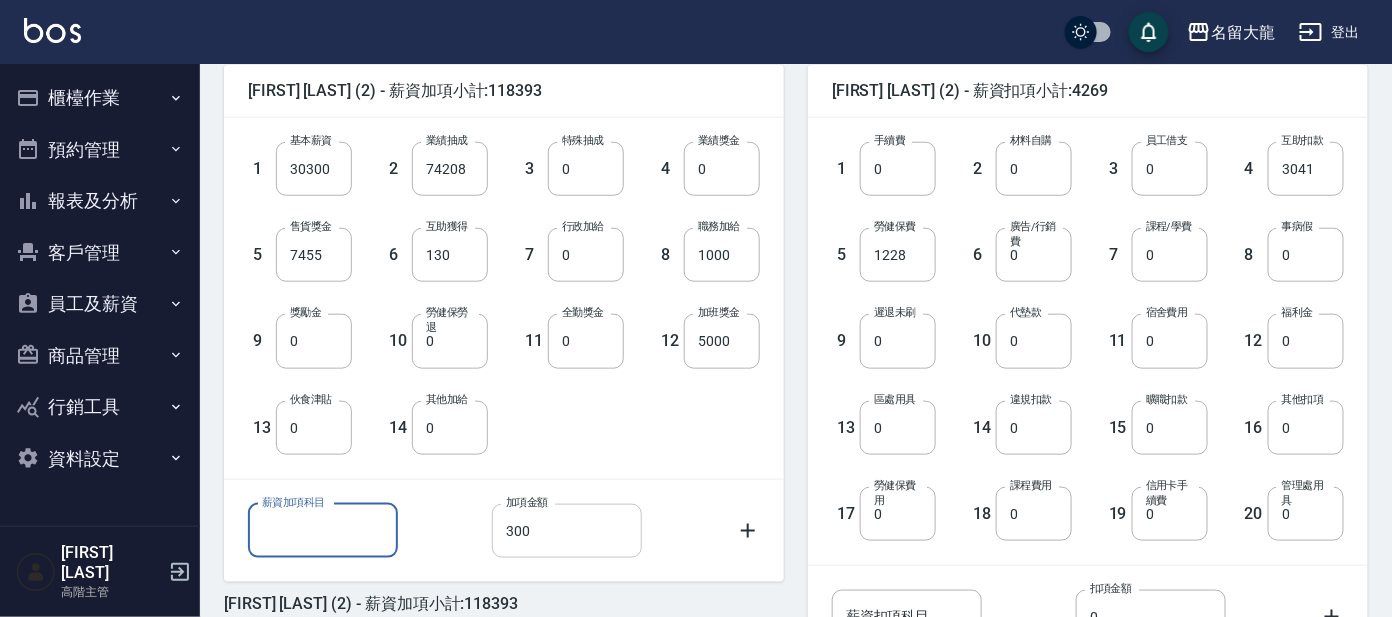type 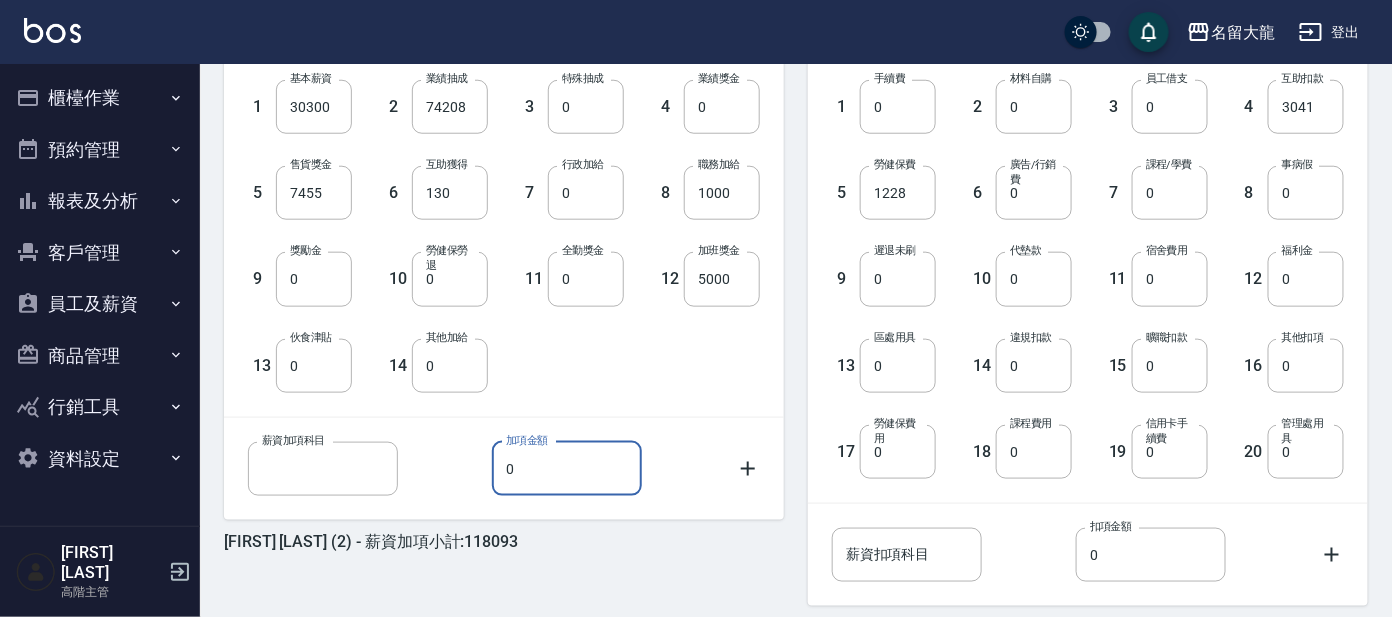 scroll, scrollTop: 624, scrollLeft: 0, axis: vertical 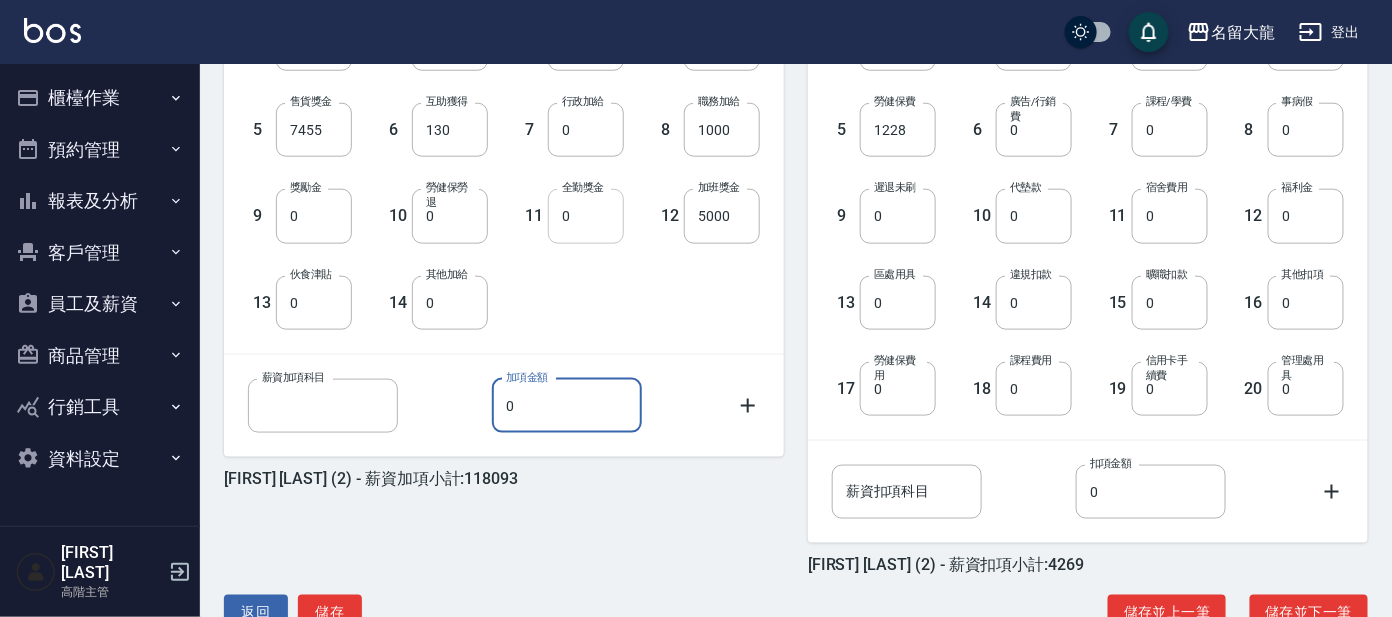 type on "0" 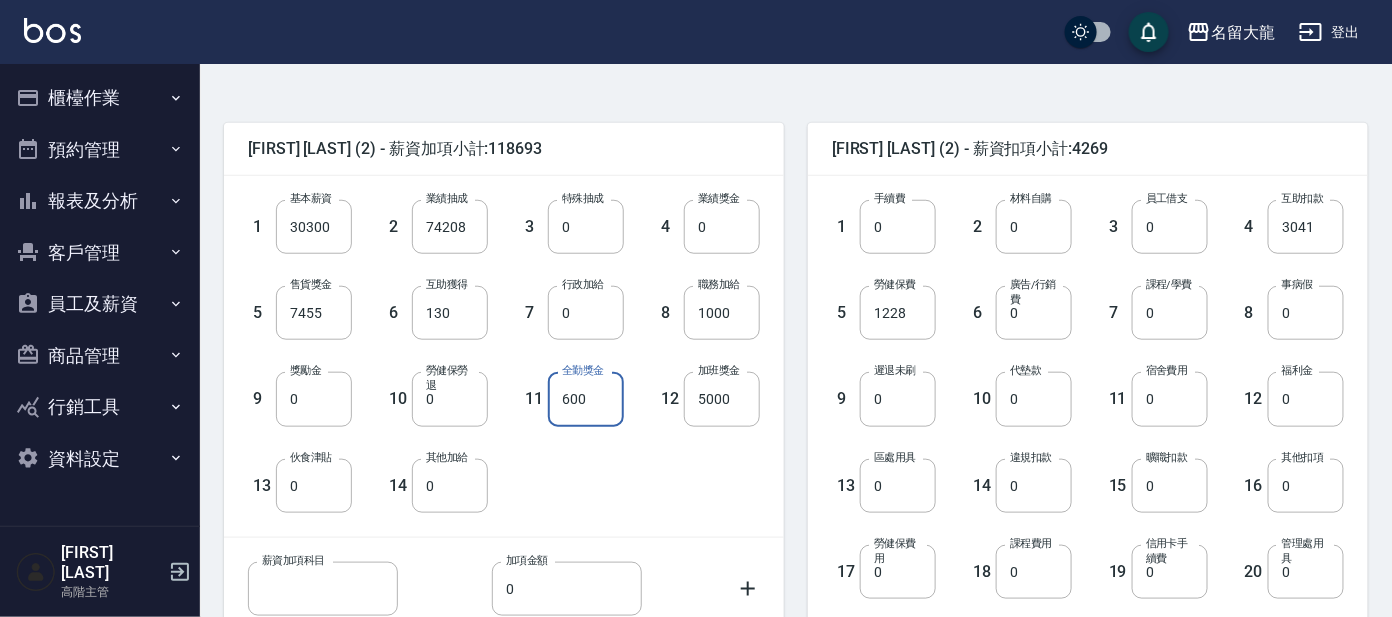 scroll, scrollTop: 499, scrollLeft: 0, axis: vertical 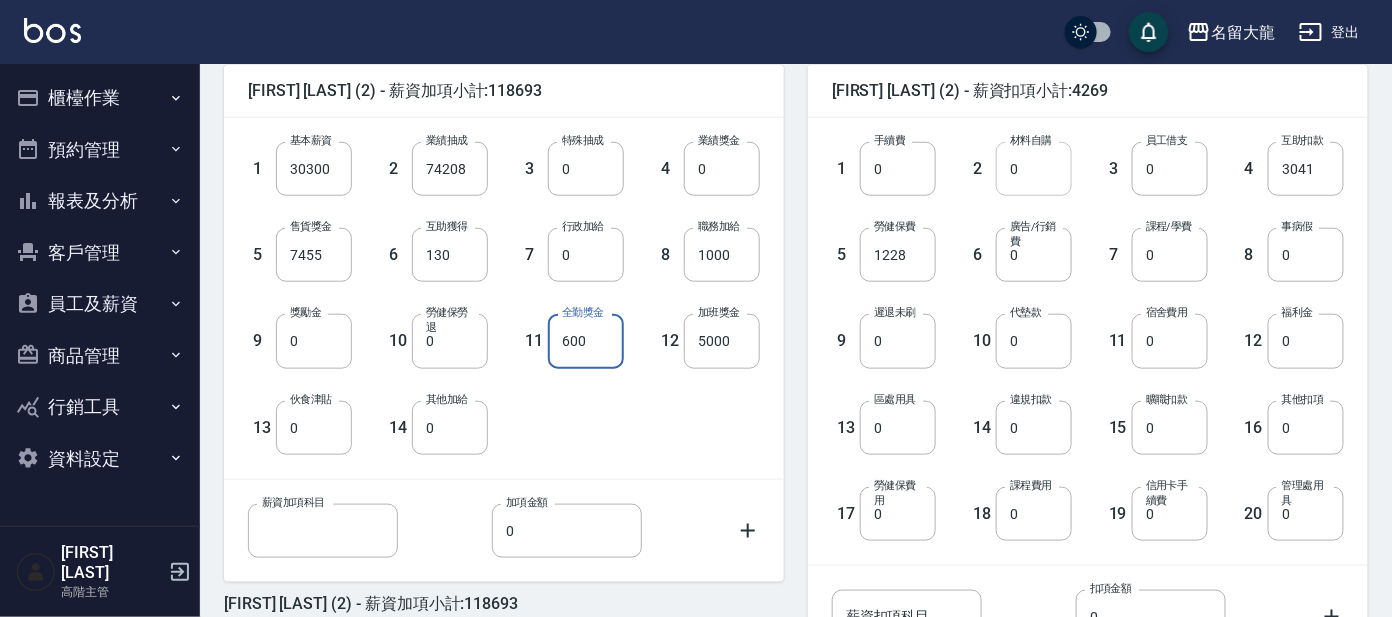 type on "600" 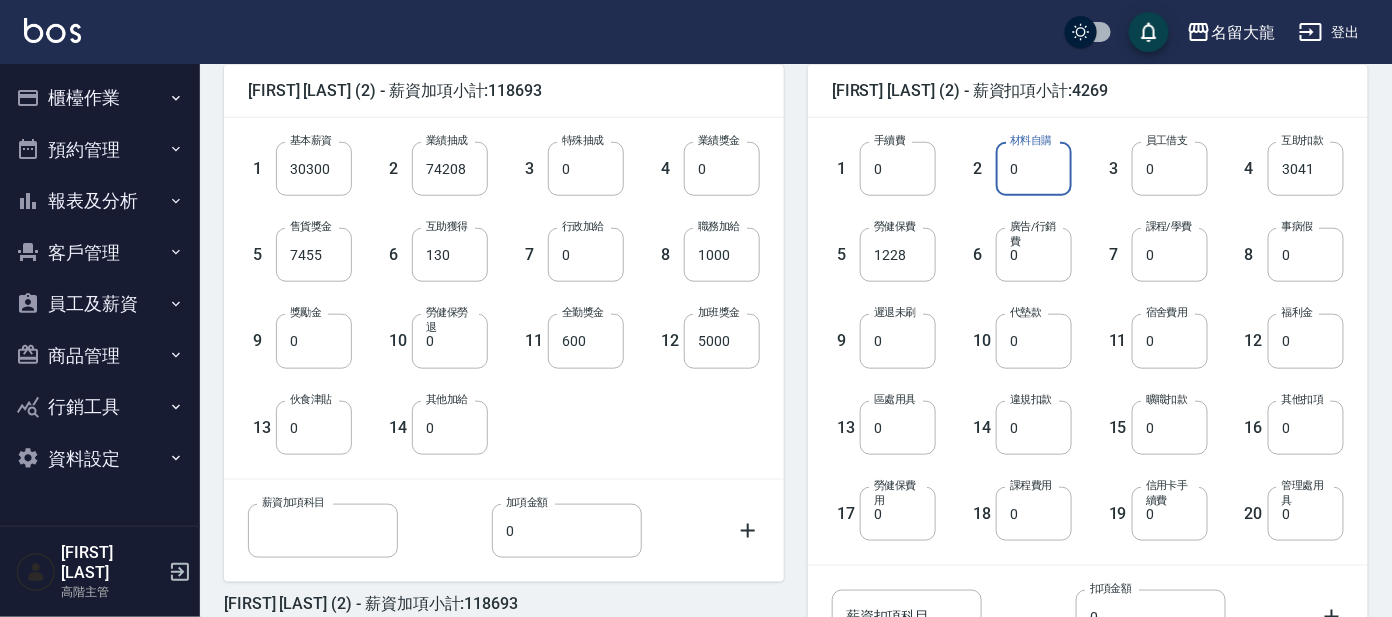 click on "0" at bounding box center (1034, 169) 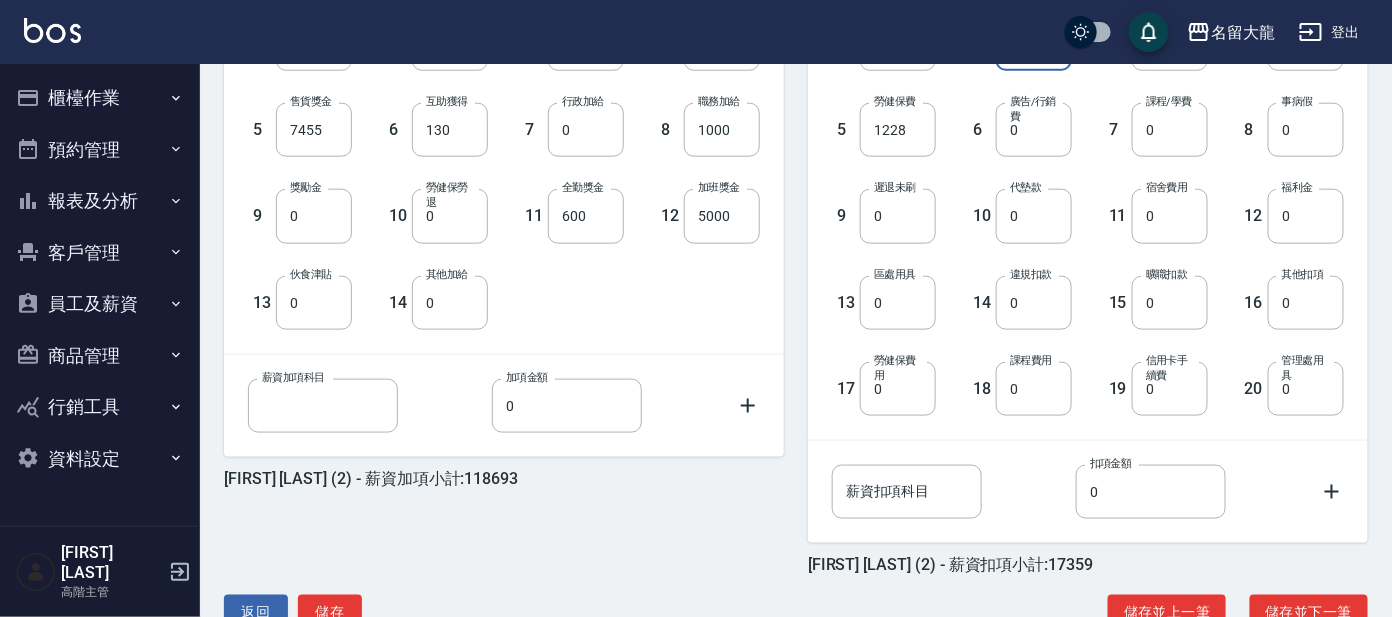 scroll, scrollTop: 680, scrollLeft: 0, axis: vertical 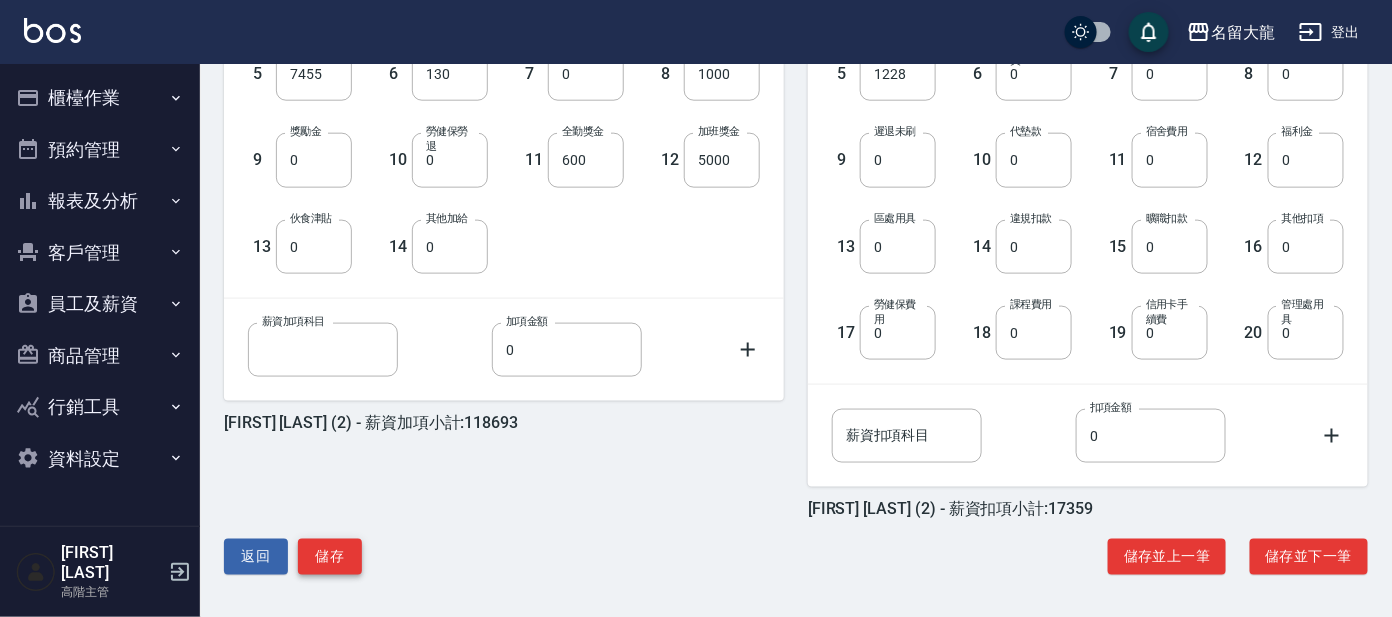 type on "13090" 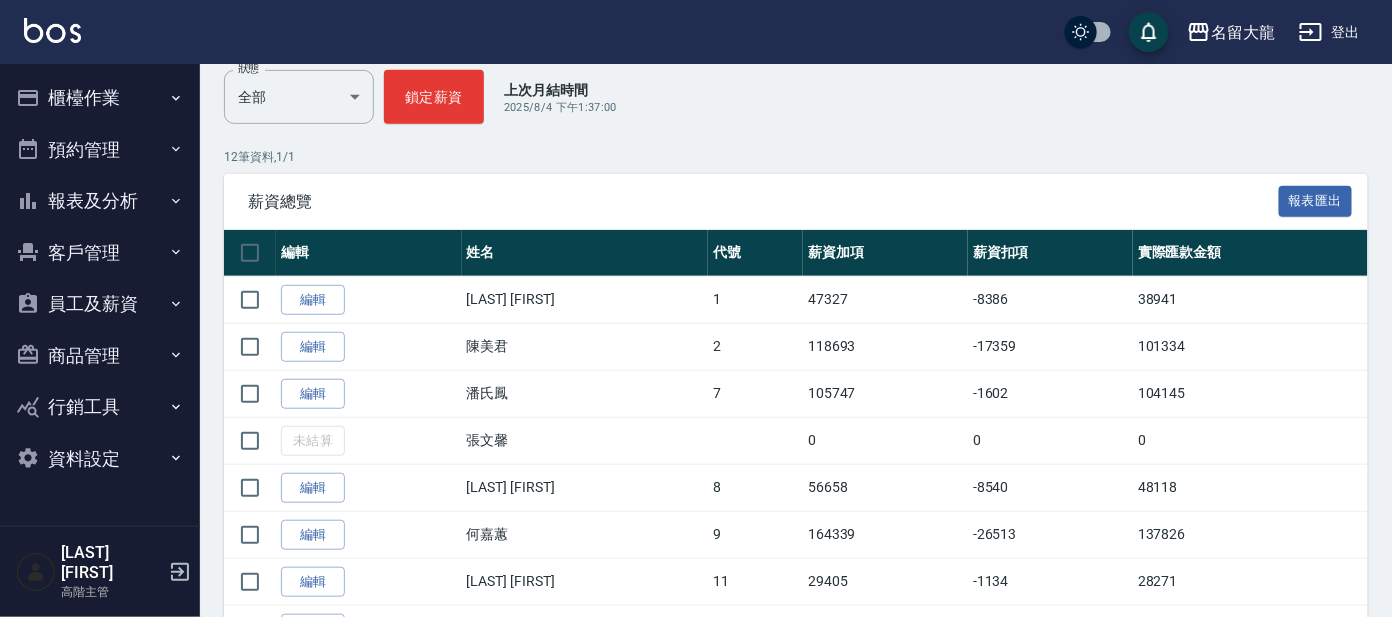 scroll, scrollTop: 249, scrollLeft: 0, axis: vertical 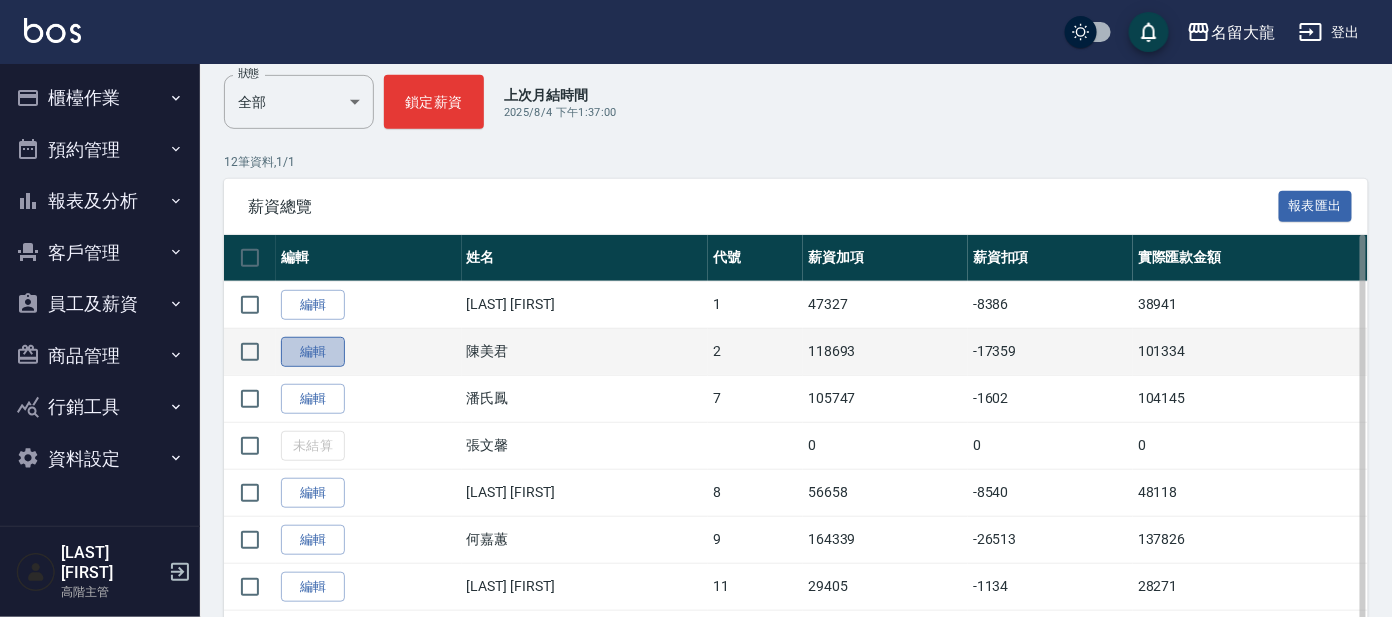 click on "編輯" at bounding box center (313, 352) 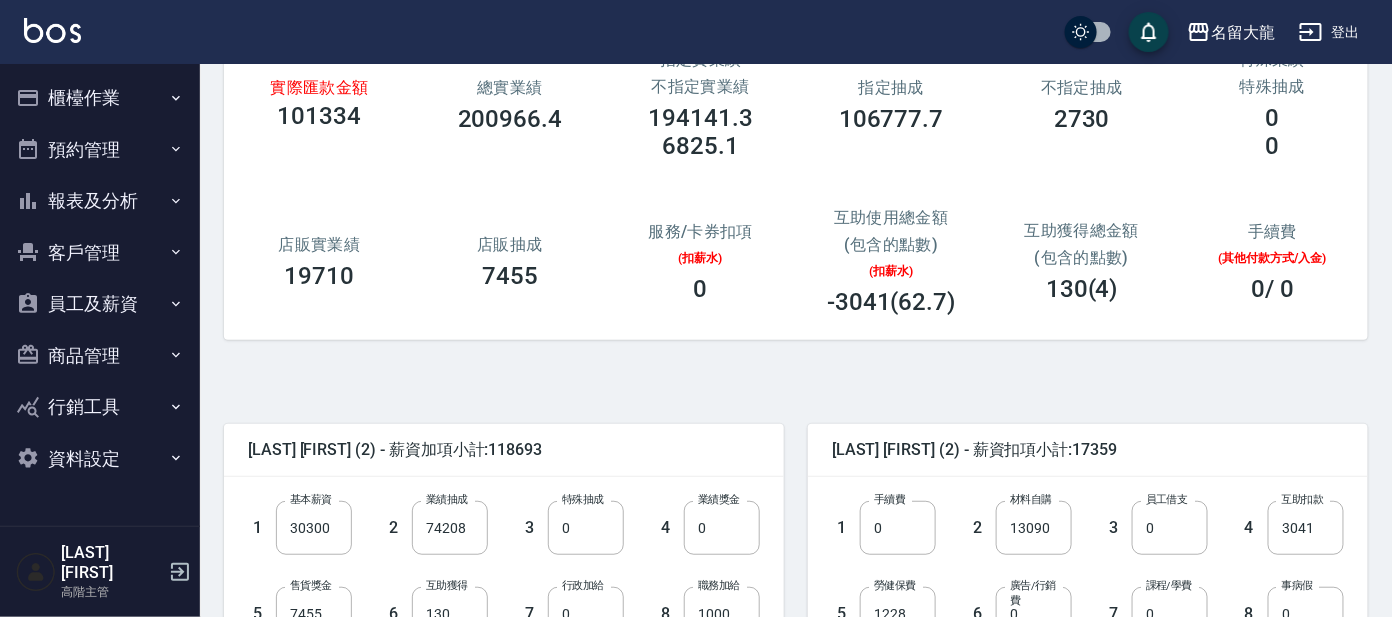 scroll, scrollTop: 249, scrollLeft: 0, axis: vertical 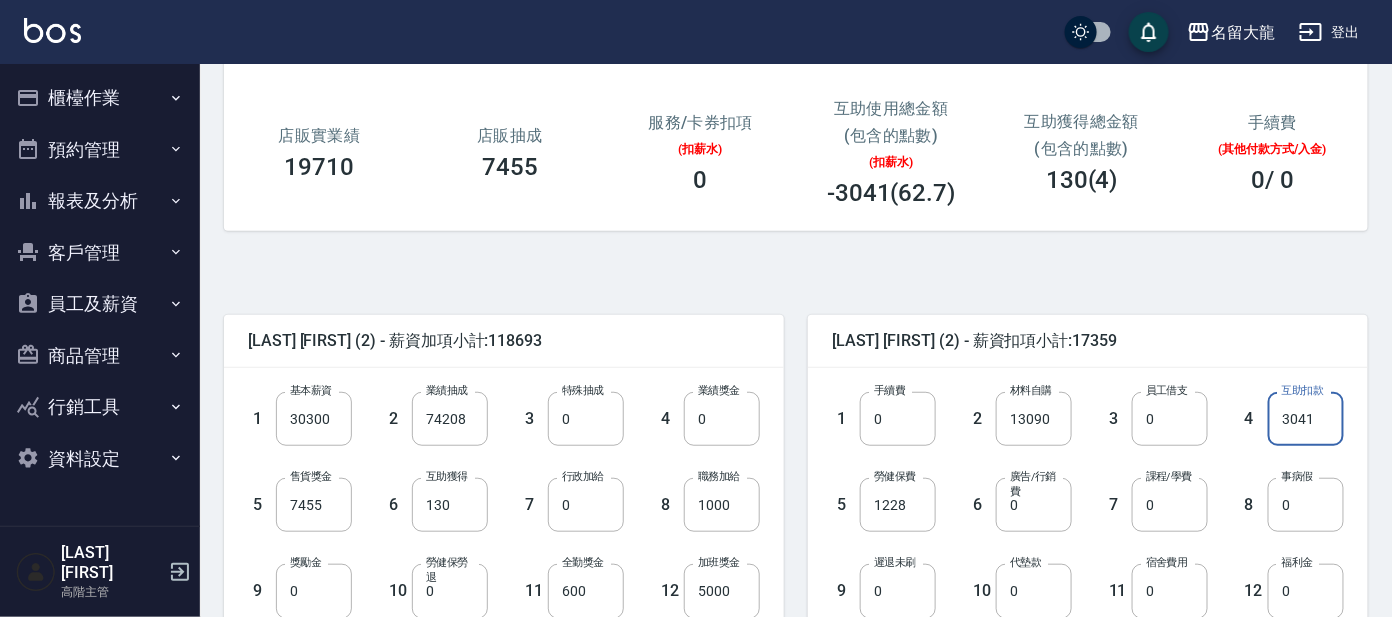click on "3041" at bounding box center [1306, 419] 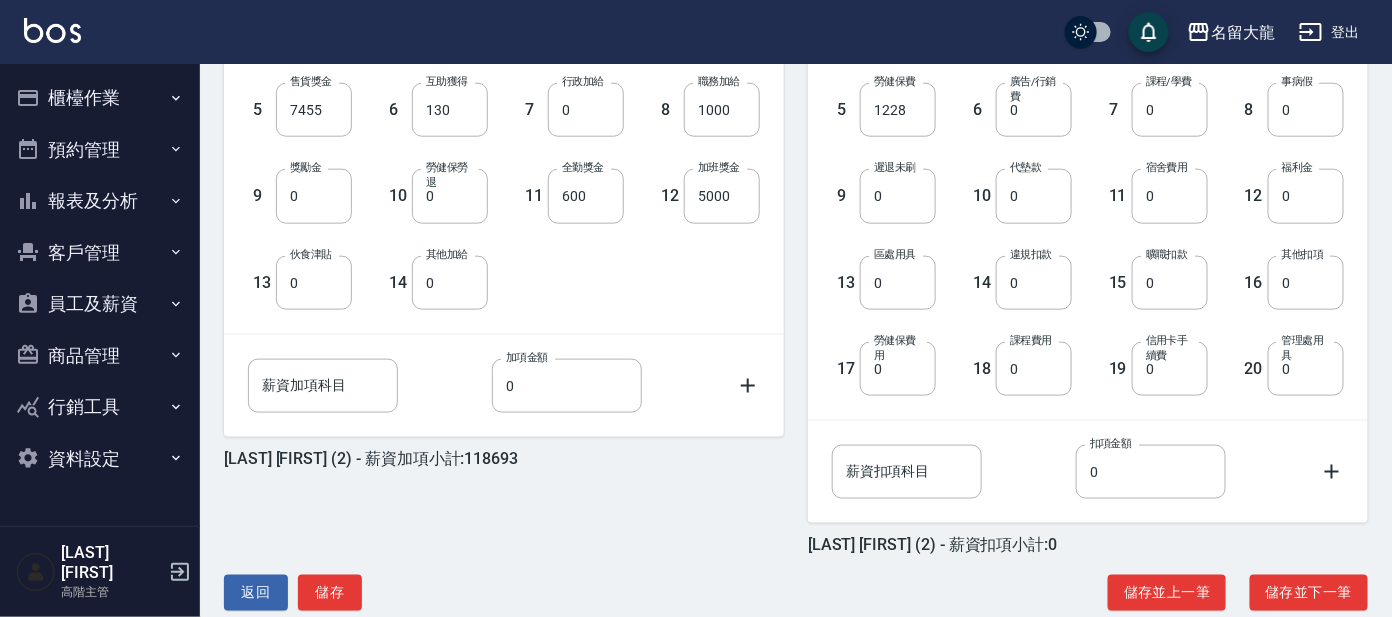 scroll, scrollTop: 680, scrollLeft: 0, axis: vertical 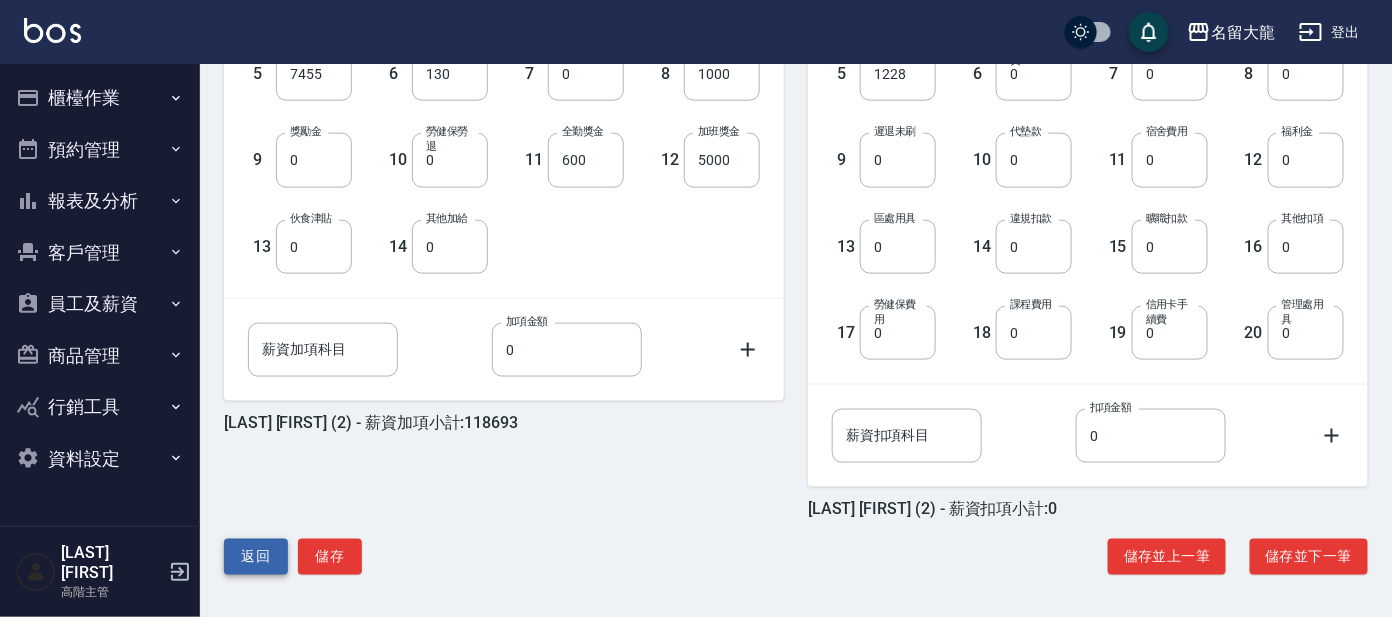 type on "0" 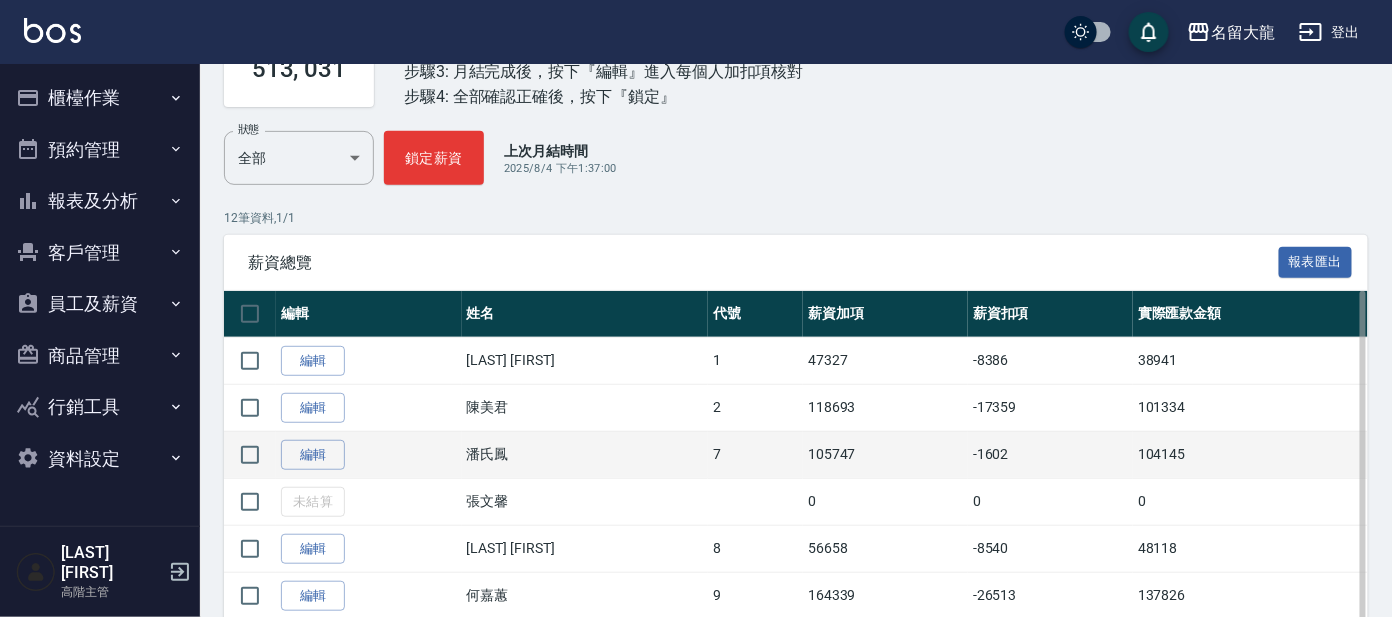 scroll, scrollTop: 249, scrollLeft: 0, axis: vertical 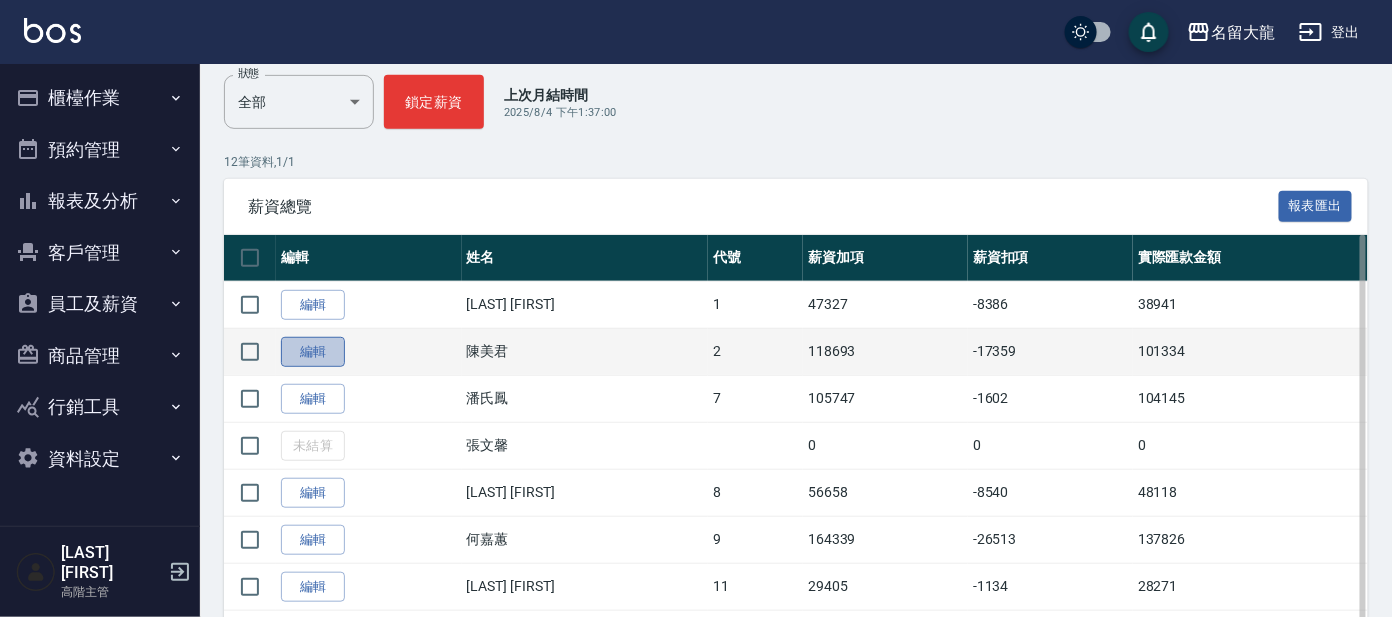 click on "編輯" at bounding box center [313, 352] 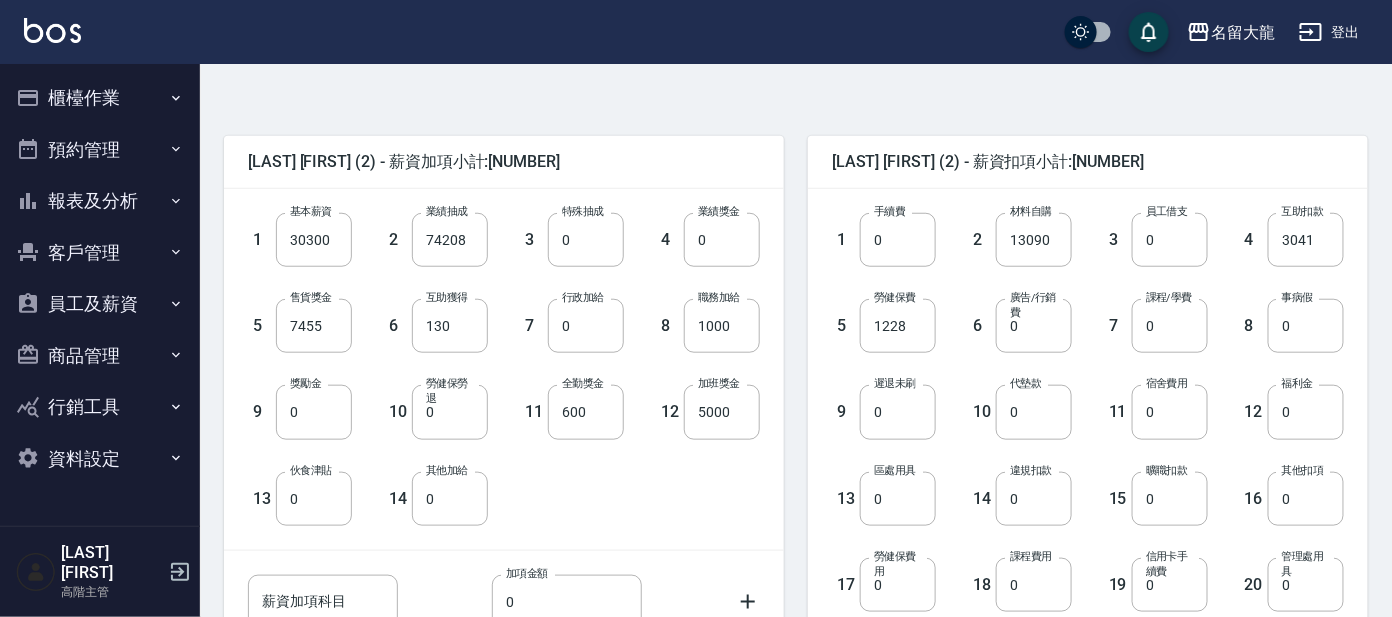 scroll, scrollTop: 499, scrollLeft: 0, axis: vertical 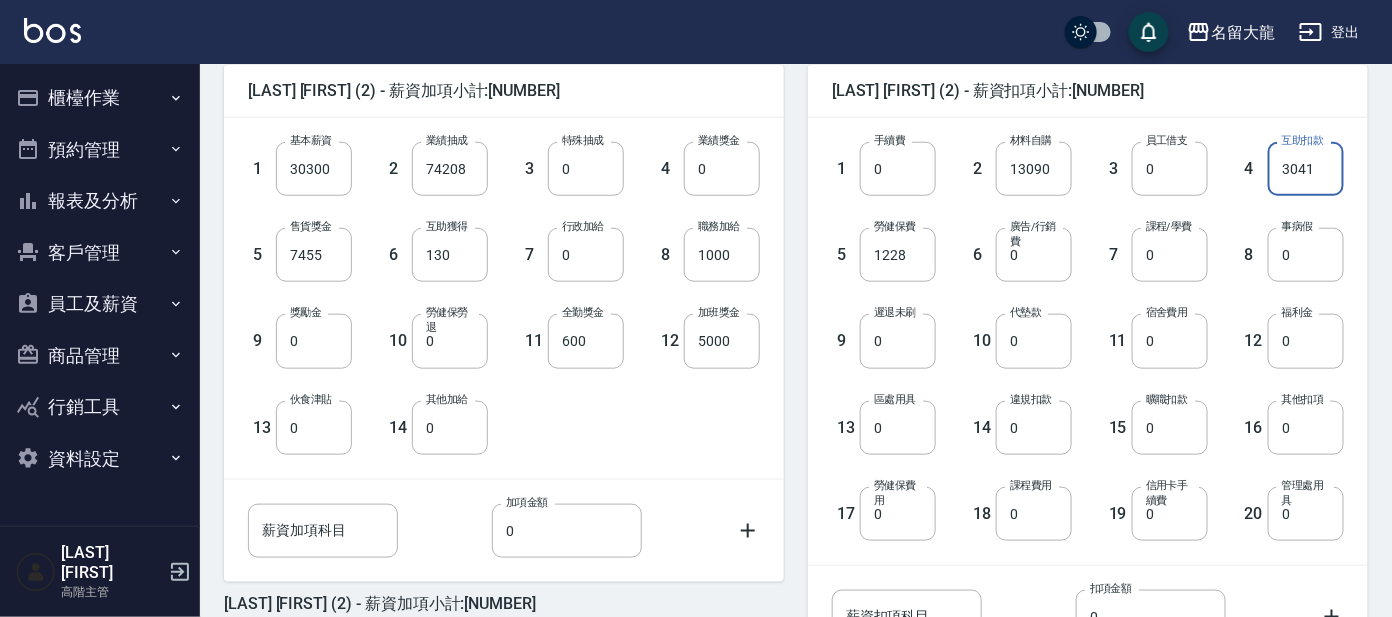 click on "3041" at bounding box center [1306, 169] 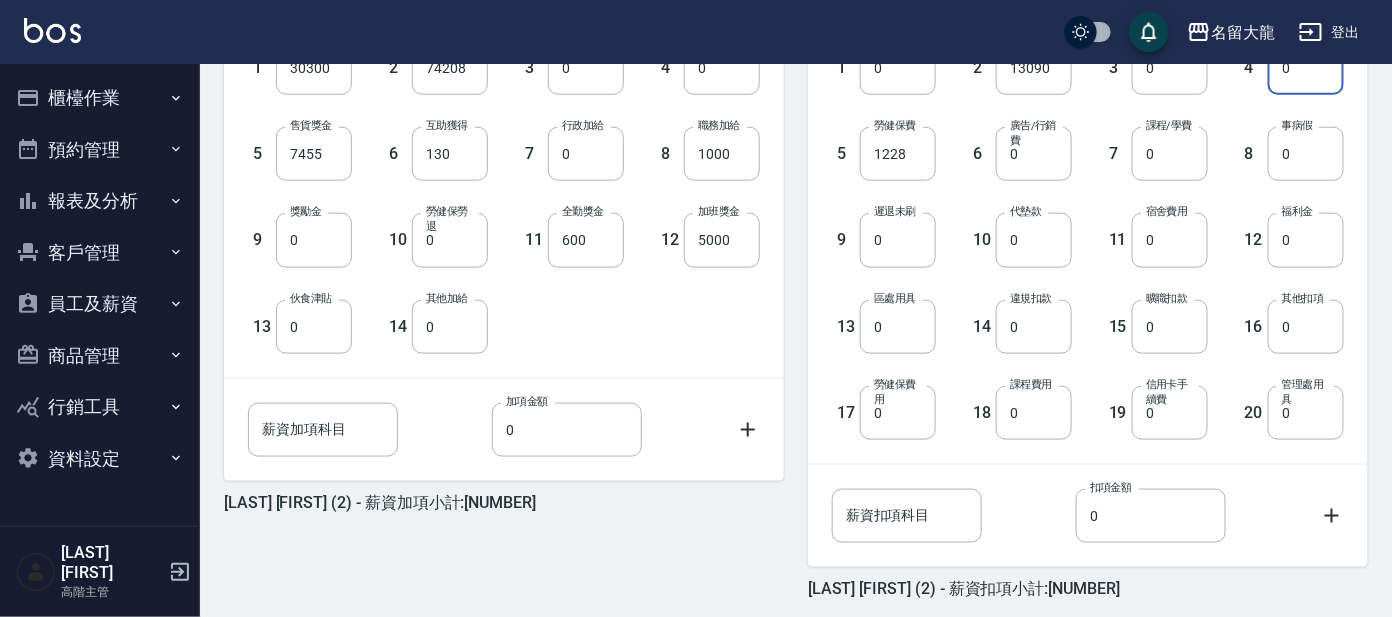 scroll, scrollTop: 680, scrollLeft: 0, axis: vertical 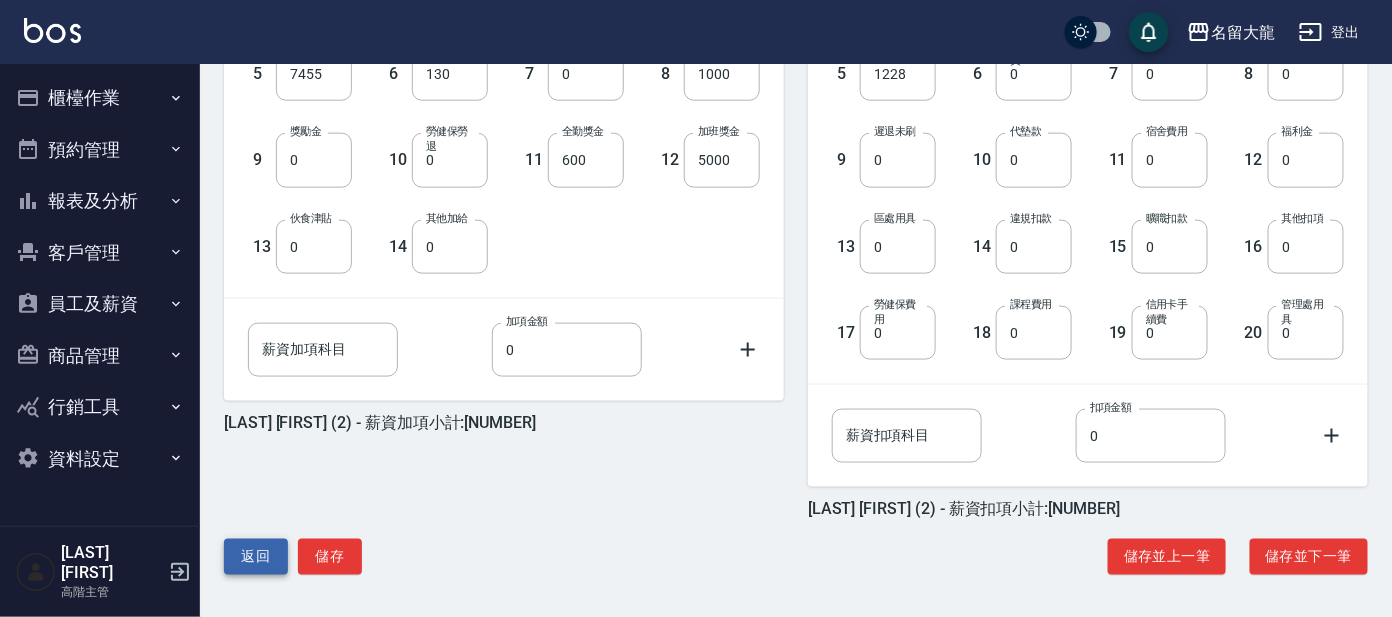 type on "0" 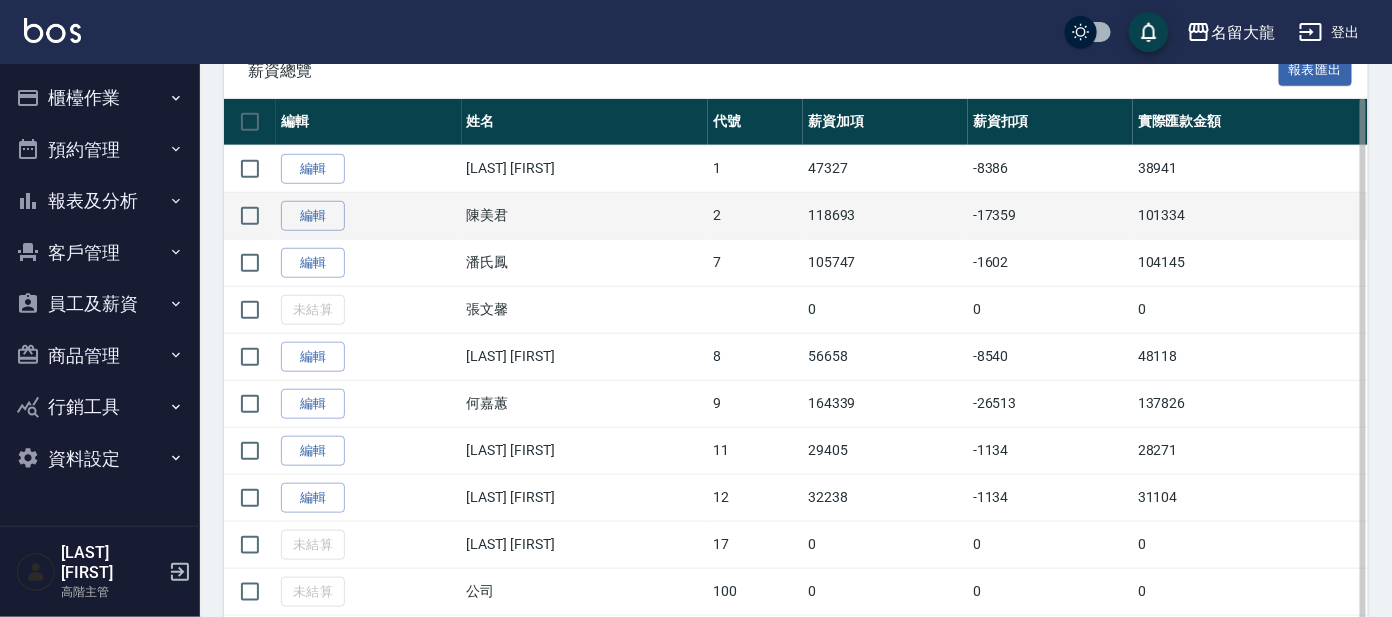 scroll, scrollTop: 249, scrollLeft: 0, axis: vertical 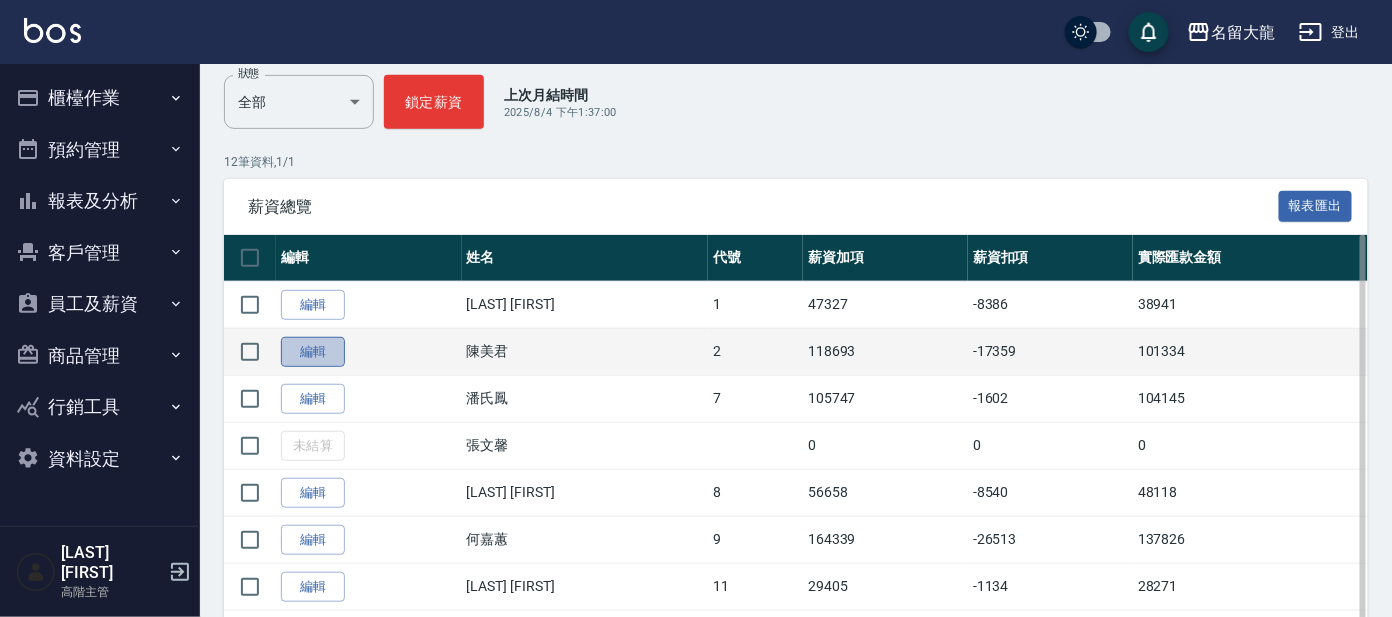 click on "編輯" at bounding box center [313, 352] 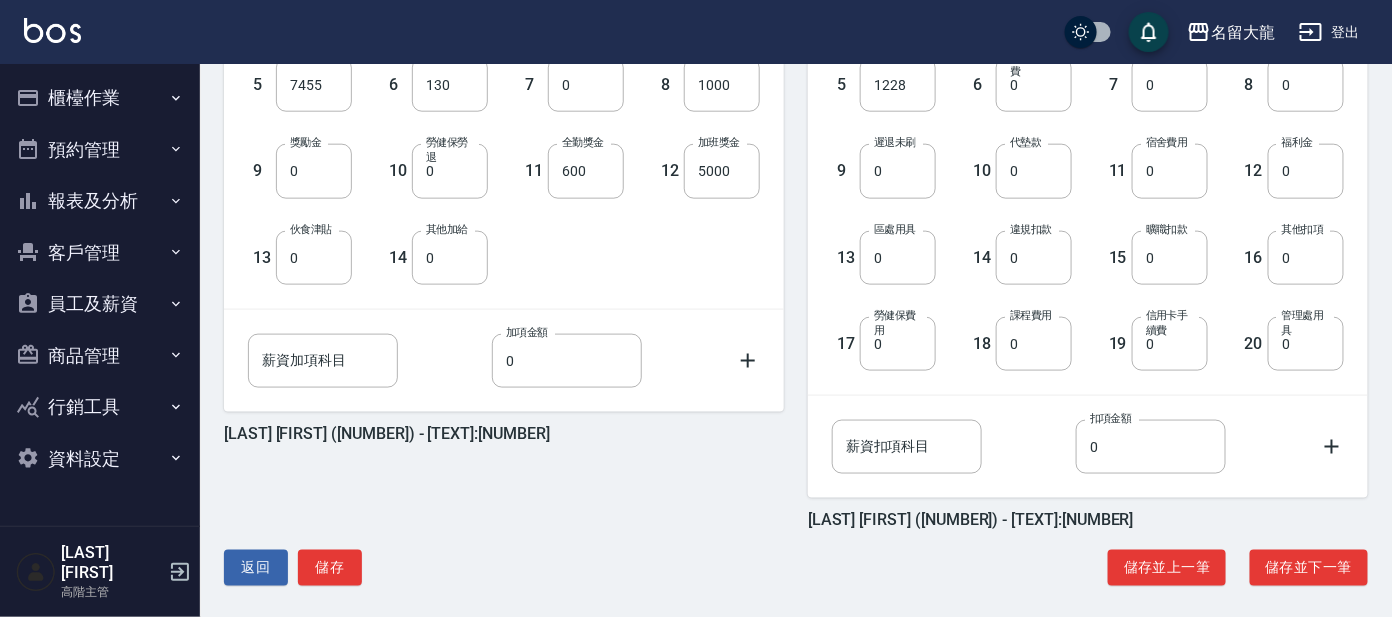scroll, scrollTop: 680, scrollLeft: 0, axis: vertical 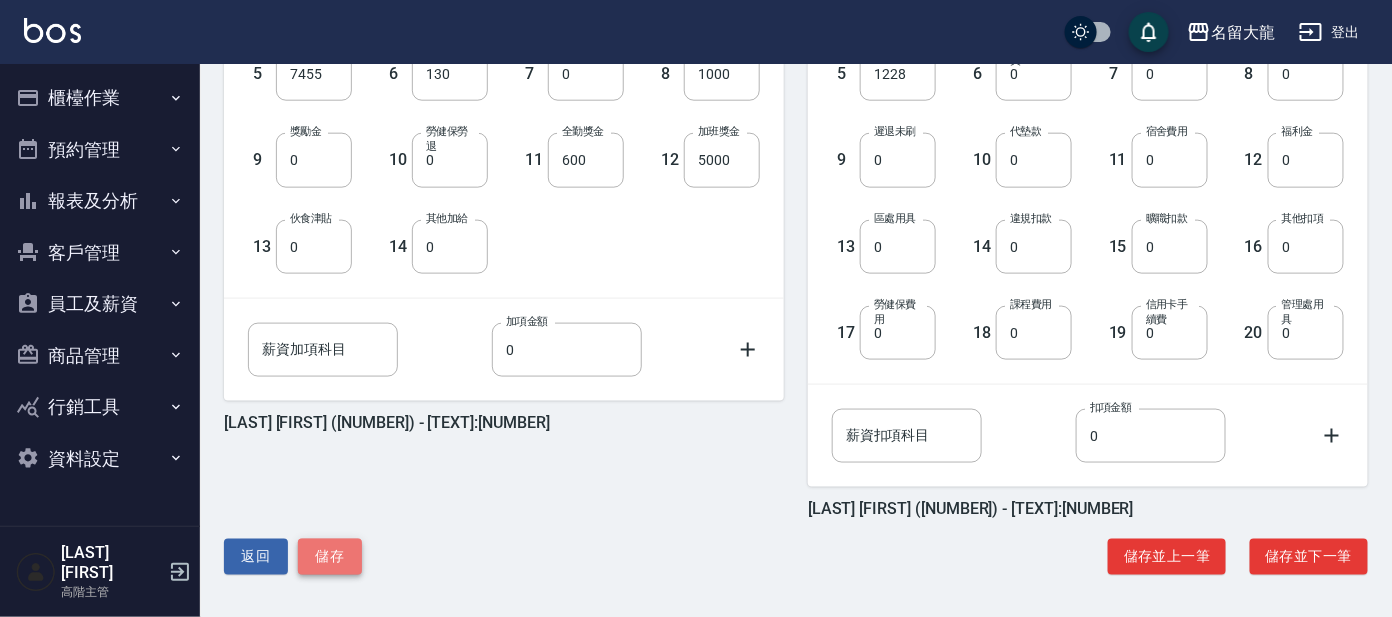 click on "儲存" at bounding box center [330, 557] 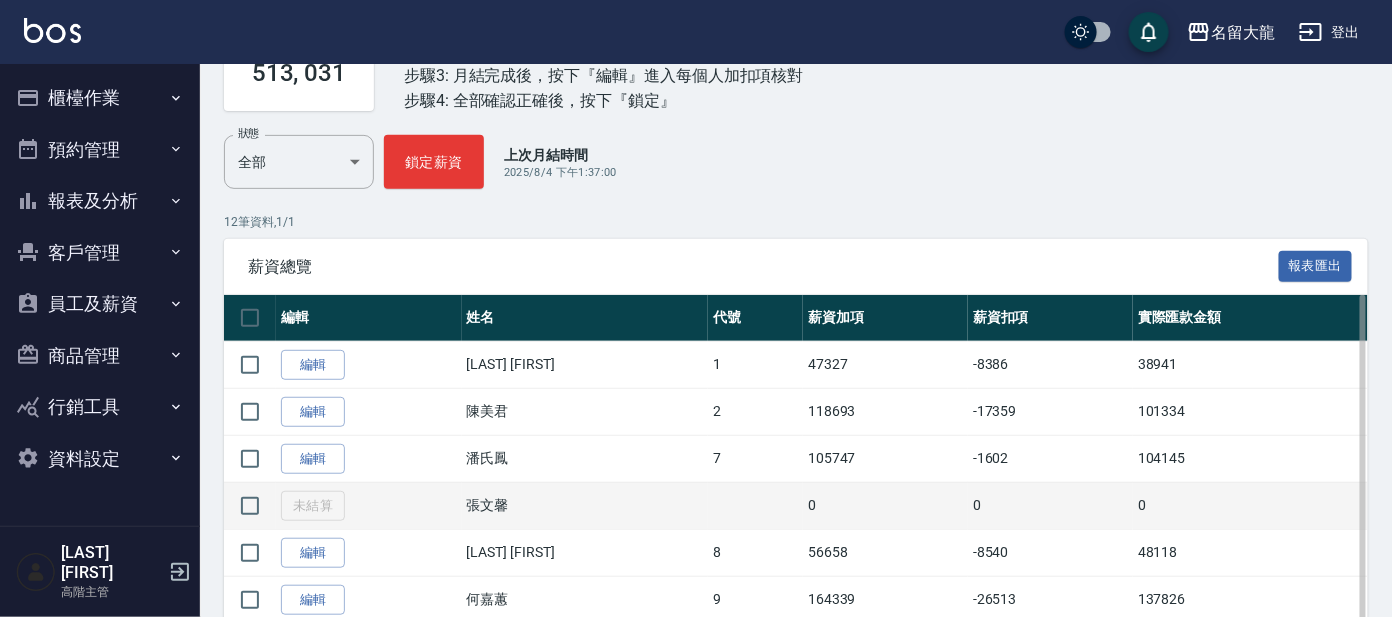 scroll, scrollTop: 249, scrollLeft: 0, axis: vertical 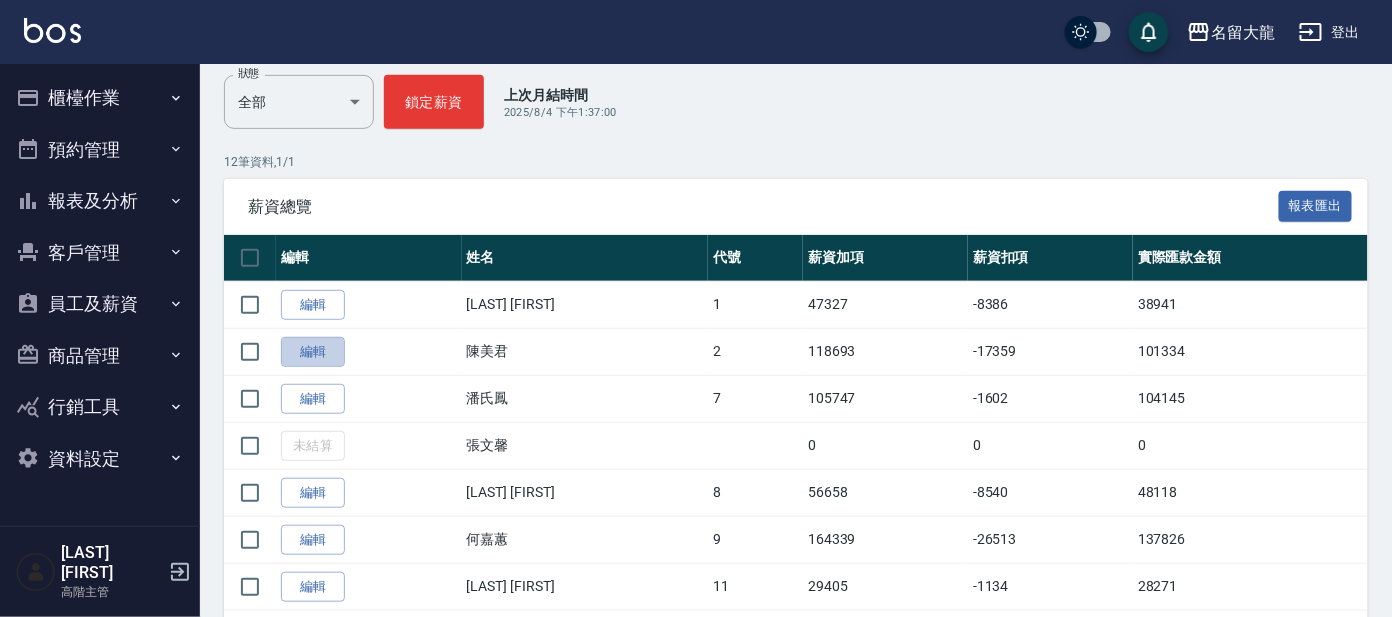 click on "編輯" at bounding box center [313, 352] 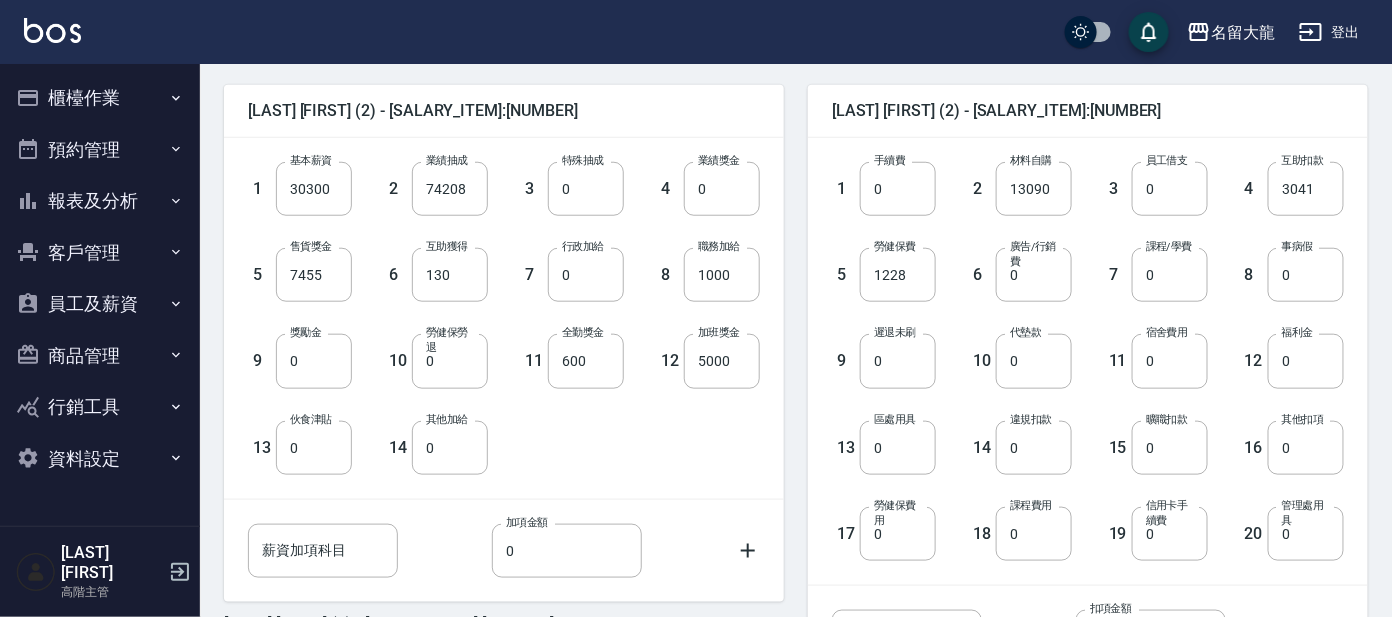 scroll, scrollTop: 499, scrollLeft: 0, axis: vertical 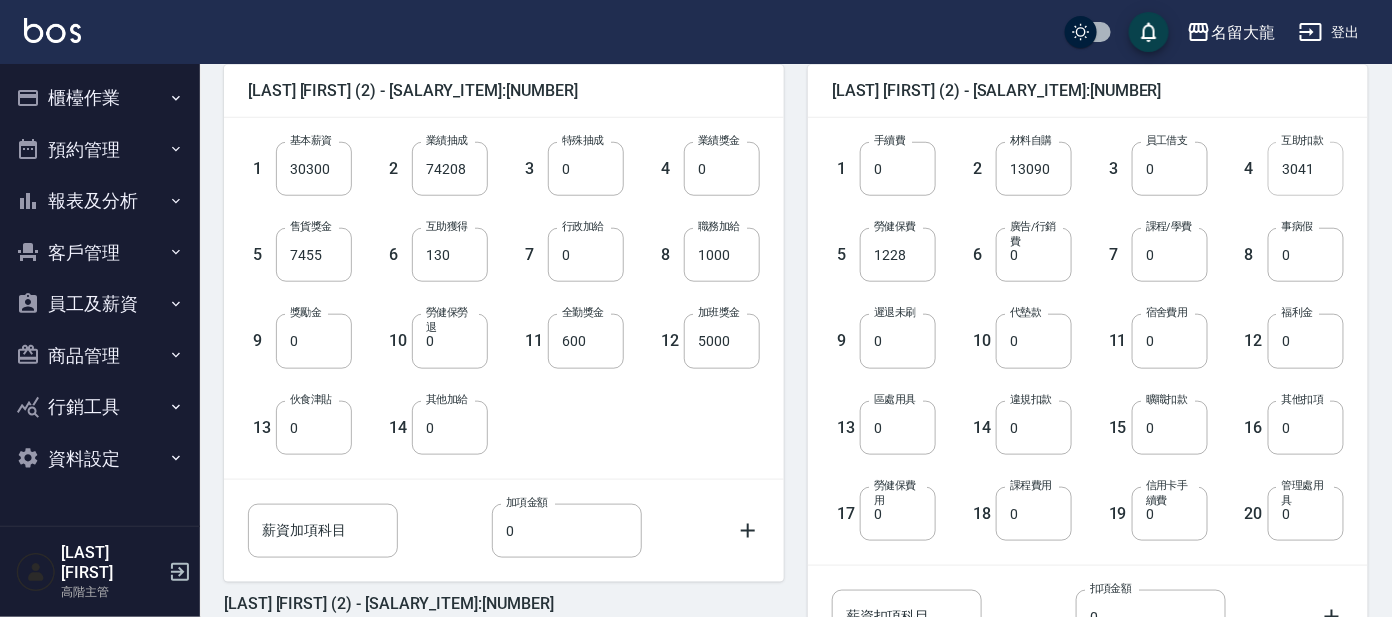 click on "3041" at bounding box center (1306, 169) 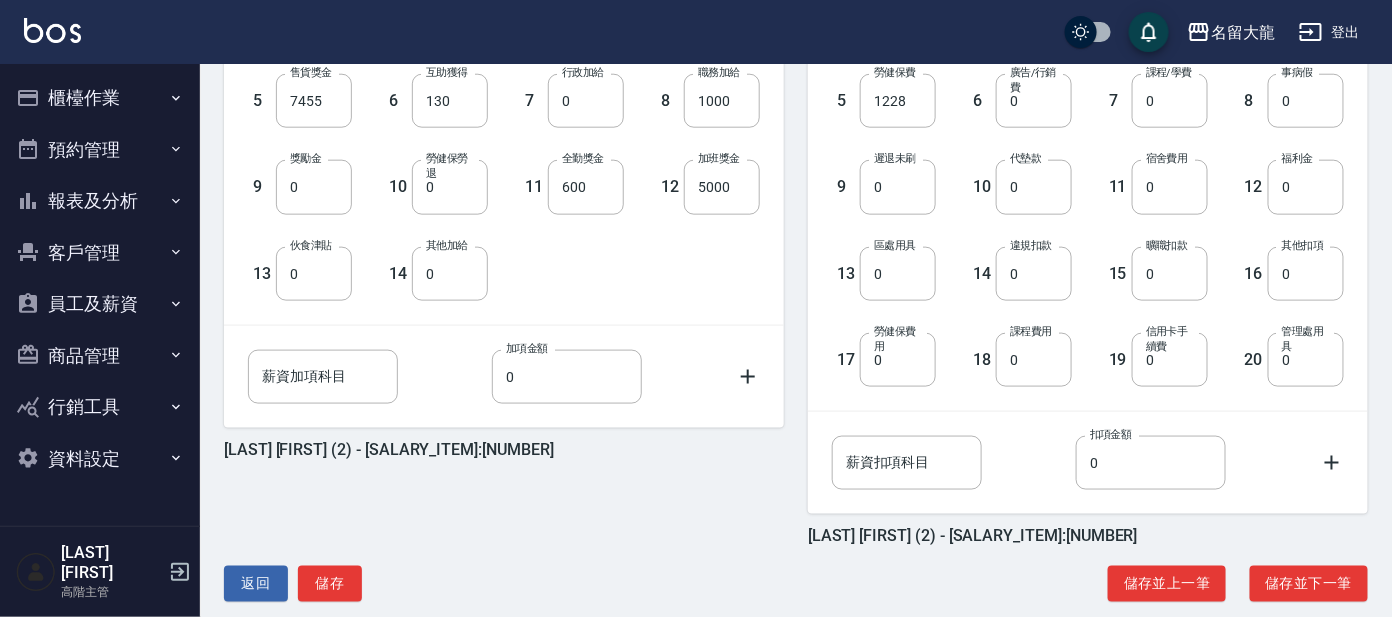 scroll, scrollTop: 680, scrollLeft: 0, axis: vertical 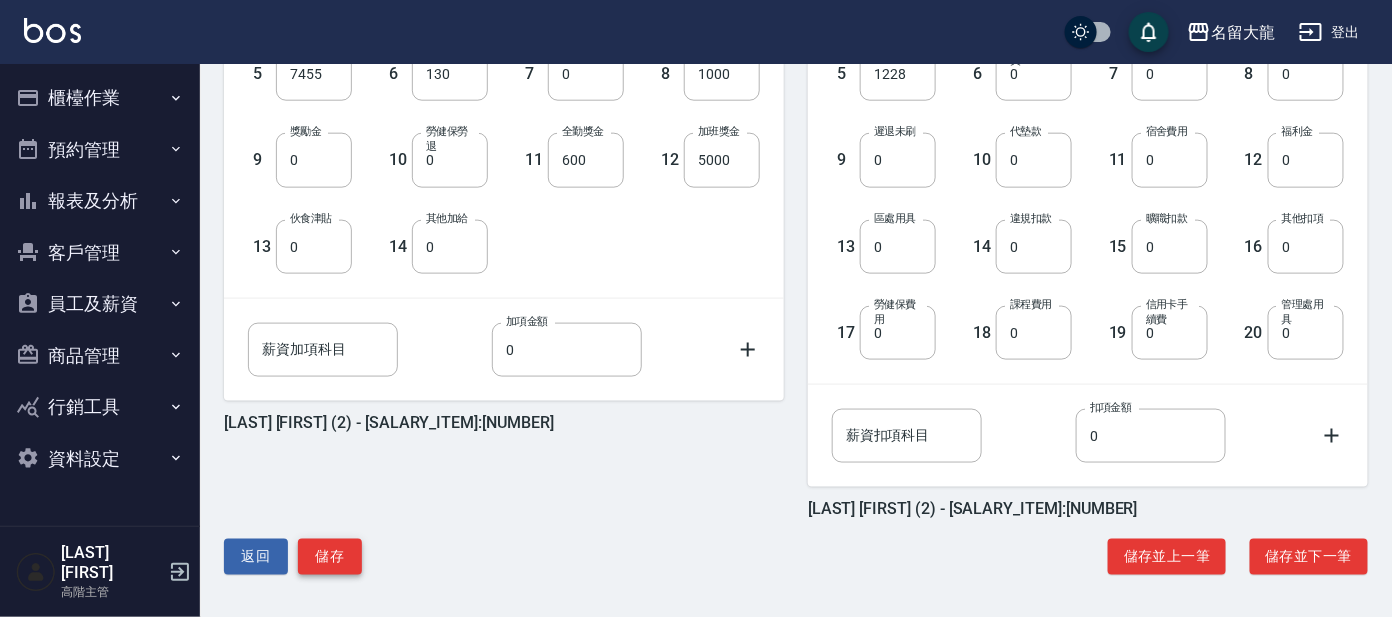 type on "0" 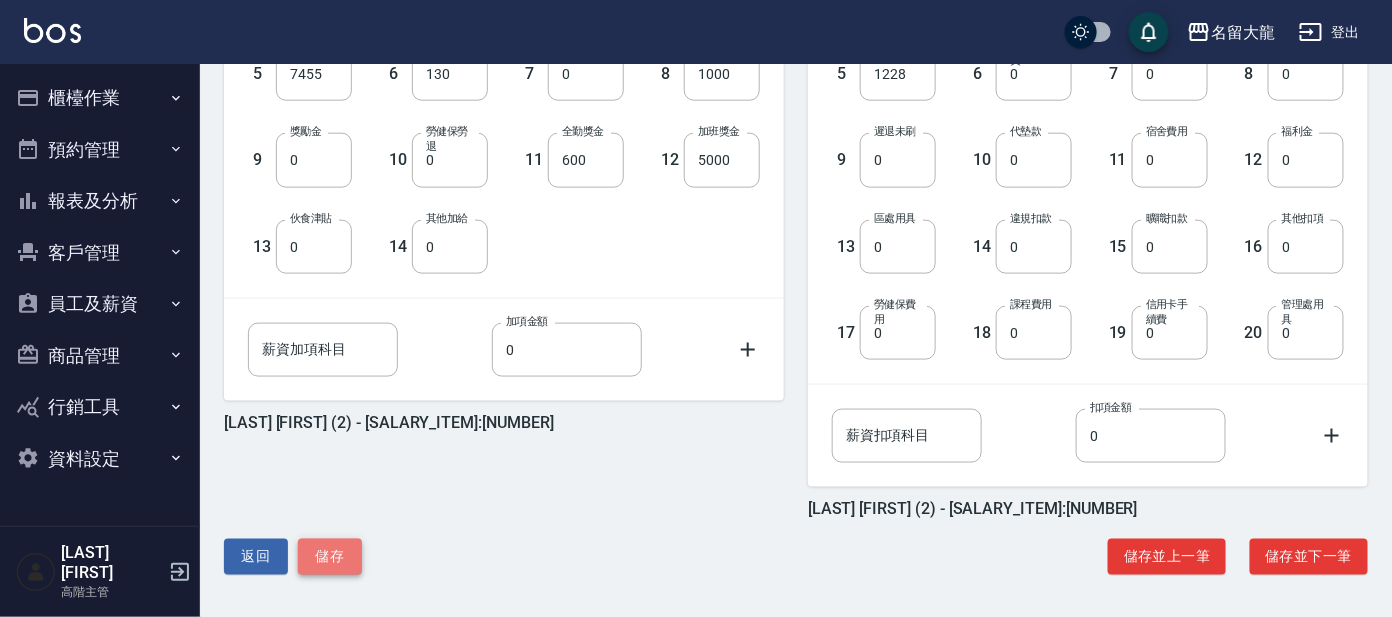 click on "儲存" at bounding box center [330, 557] 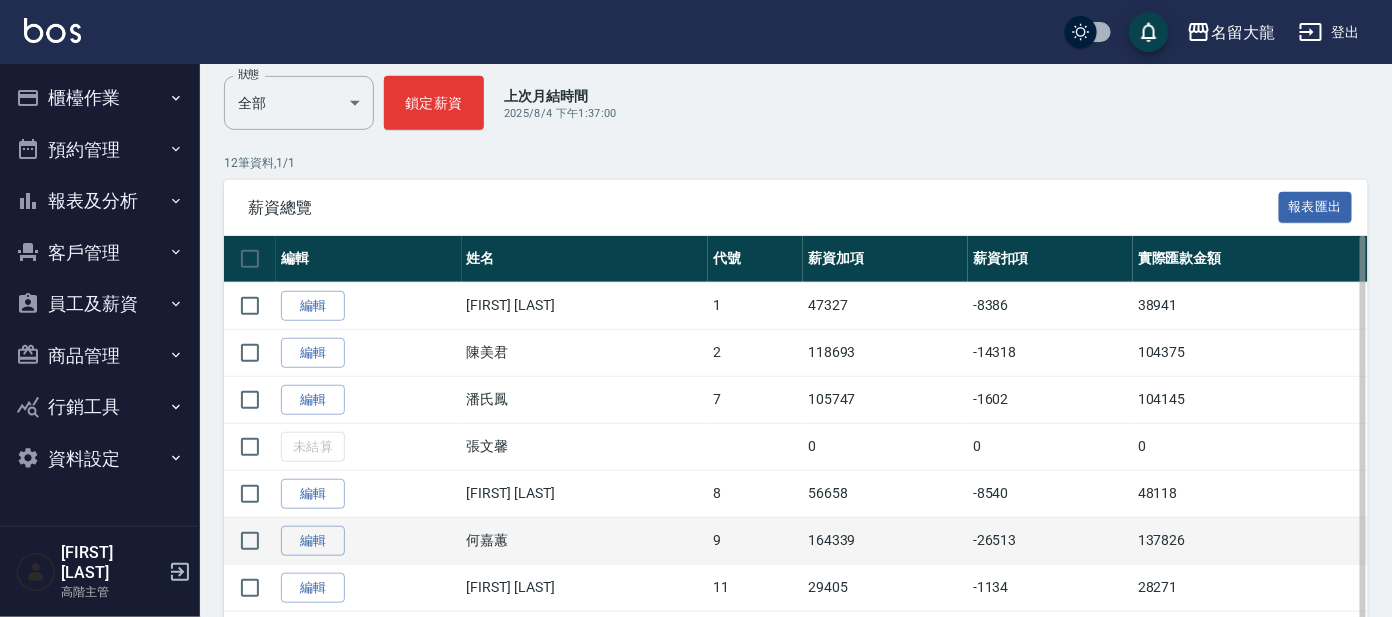 scroll, scrollTop: 249, scrollLeft: 0, axis: vertical 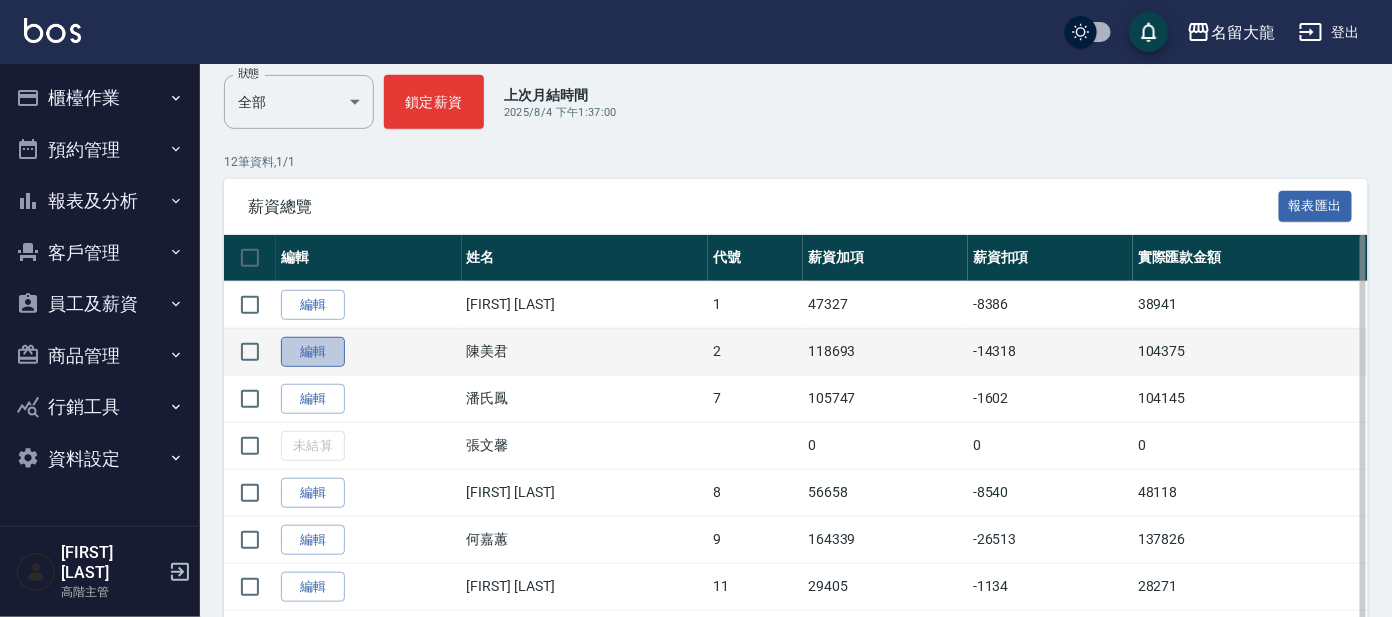 click on "編輯" at bounding box center [313, 352] 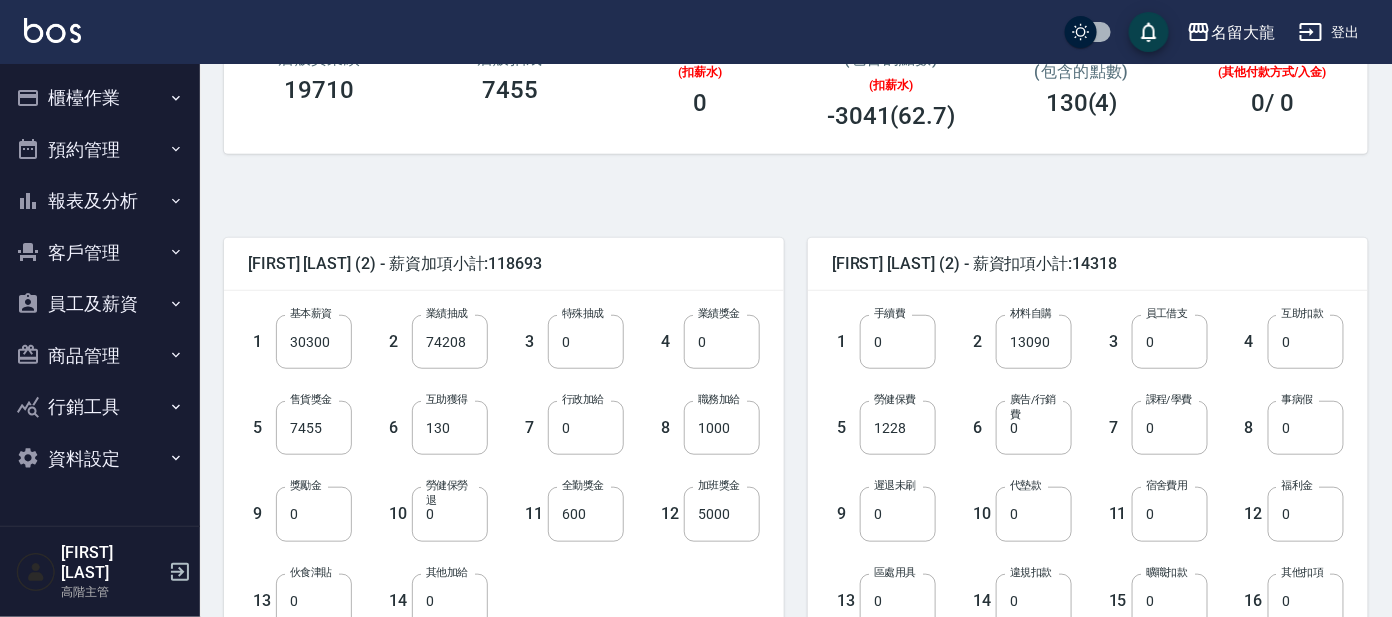 scroll, scrollTop: 680, scrollLeft: 0, axis: vertical 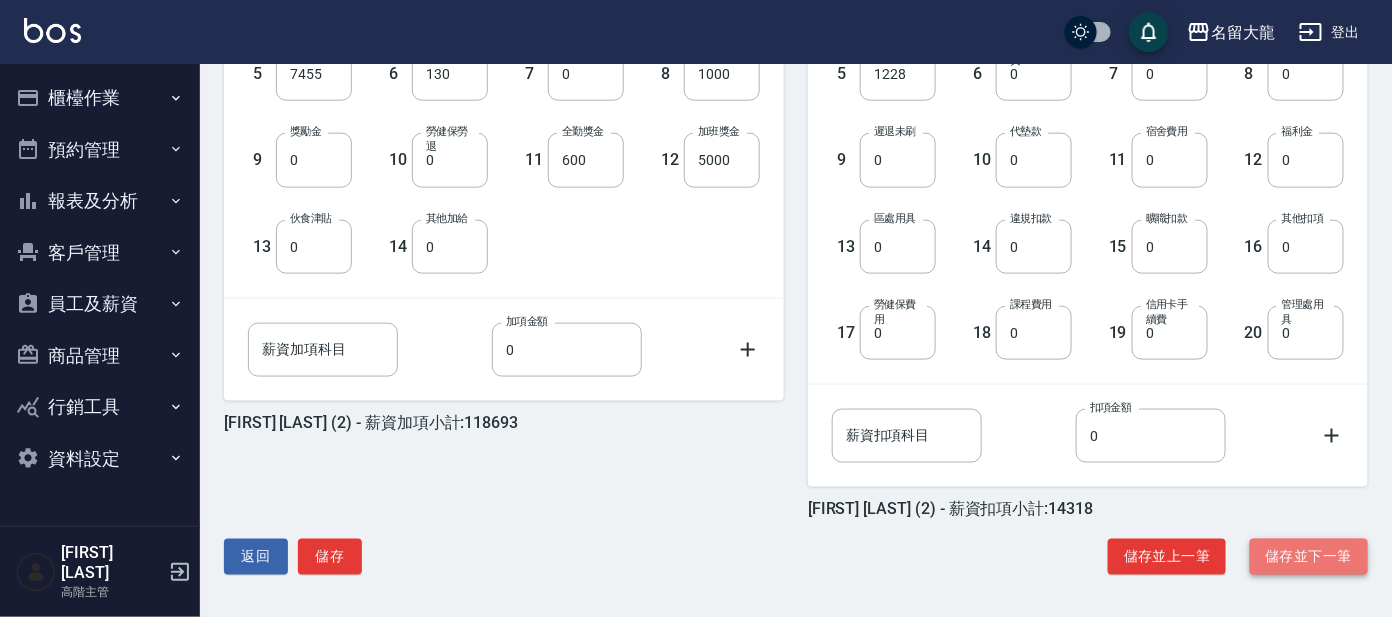 click on "儲存並下一筆" at bounding box center (1309, 557) 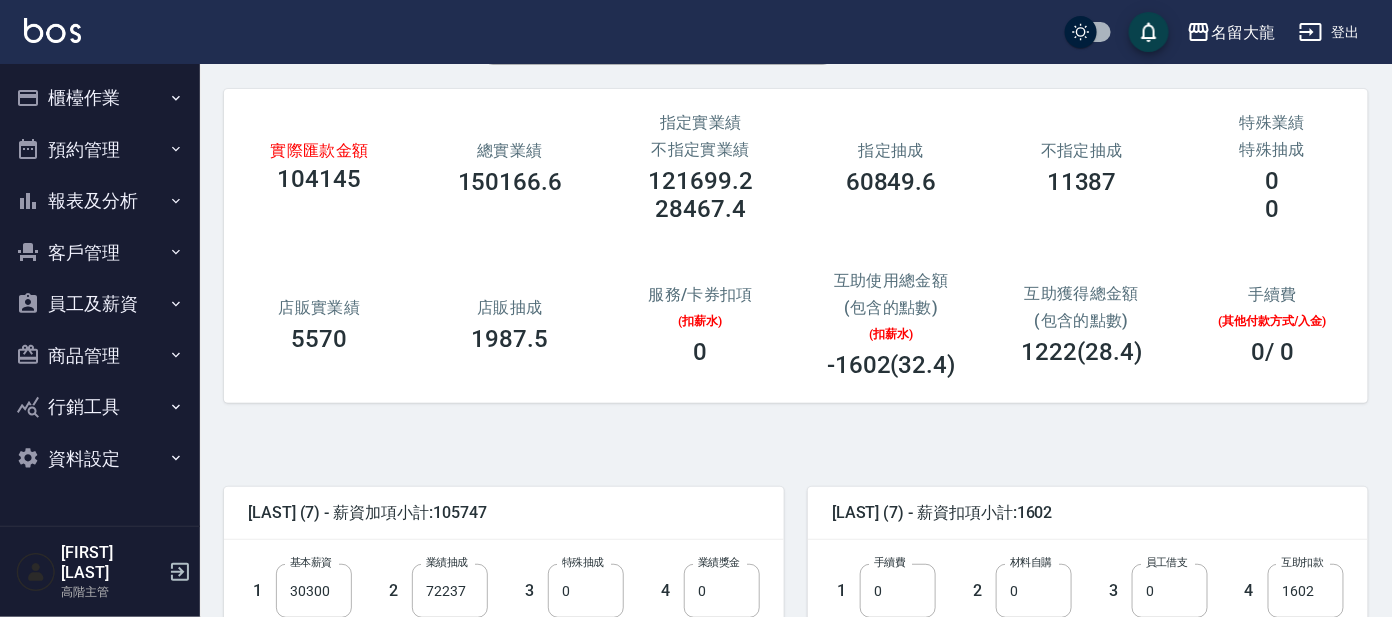 scroll, scrollTop: 0, scrollLeft: 0, axis: both 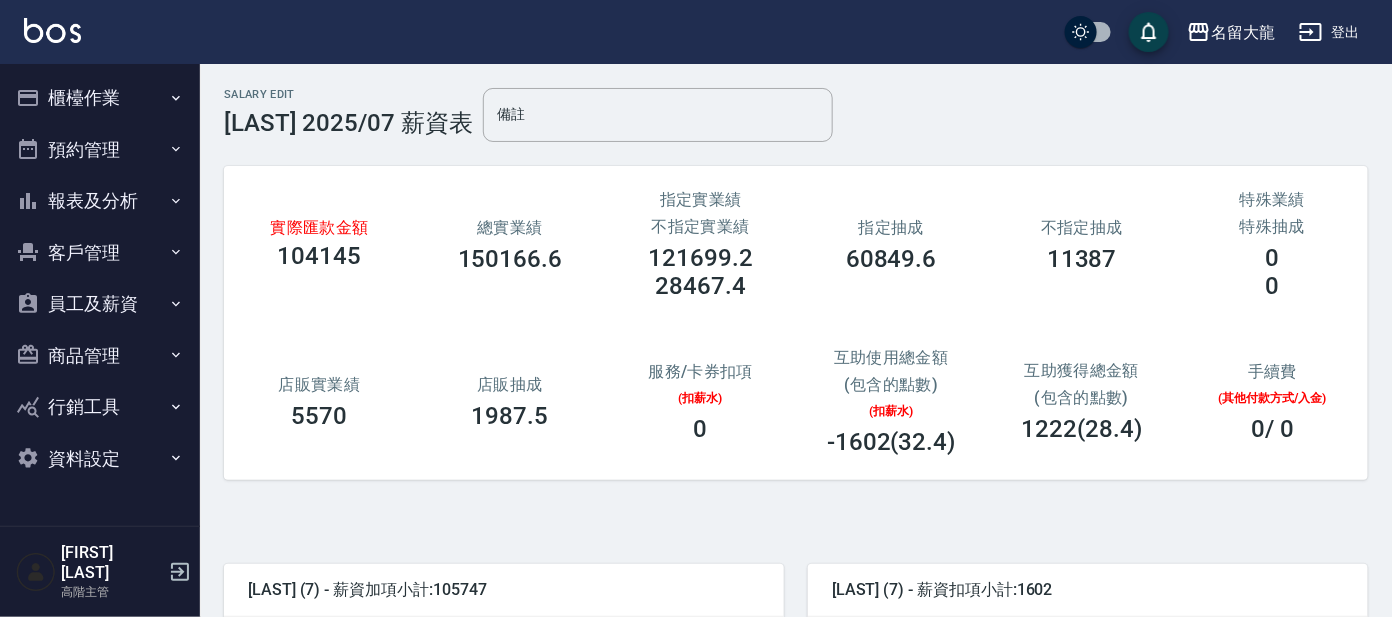 click on "櫃檯作業" at bounding box center [100, 98] 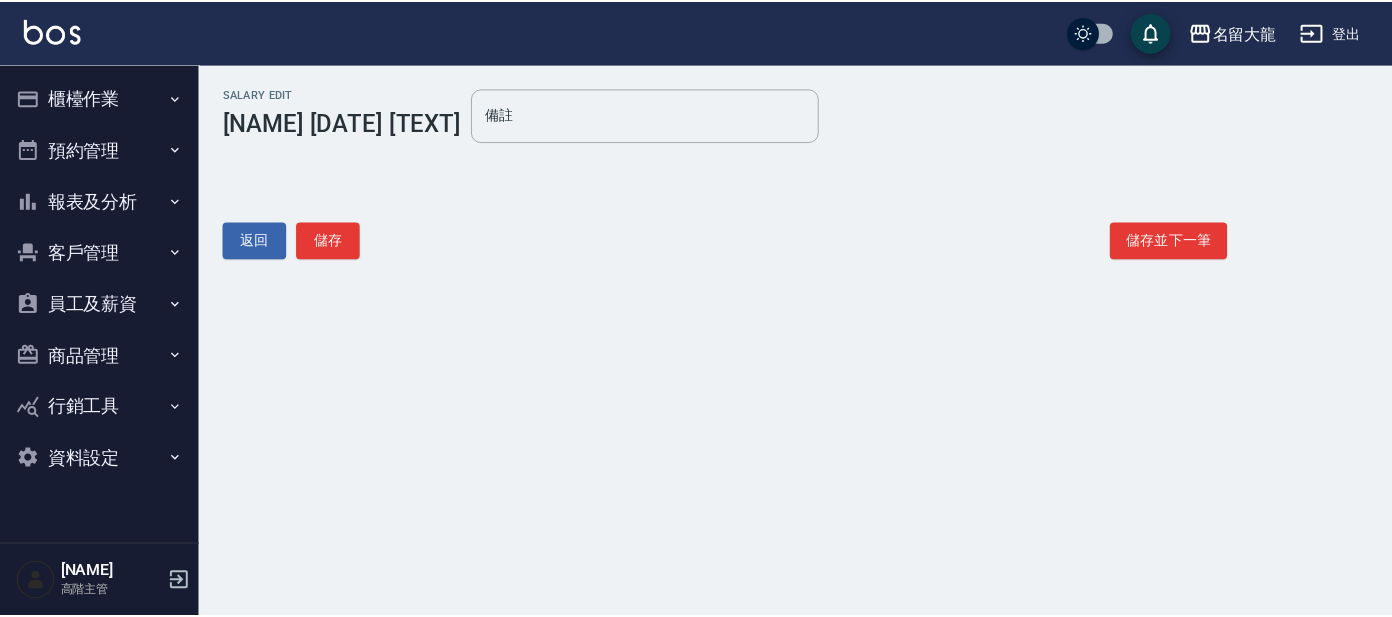 scroll, scrollTop: 0, scrollLeft: 0, axis: both 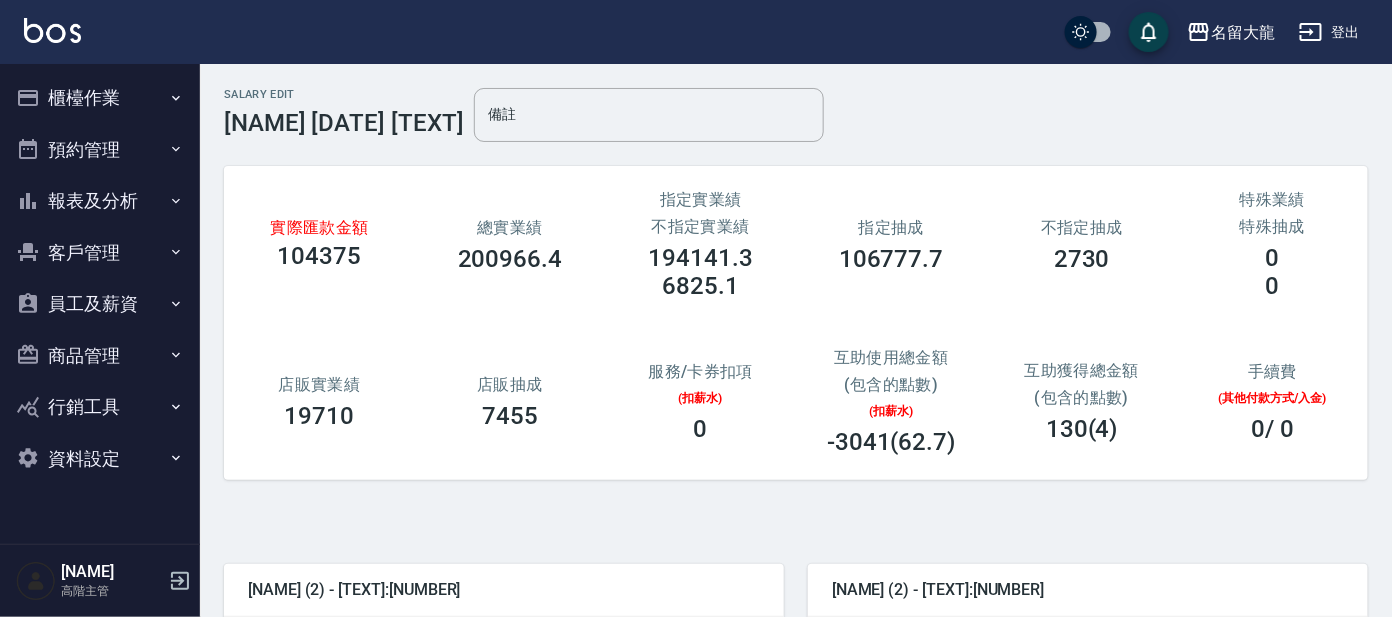 click on "櫃檯作業" at bounding box center (100, 98) 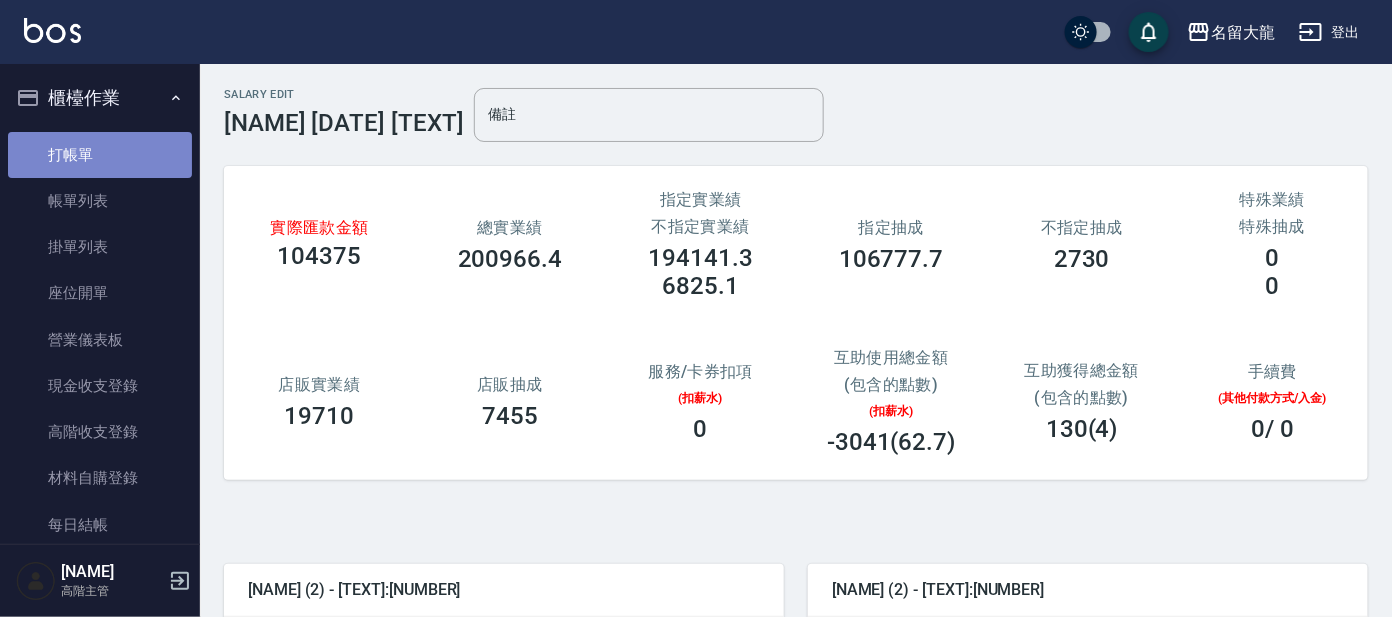 click on "打帳單" at bounding box center (100, 155) 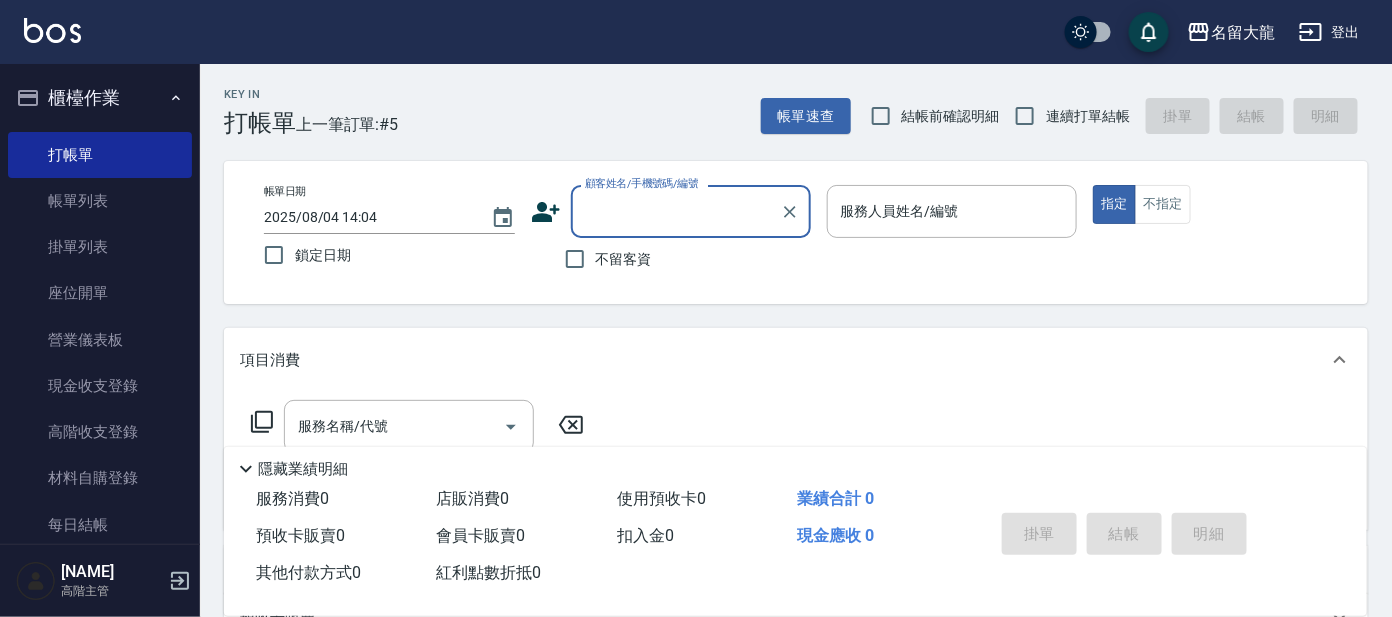 click on "顧客姓名/手機號碼/編號" at bounding box center [676, 211] 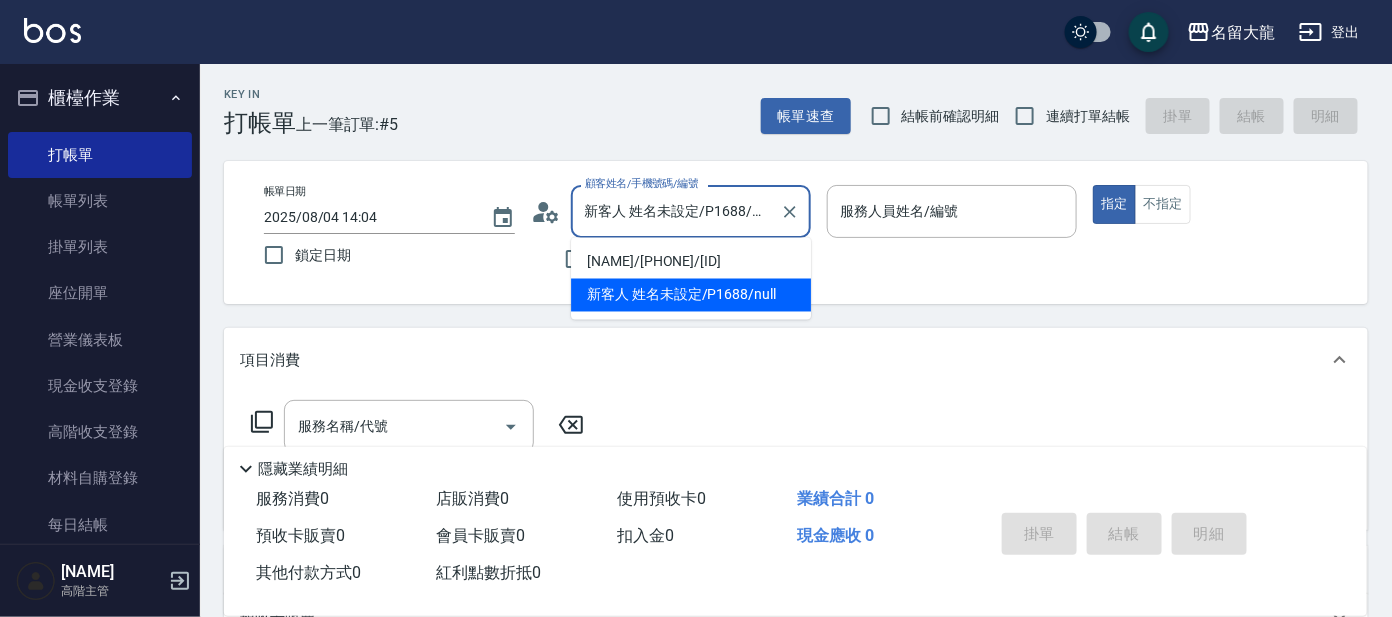 click on "新客人 姓名未設定/P1688/null" at bounding box center (676, 211) 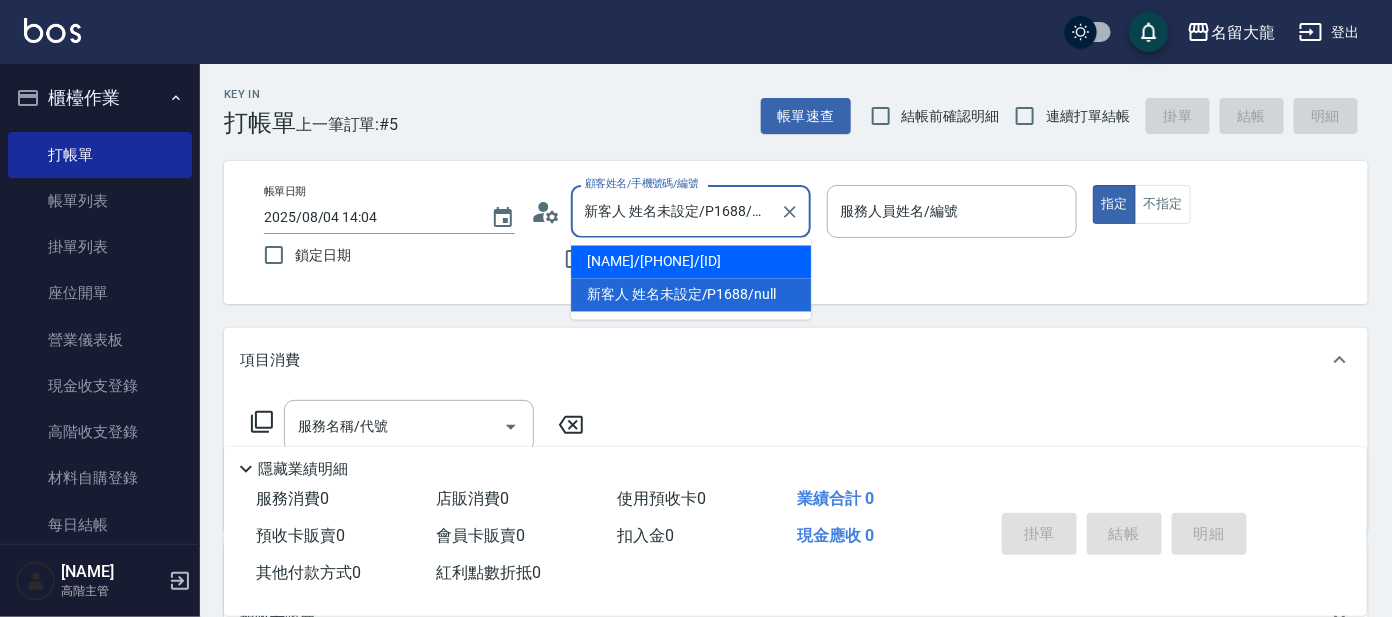 click on "蔡佩芳/0955360842/p1688" at bounding box center [691, 262] 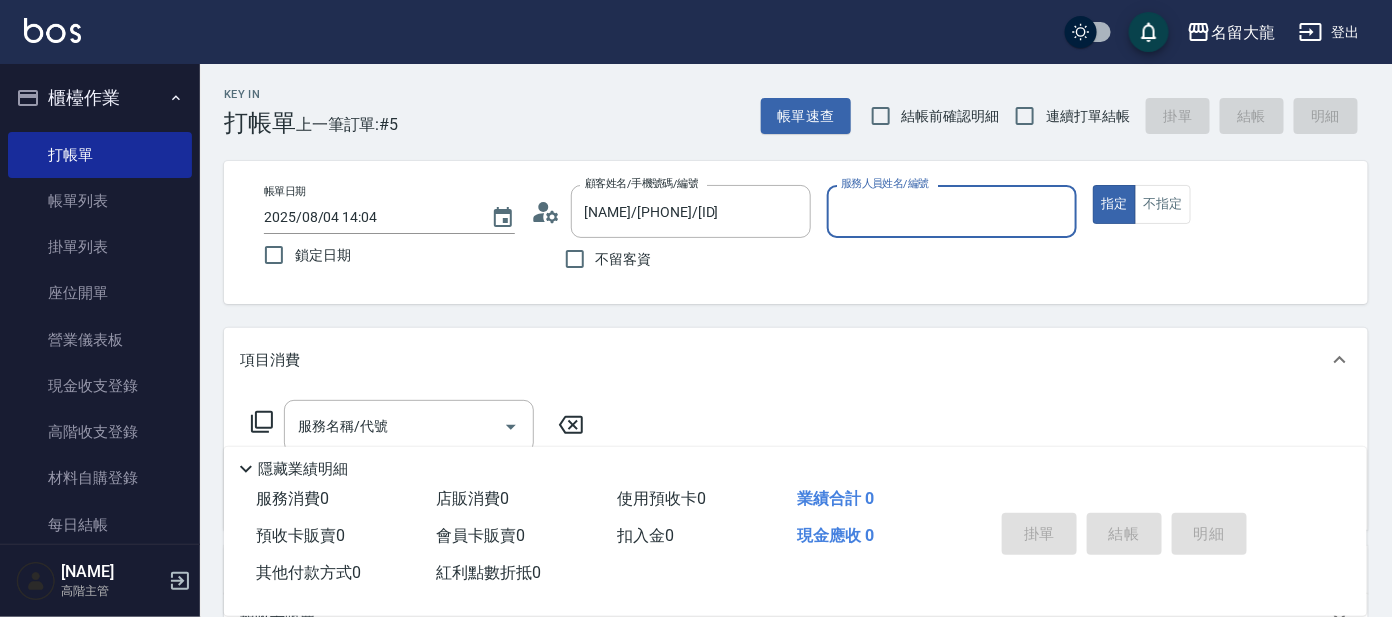 type on "公司 -100" 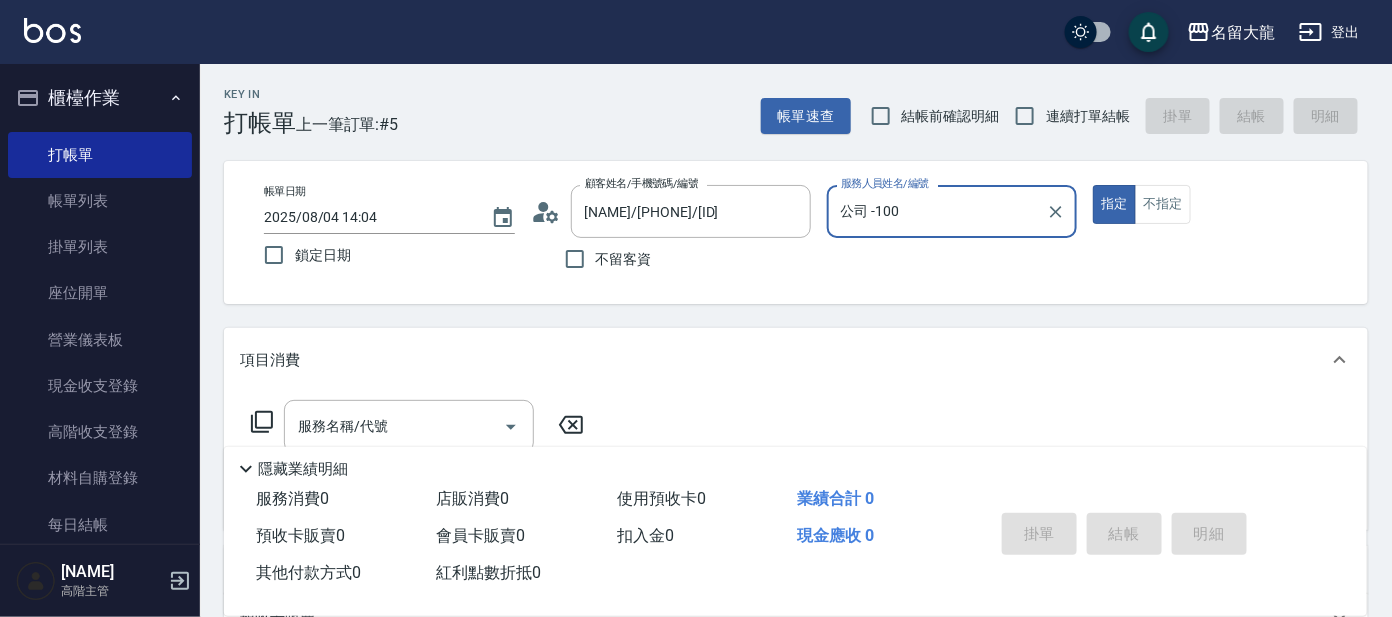 click at bounding box center [1056, 212] 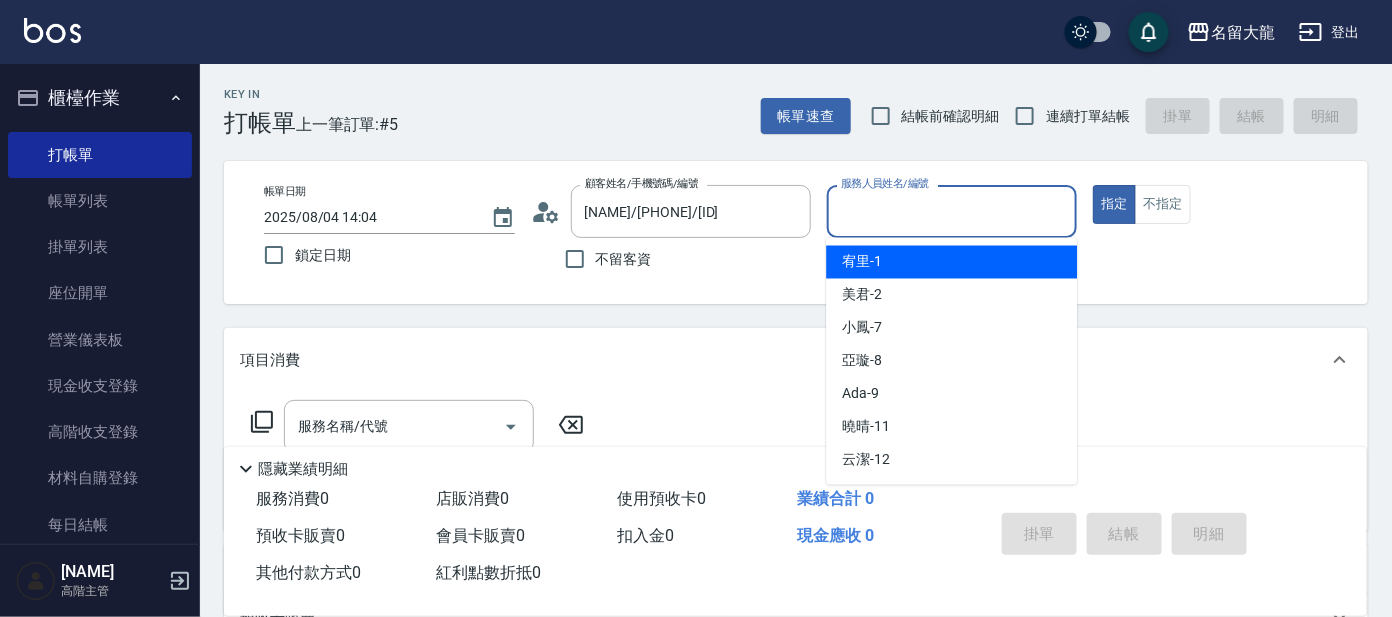 click on "服務人員姓名/編號" at bounding box center (952, 211) 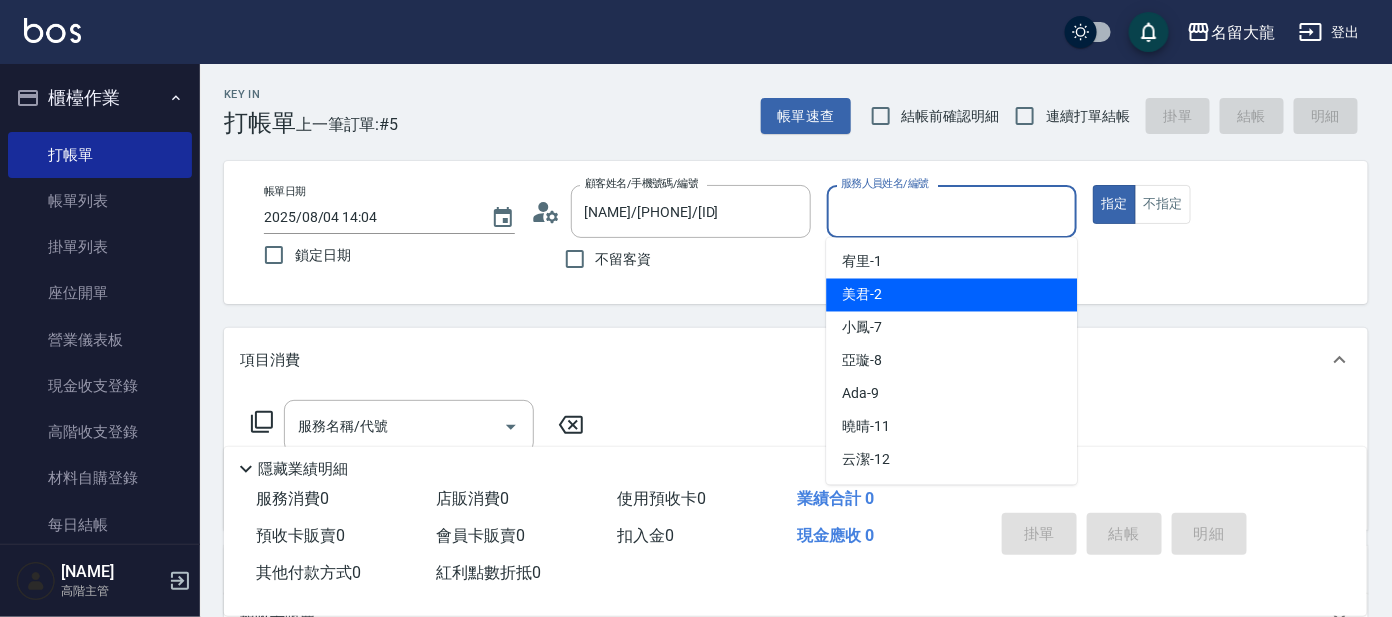 click on "美君 -2" at bounding box center (951, 295) 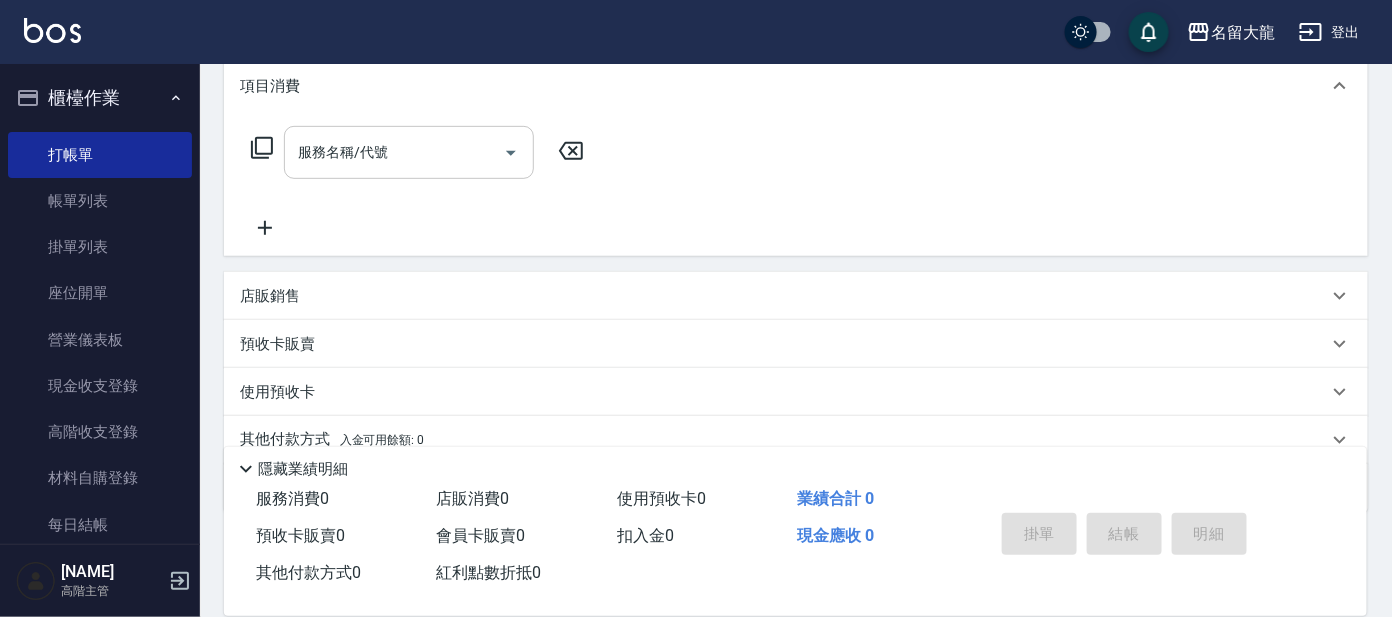 scroll, scrollTop: 231, scrollLeft: 0, axis: vertical 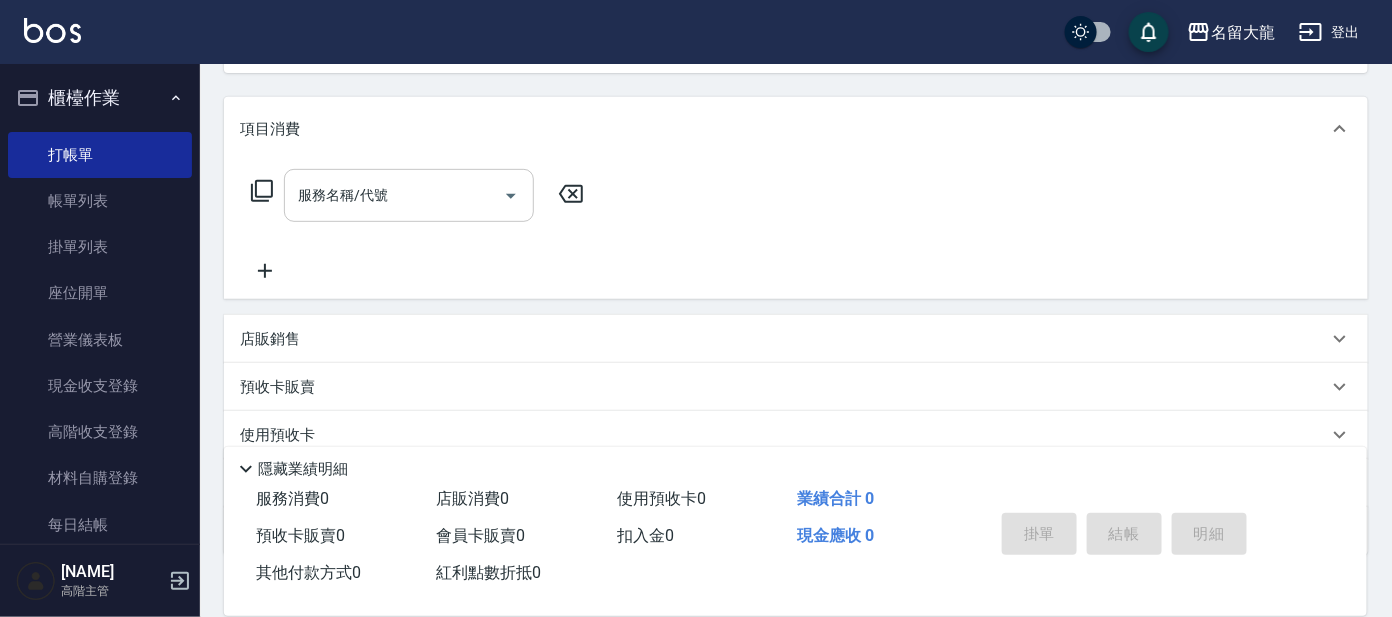 click on "服務名稱/代號" at bounding box center (394, 195) 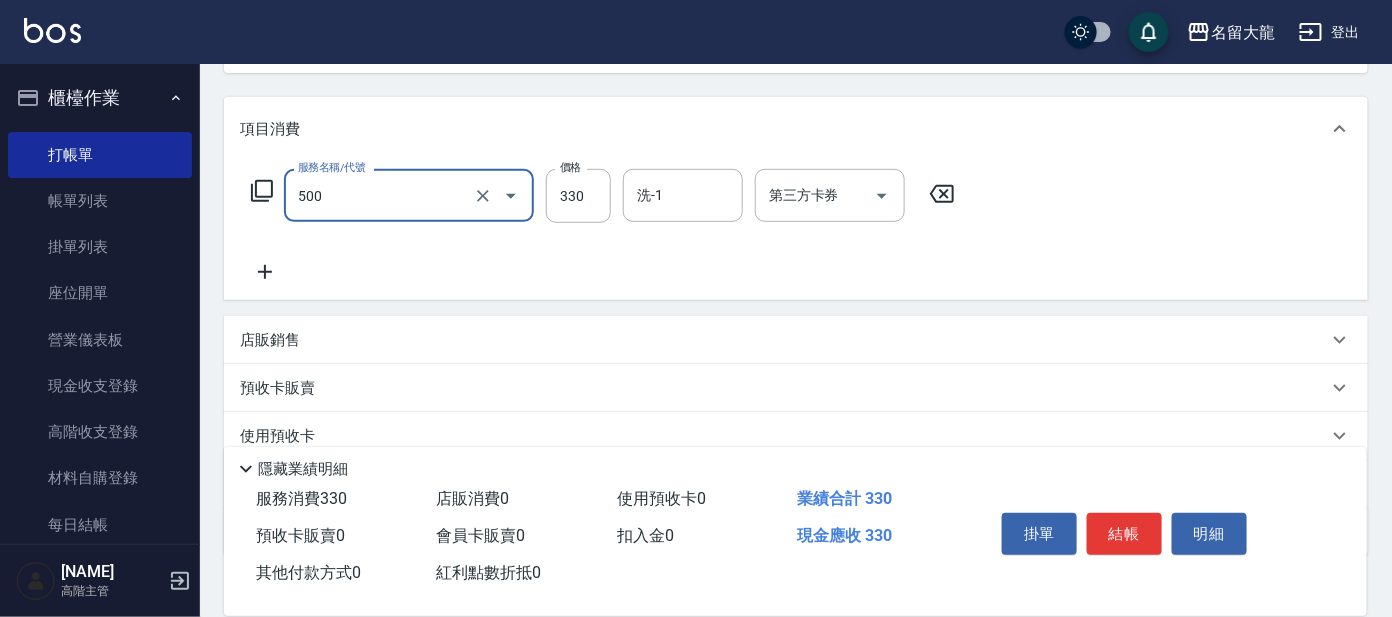 type on "高階洗髮(500)" 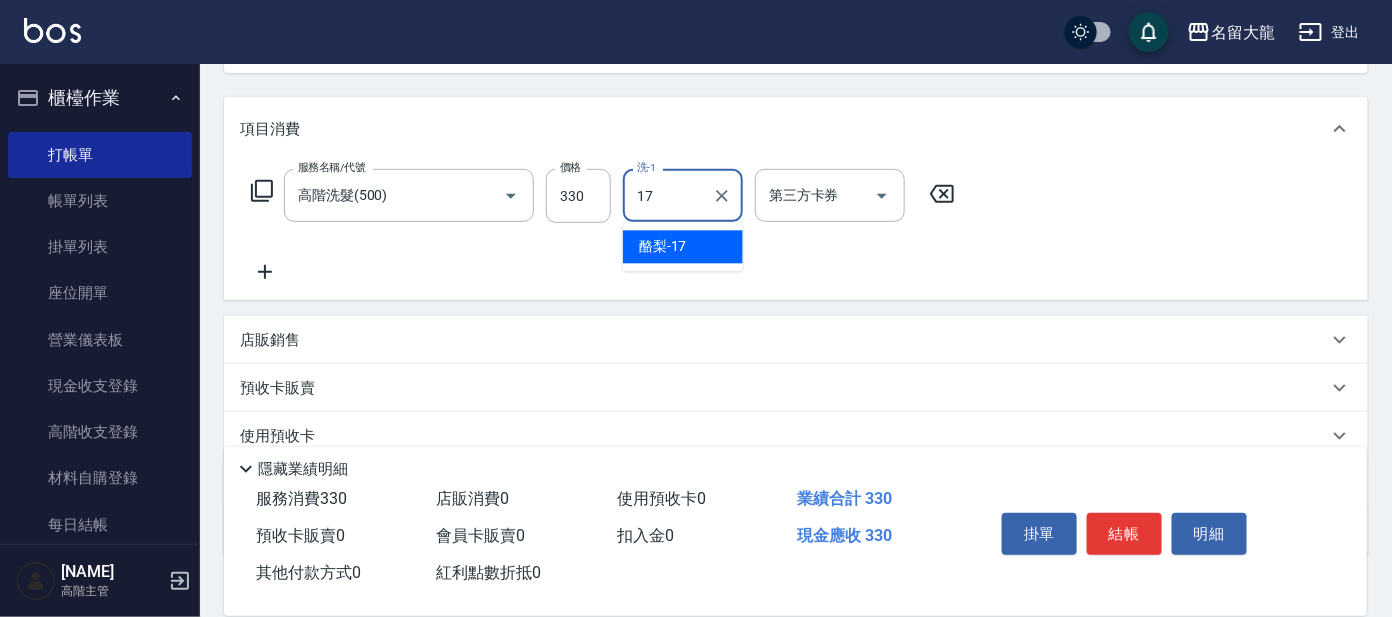 type on "酪梨-17" 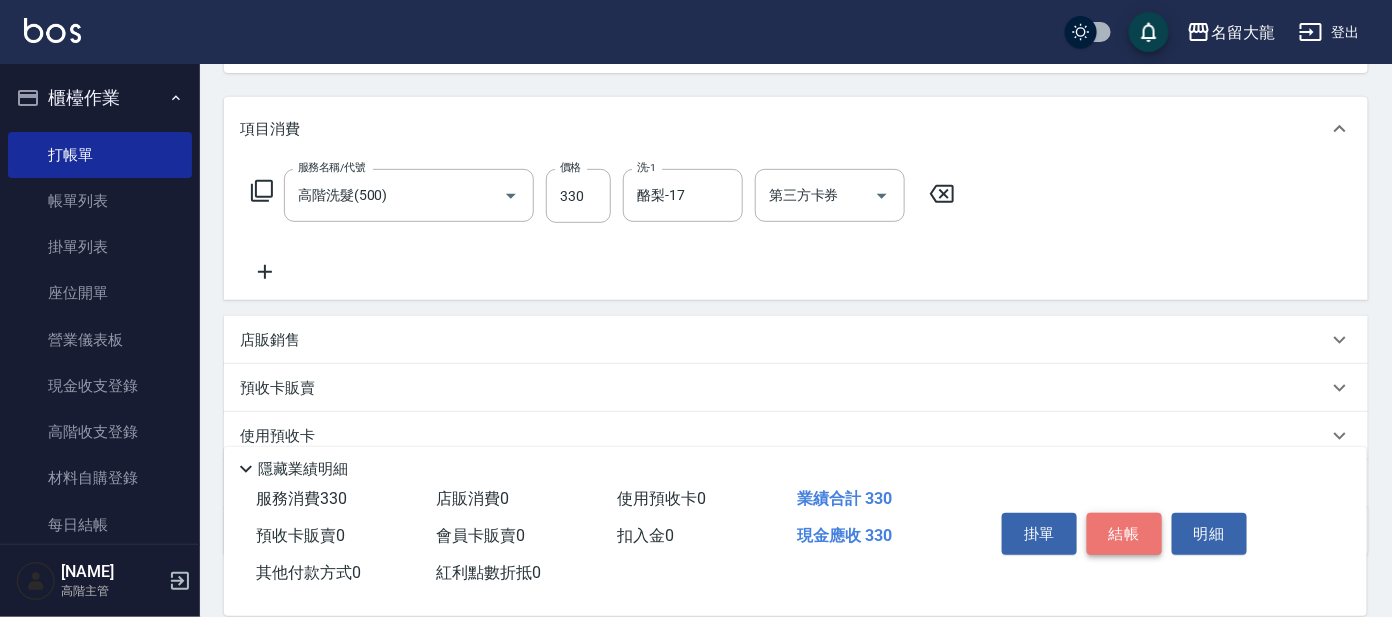 click on "結帳" at bounding box center (1124, 534) 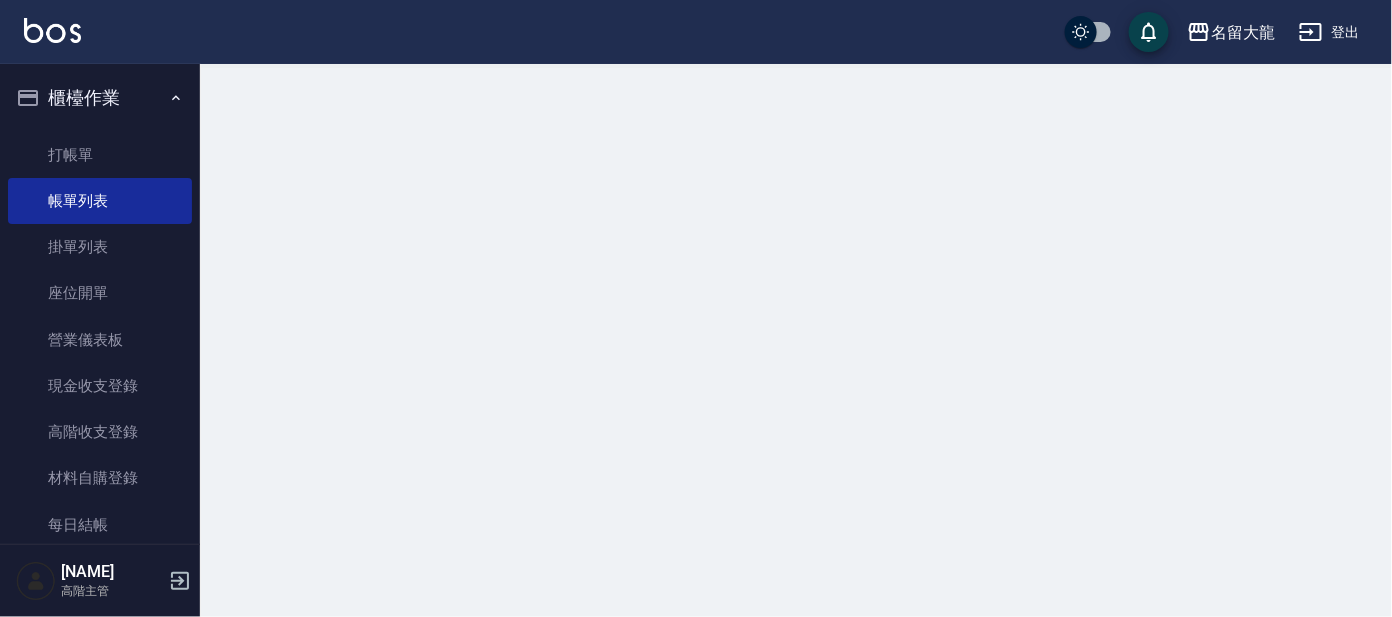 scroll, scrollTop: 0, scrollLeft: 0, axis: both 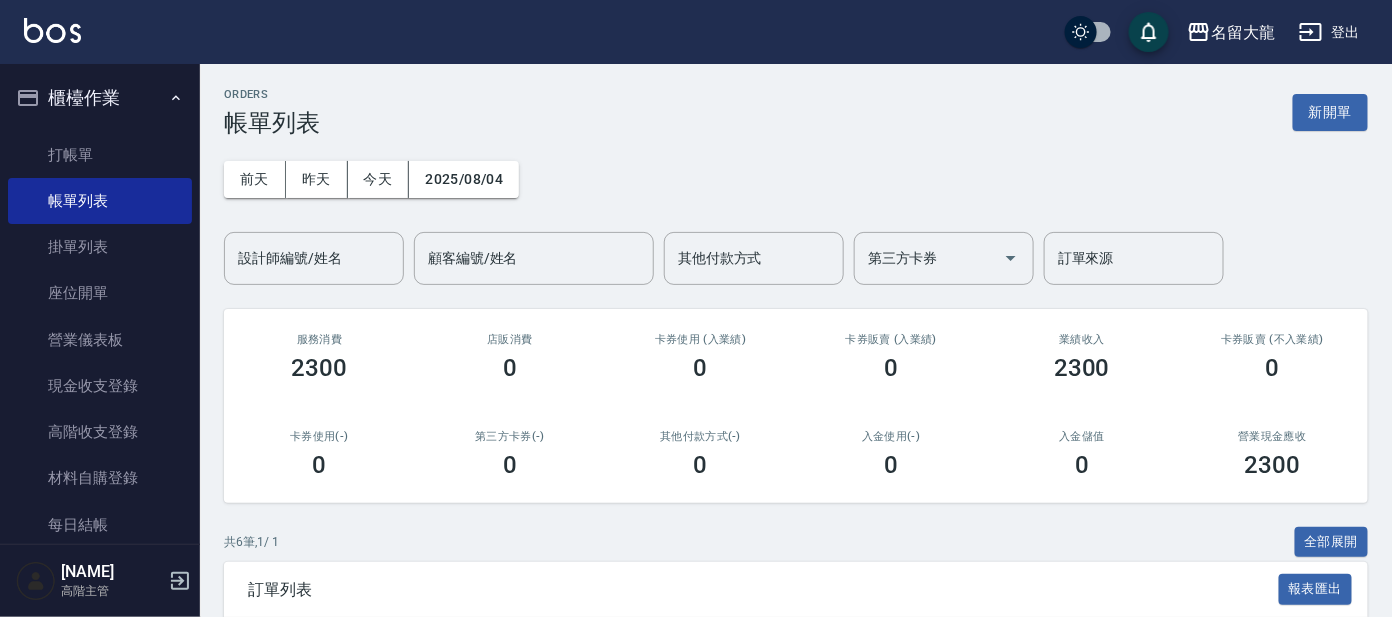click on "業績收入 2300" at bounding box center (1082, 357) 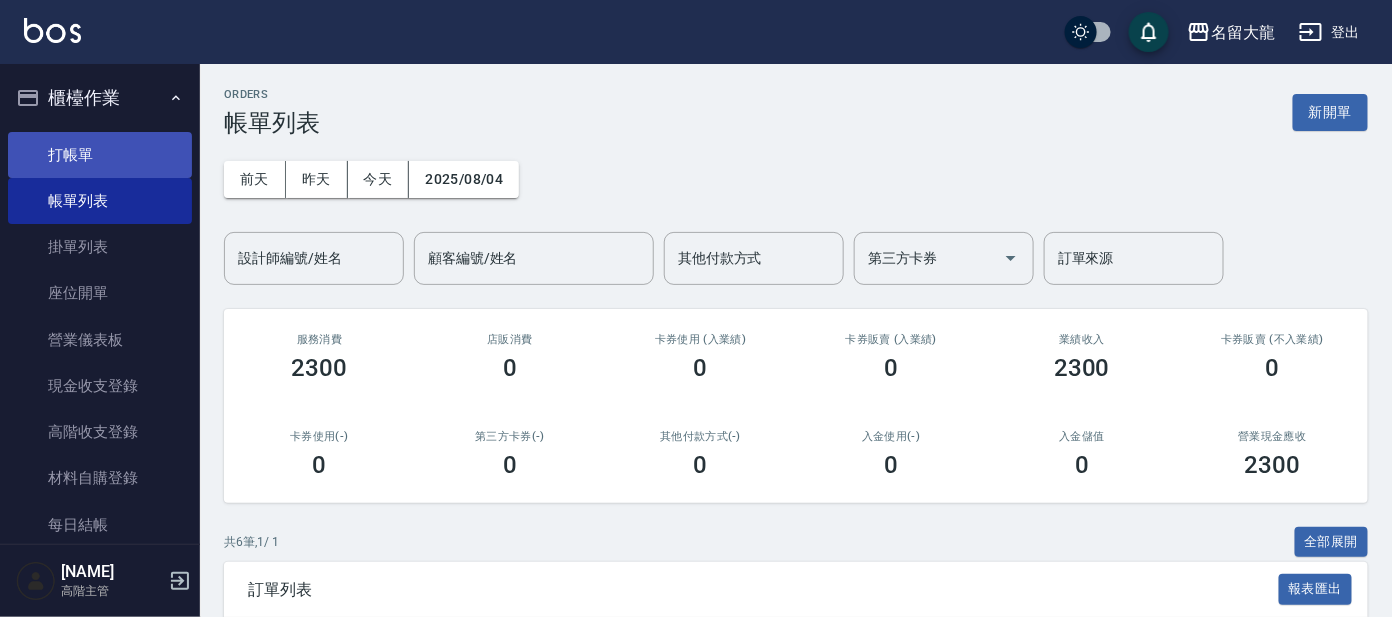 drag, startPoint x: 142, startPoint y: 158, endPoint x: 132, endPoint y: 159, distance: 10.049875 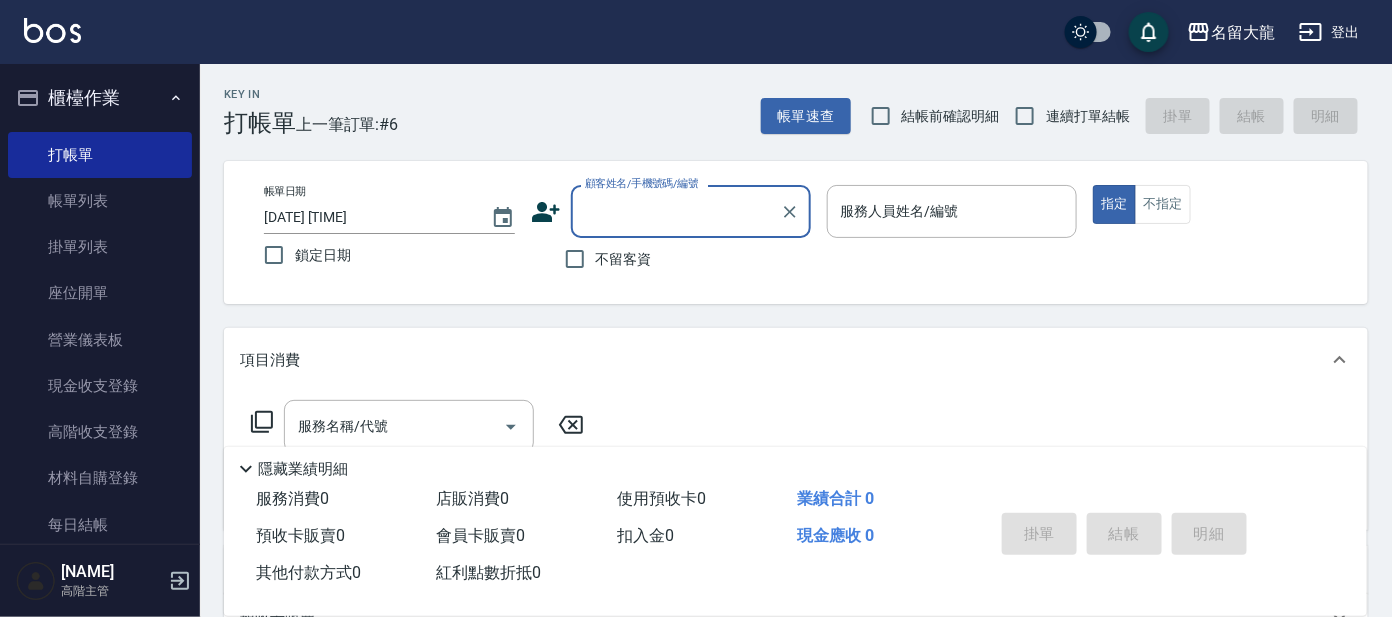 click on "顧客姓名/手機號碼/編號" at bounding box center [676, 211] 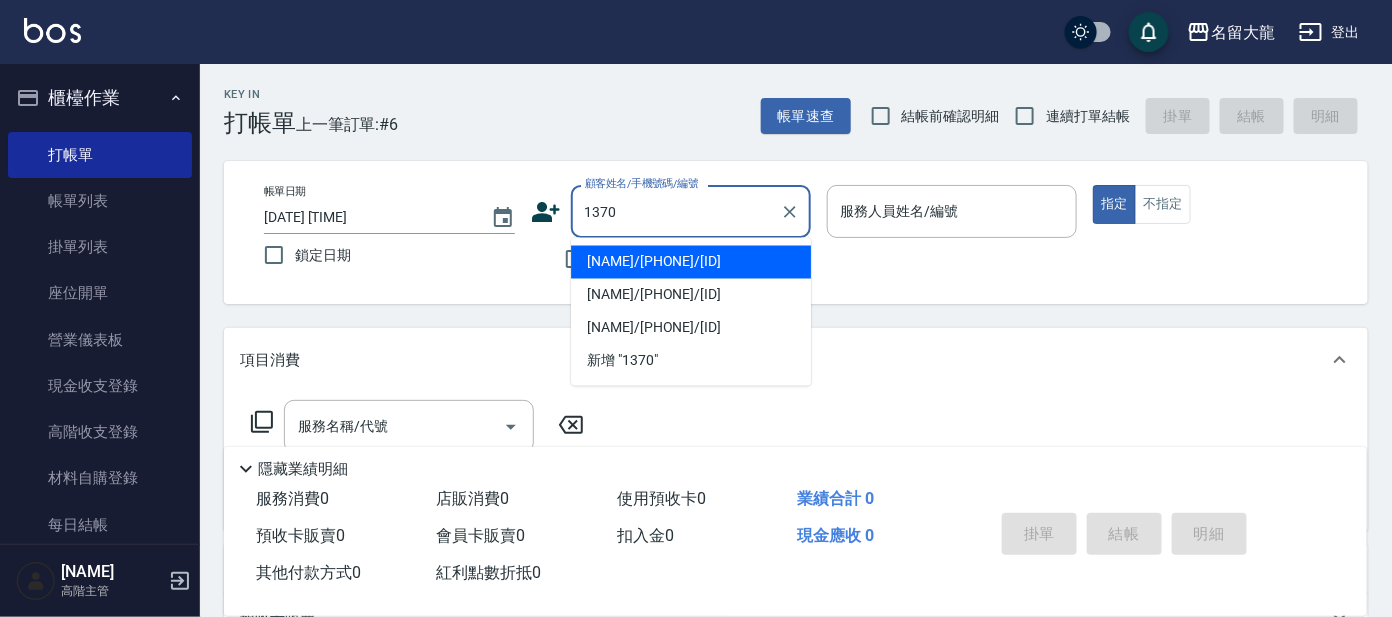 type on "郭俐妏/0921806988/P1370" 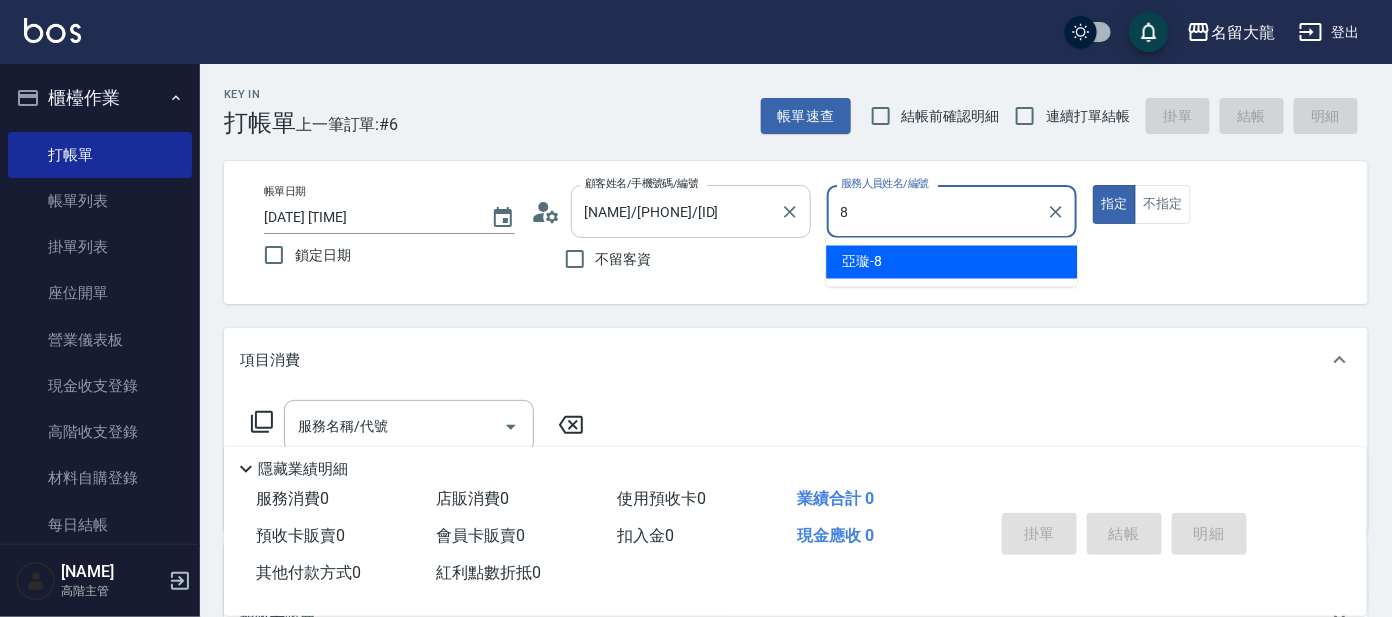 type on "亞璇-8" 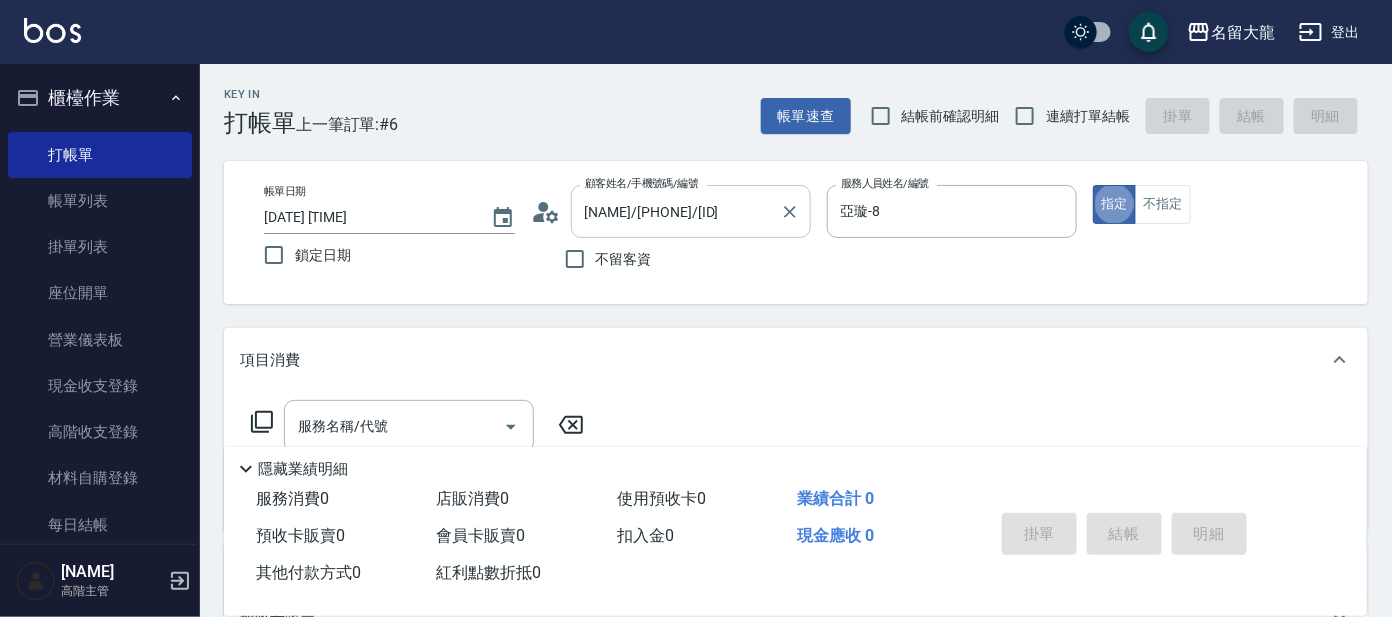 type on "true" 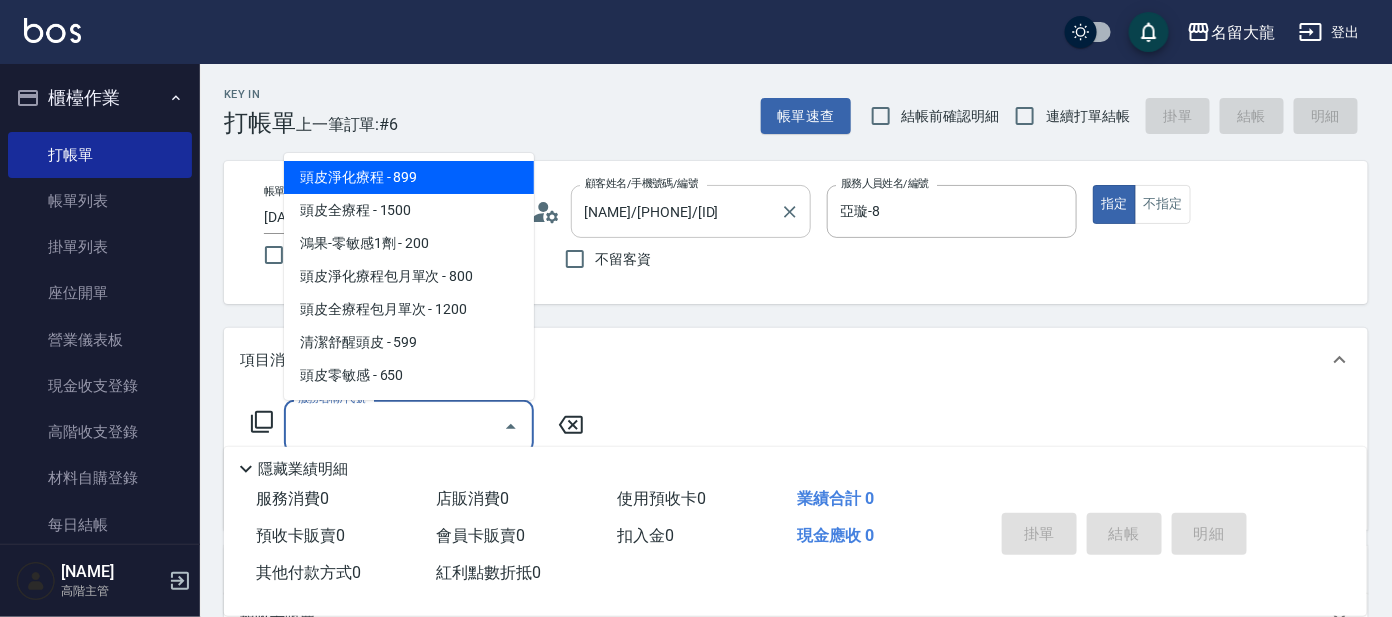 type on "頭皮淨化療程(101)" 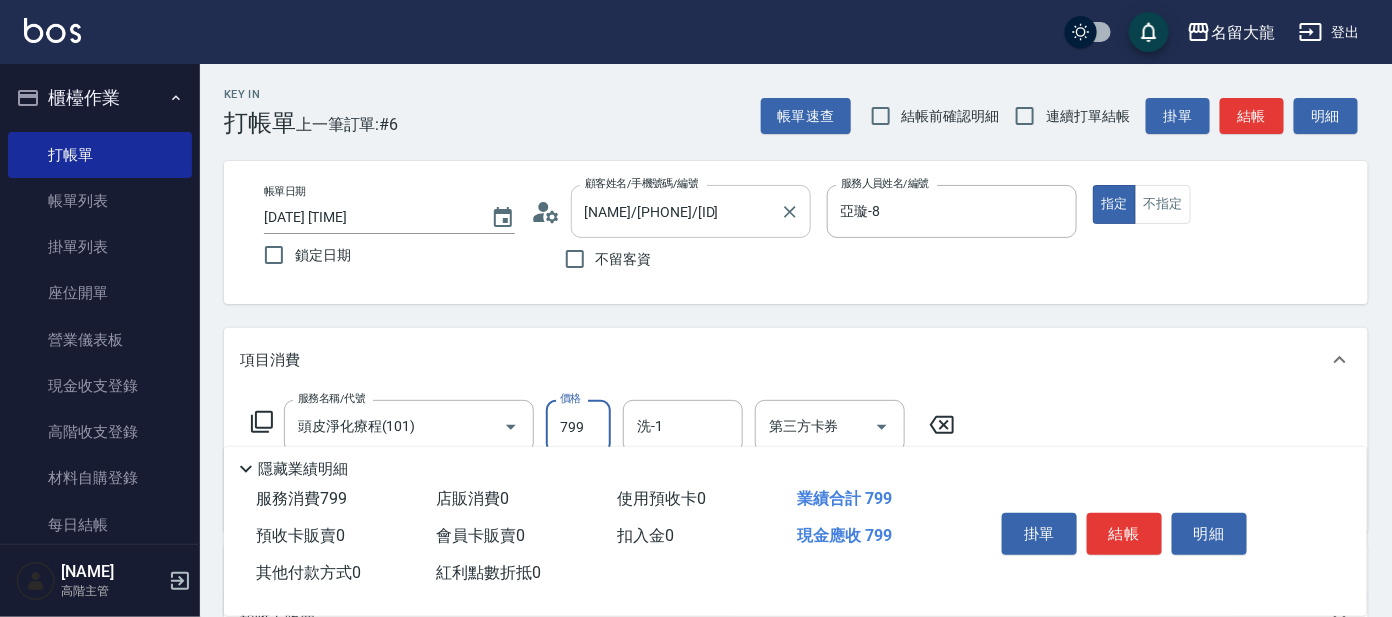 type on "799" 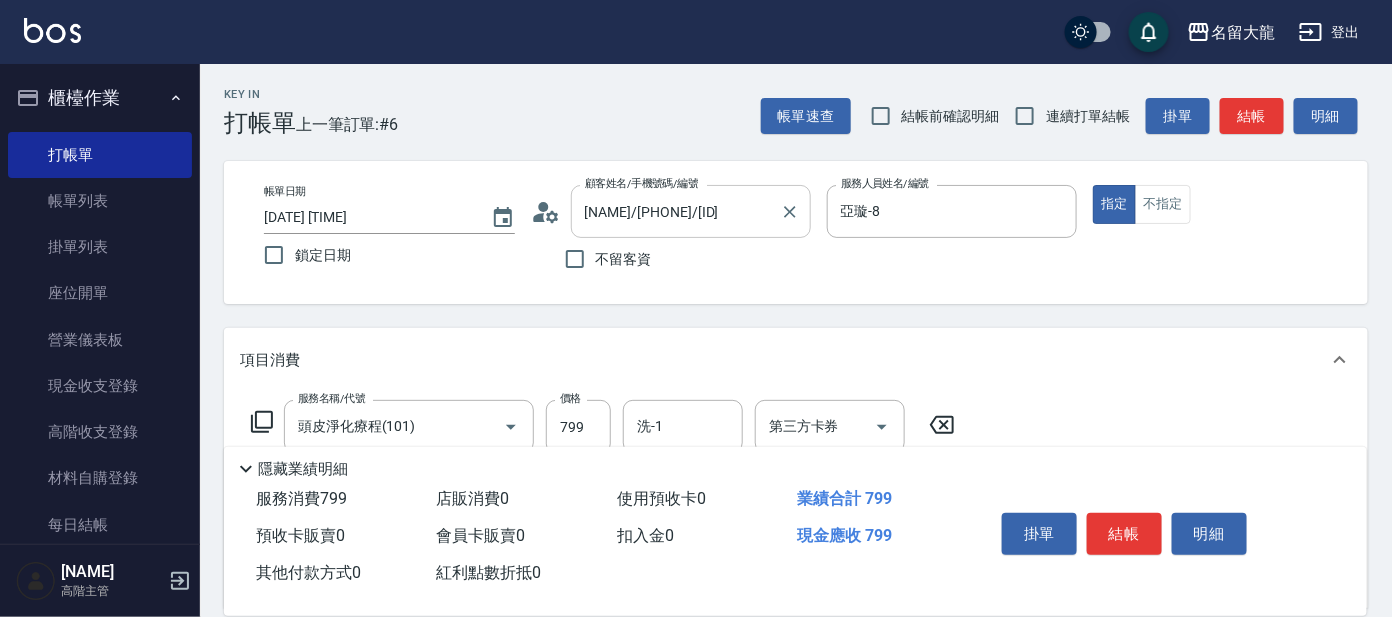 type on "4" 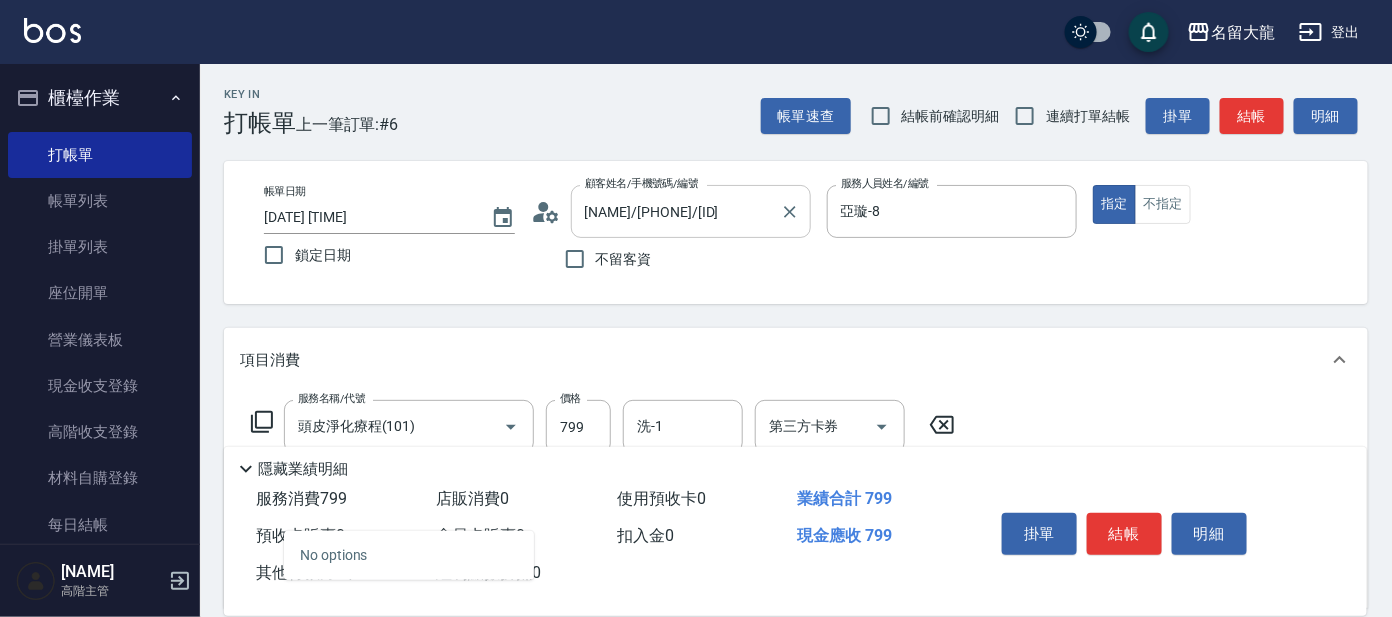 type on "602" 